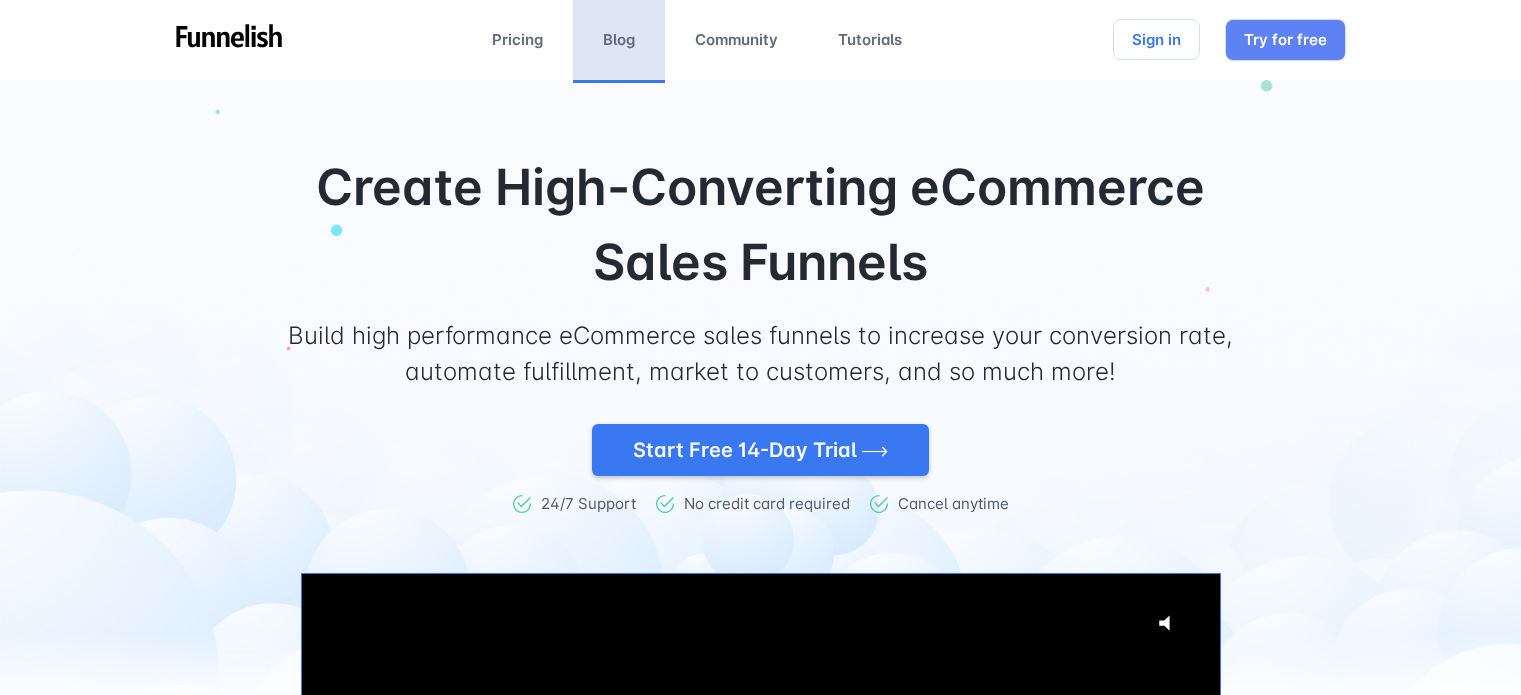 scroll, scrollTop: 0, scrollLeft: 0, axis: both 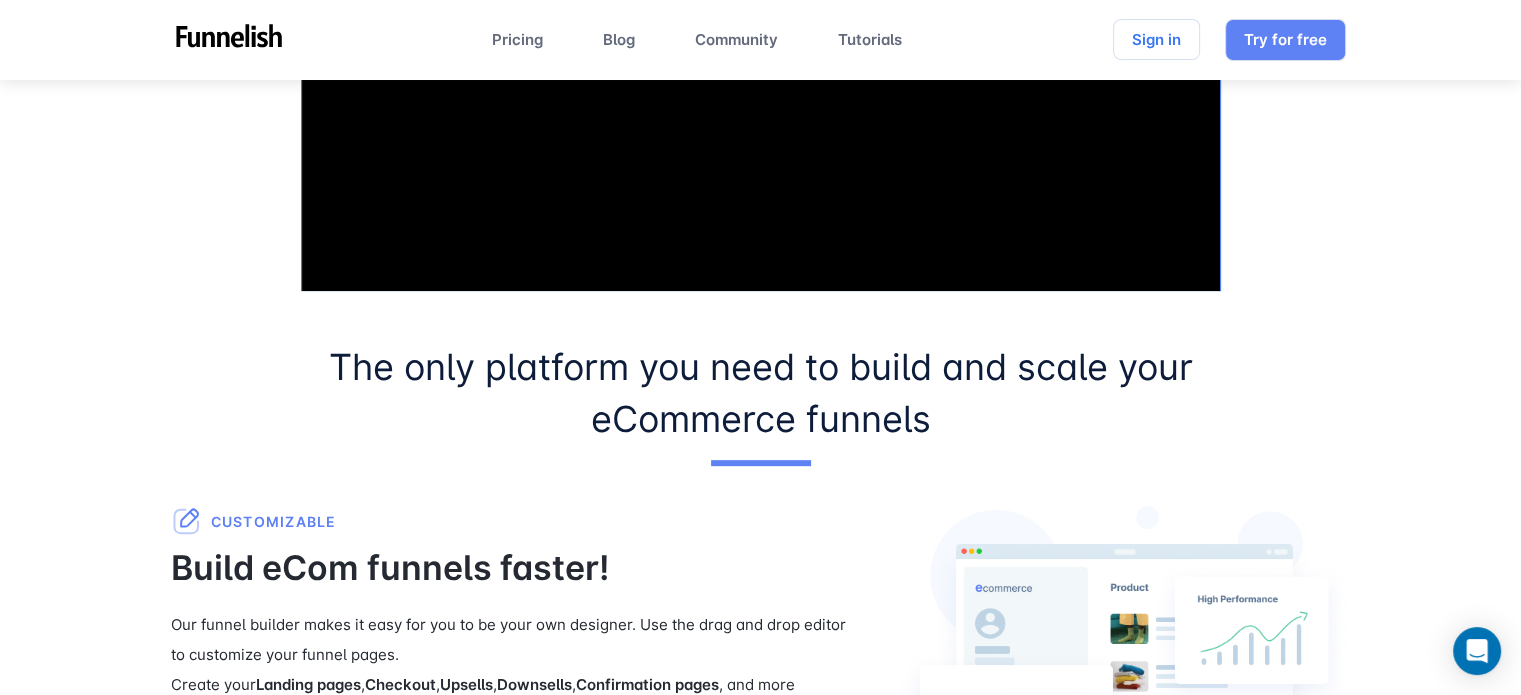 drag, startPoint x: 748, startPoint y: 390, endPoint x: 809, endPoint y: 398, distance: 61.522354 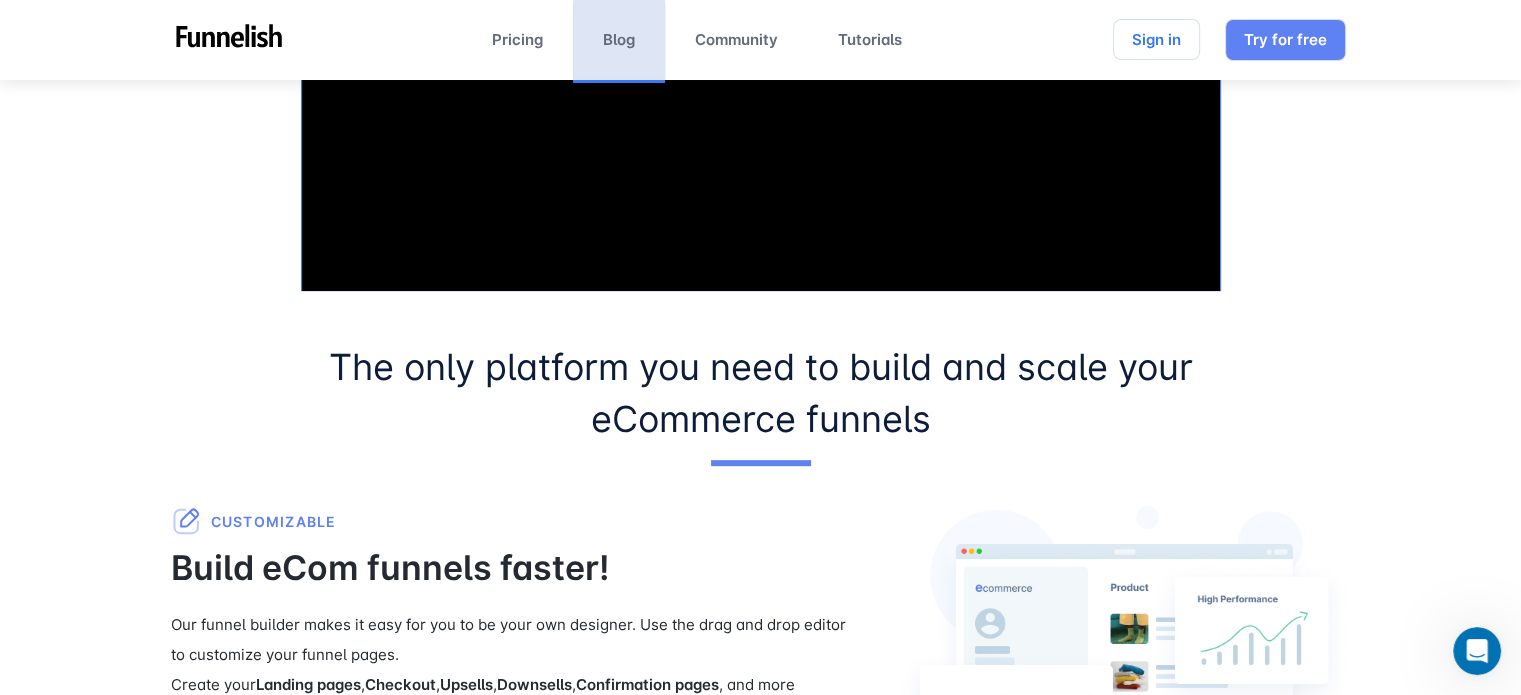scroll, scrollTop: 0, scrollLeft: 0, axis: both 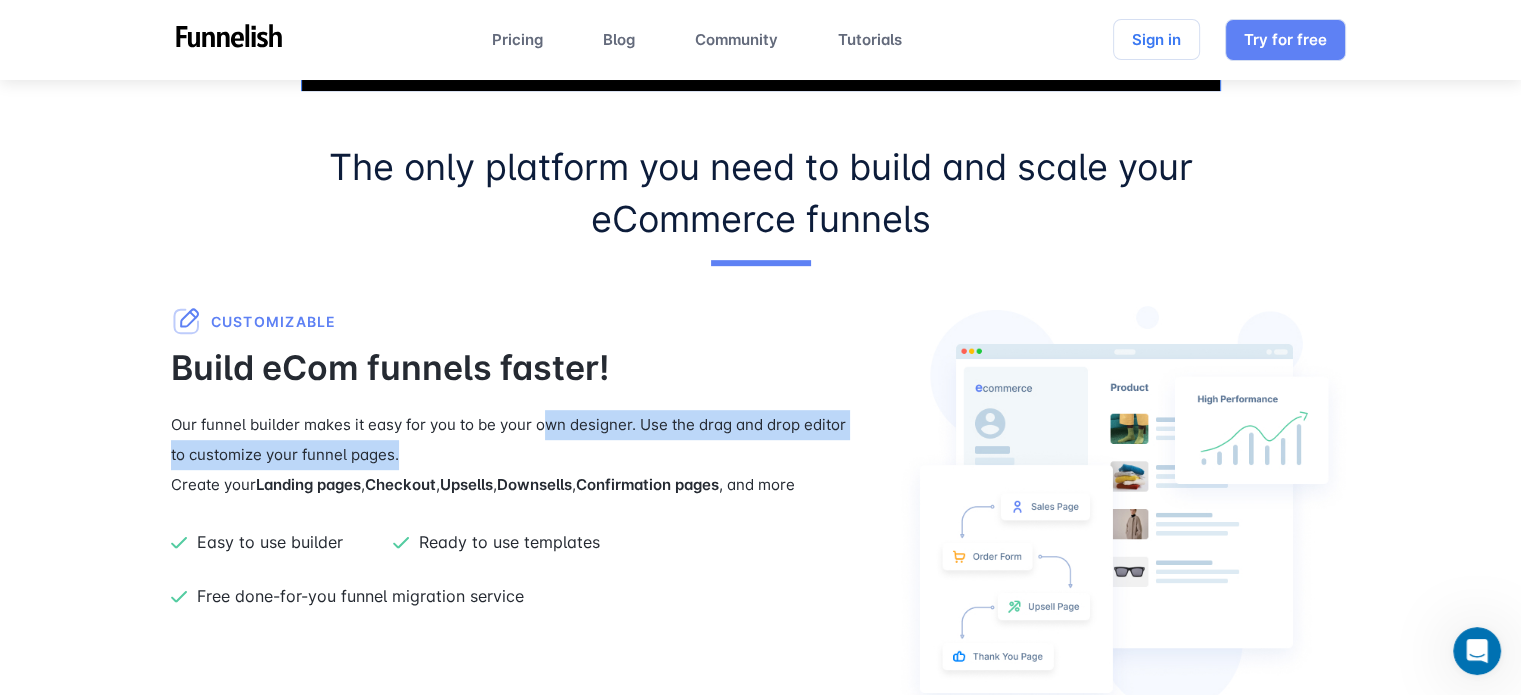 drag, startPoint x: 549, startPoint y: 415, endPoint x: 652, endPoint y: 450, distance: 108.78419 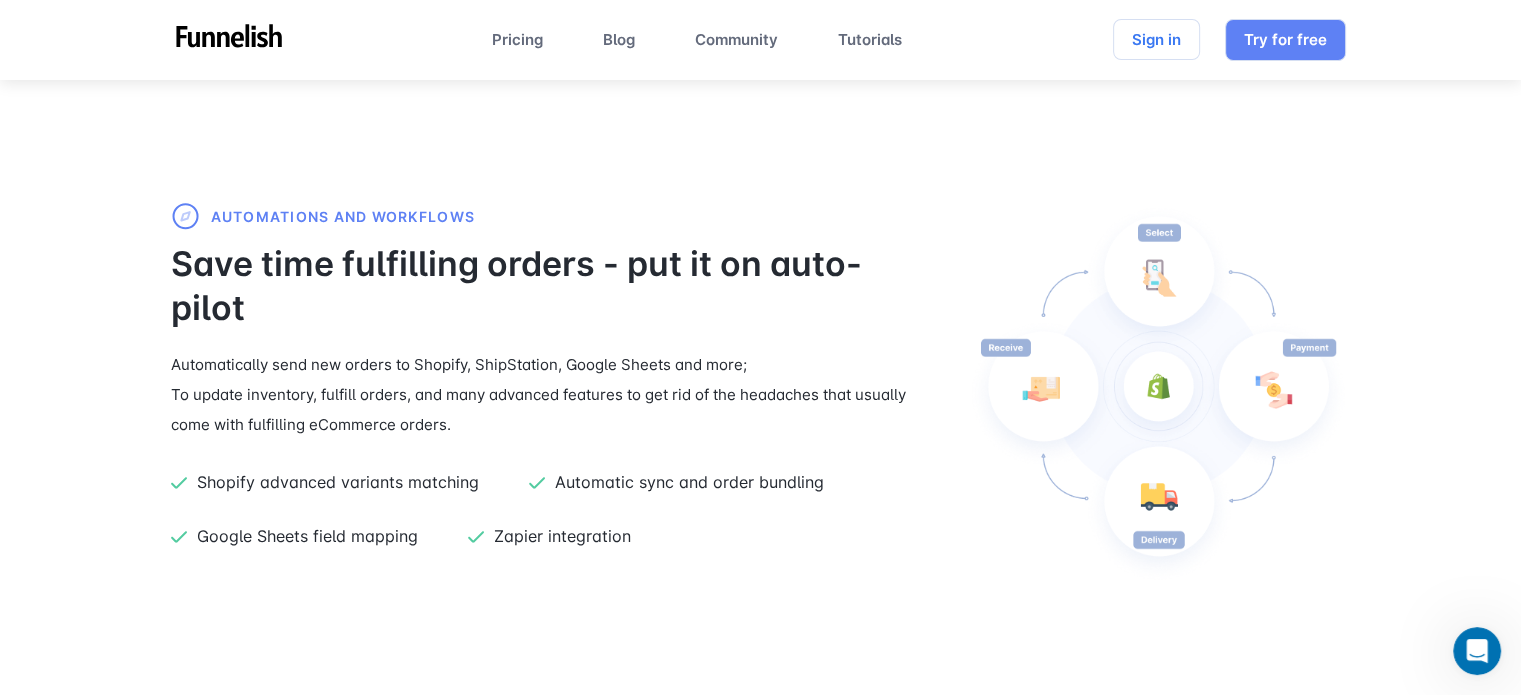 scroll, scrollTop: 2200, scrollLeft: 0, axis: vertical 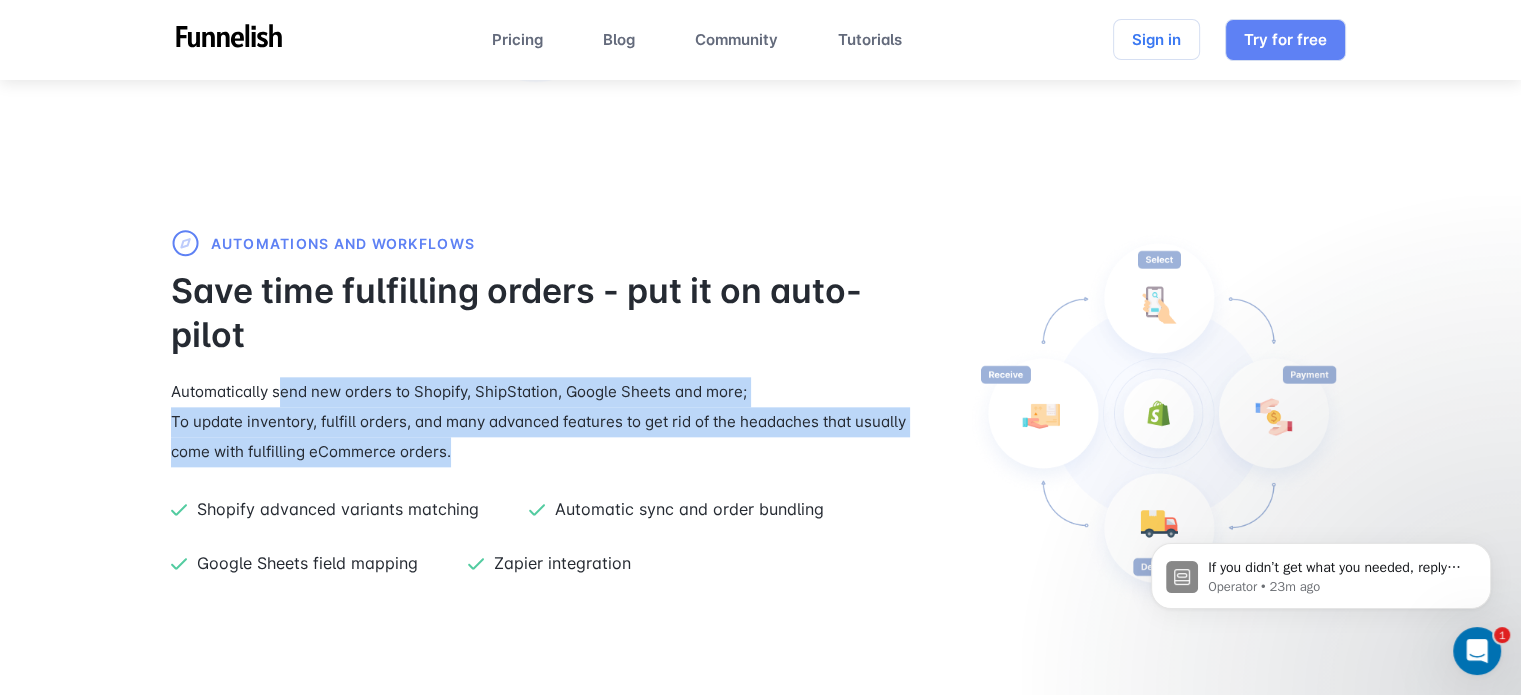 drag, startPoint x: 336, startPoint y: 386, endPoint x: 490, endPoint y: 447, distance: 165.64117 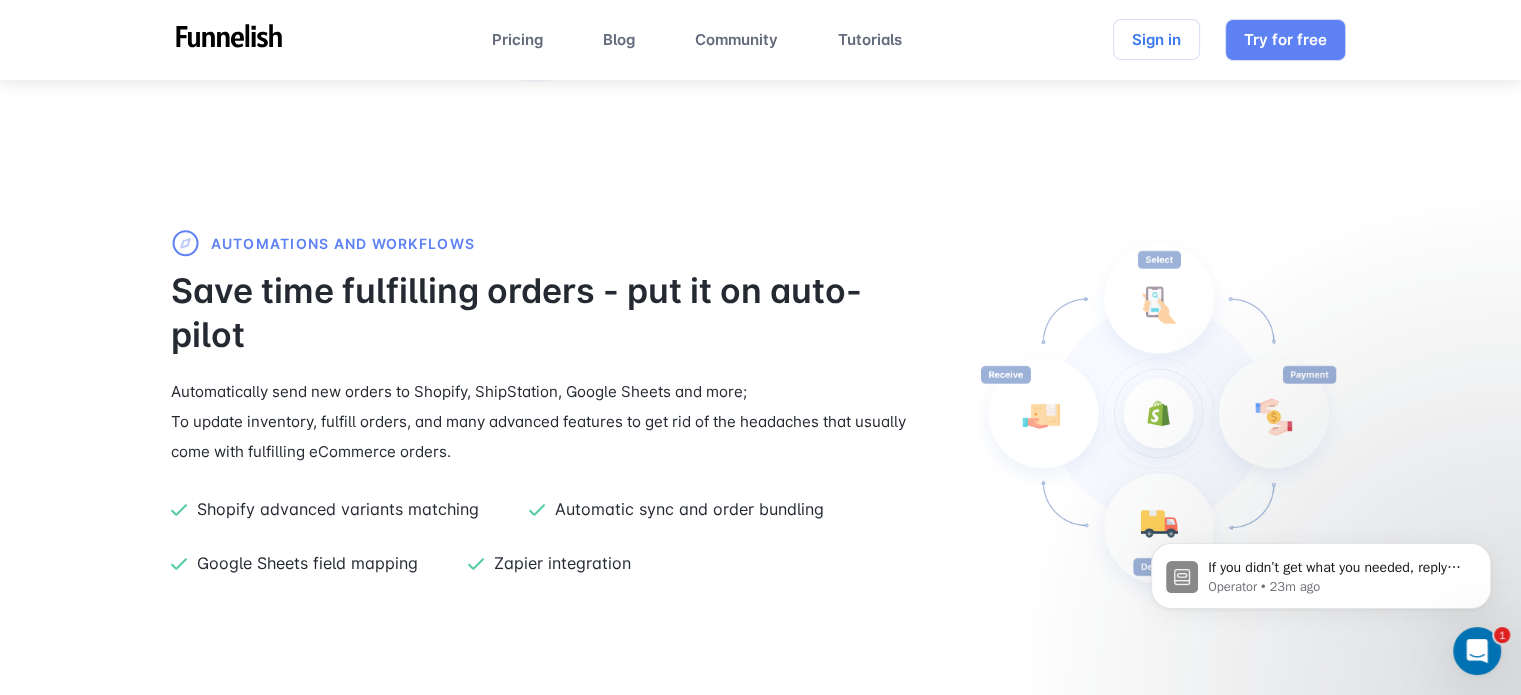 drag, startPoint x: 511, startPoint y: 299, endPoint x: 660, endPoint y: 330, distance: 152.19067 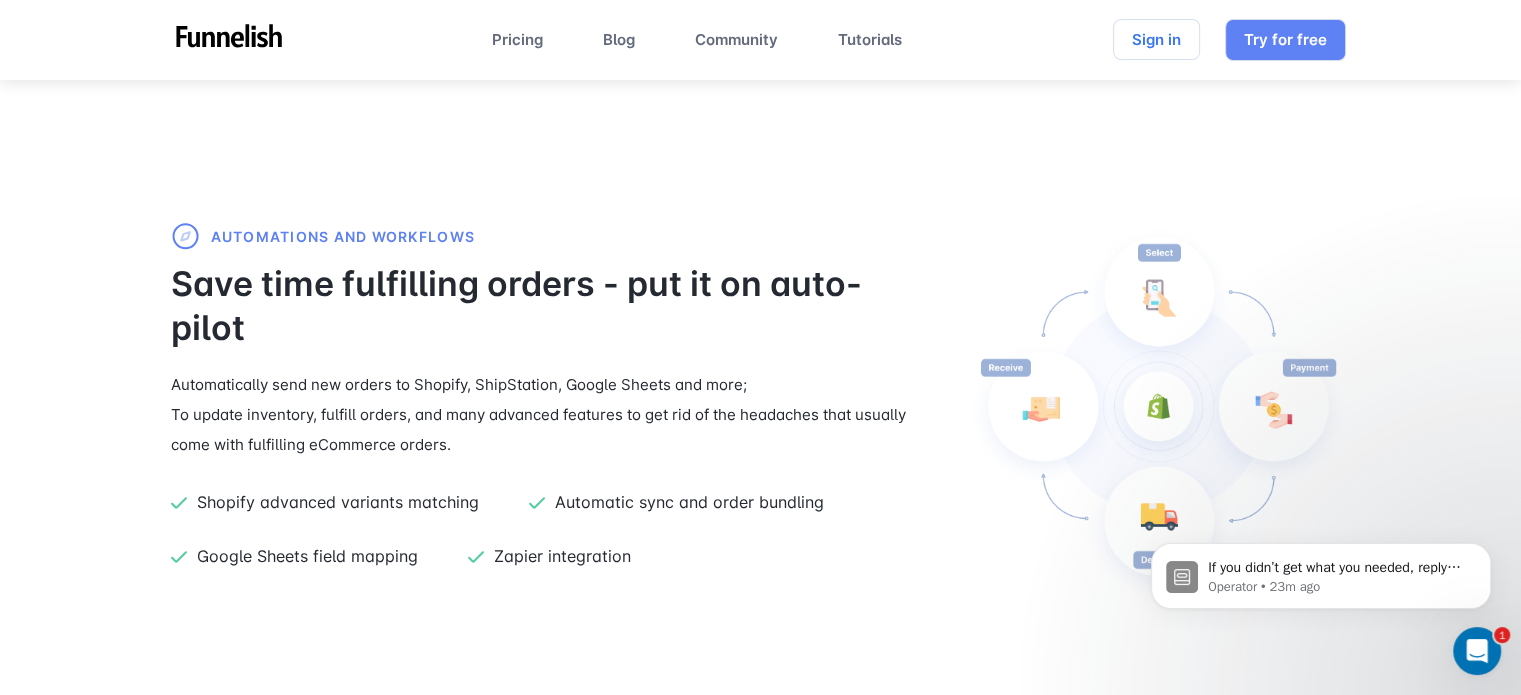 scroll, scrollTop: 2200, scrollLeft: 0, axis: vertical 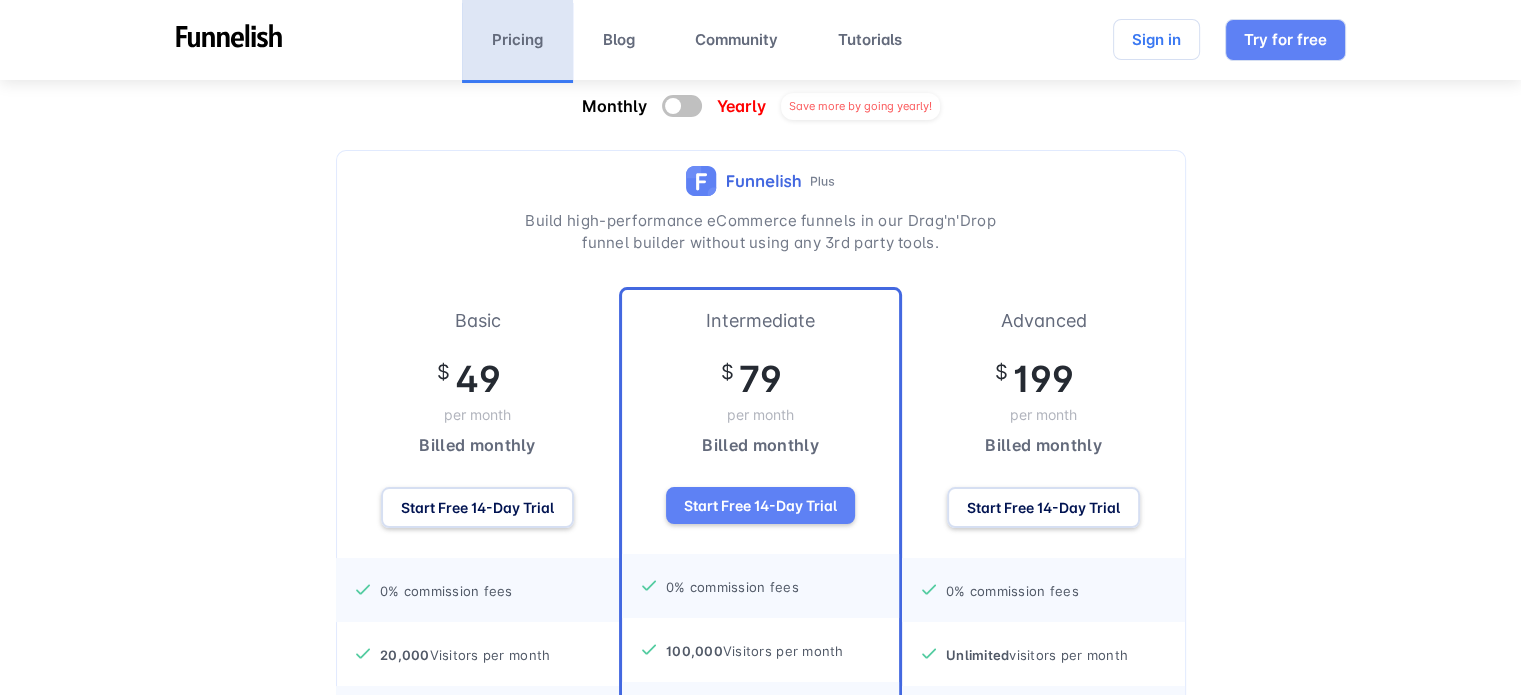 drag, startPoint x: 816, startPoint y: 445, endPoint x: 715, endPoint y: 320, distance: 160.7047 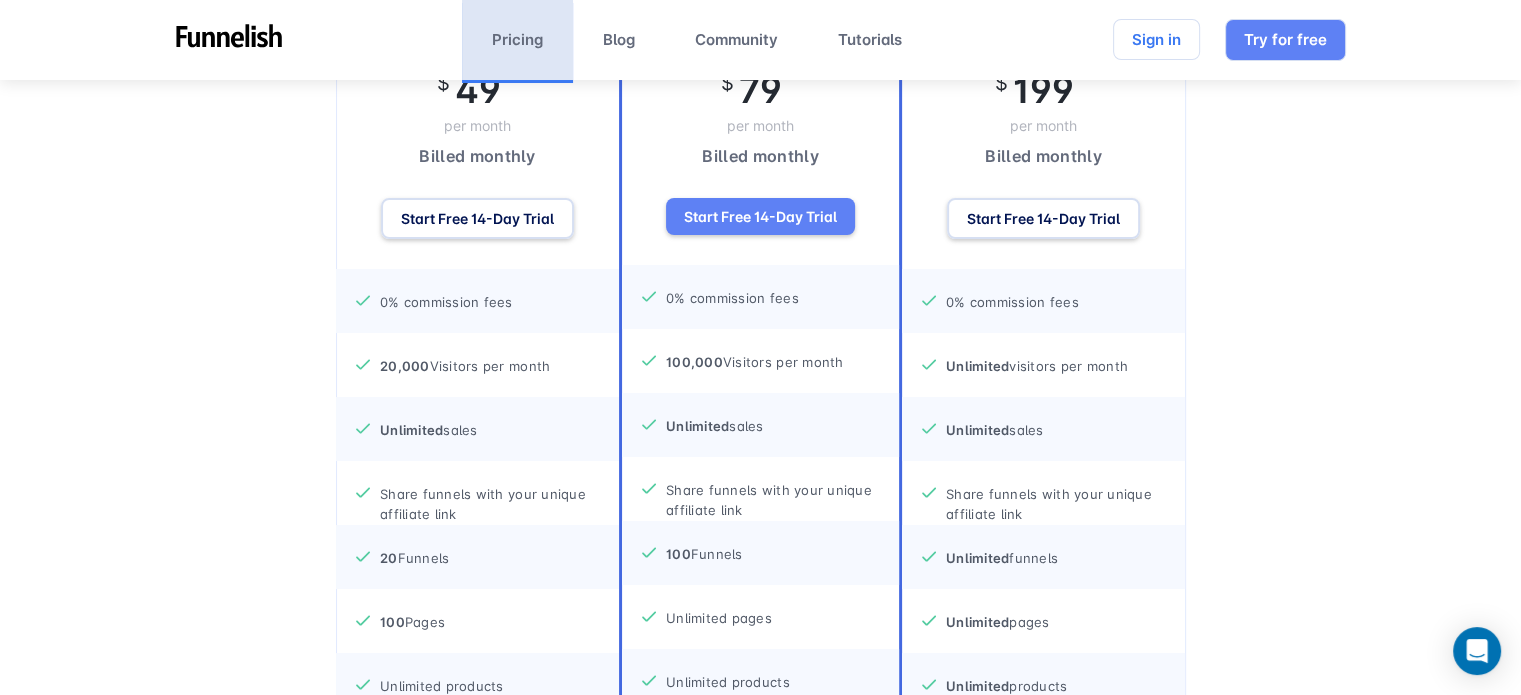 scroll, scrollTop: 500, scrollLeft: 0, axis: vertical 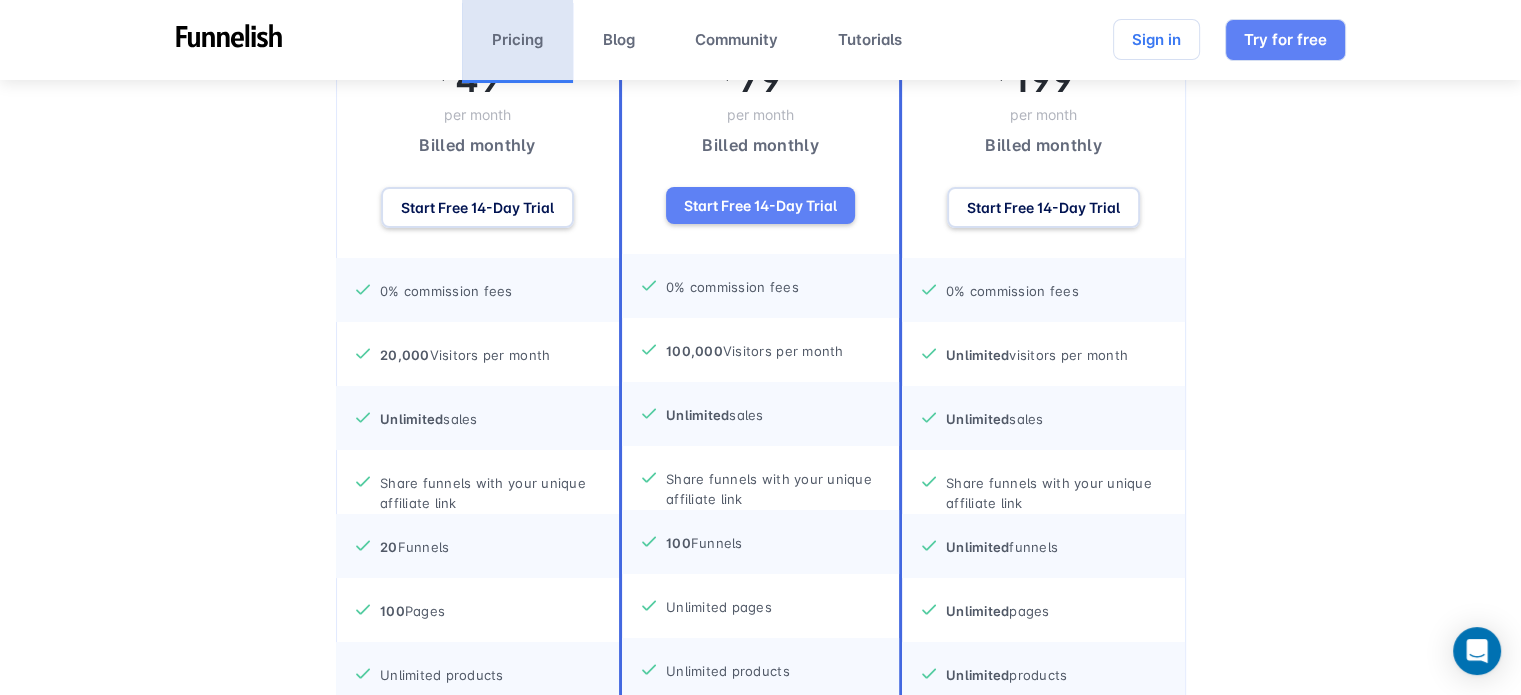 drag, startPoint x: 1052, startPoint y: 359, endPoint x: 1083, endPoint y: 368, distance: 32.280025 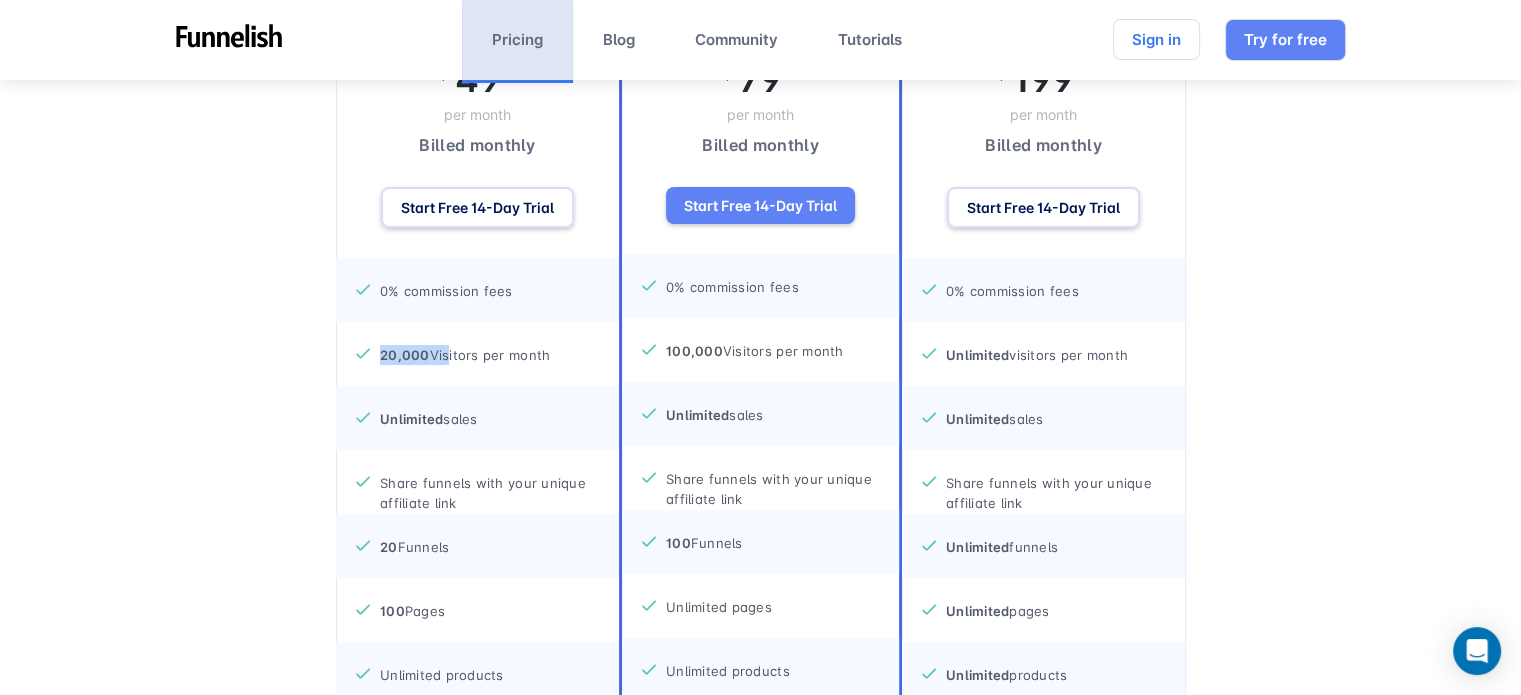 drag, startPoint x: 516, startPoint y: 351, endPoint x: 444, endPoint y: 351, distance: 72 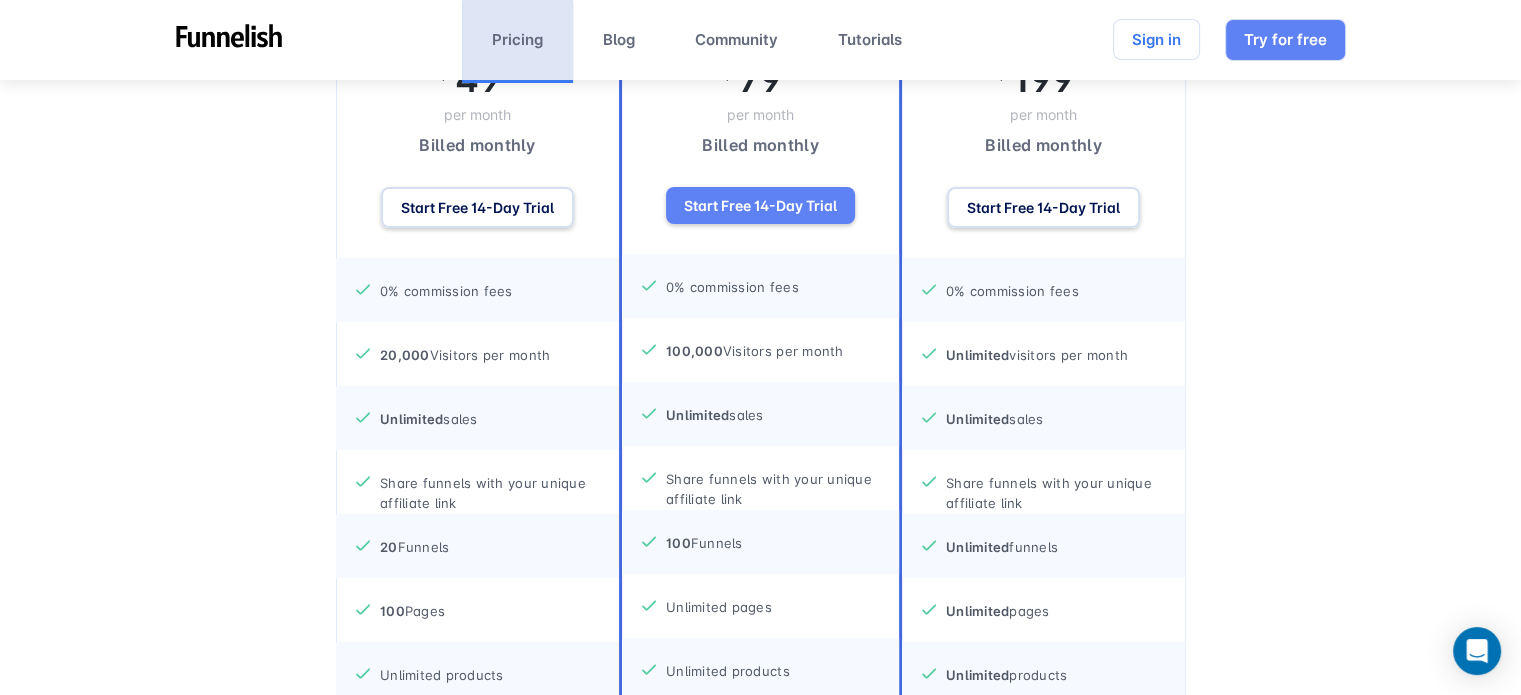 click on "20,000  Visitors per month" at bounding box center (477, 354) 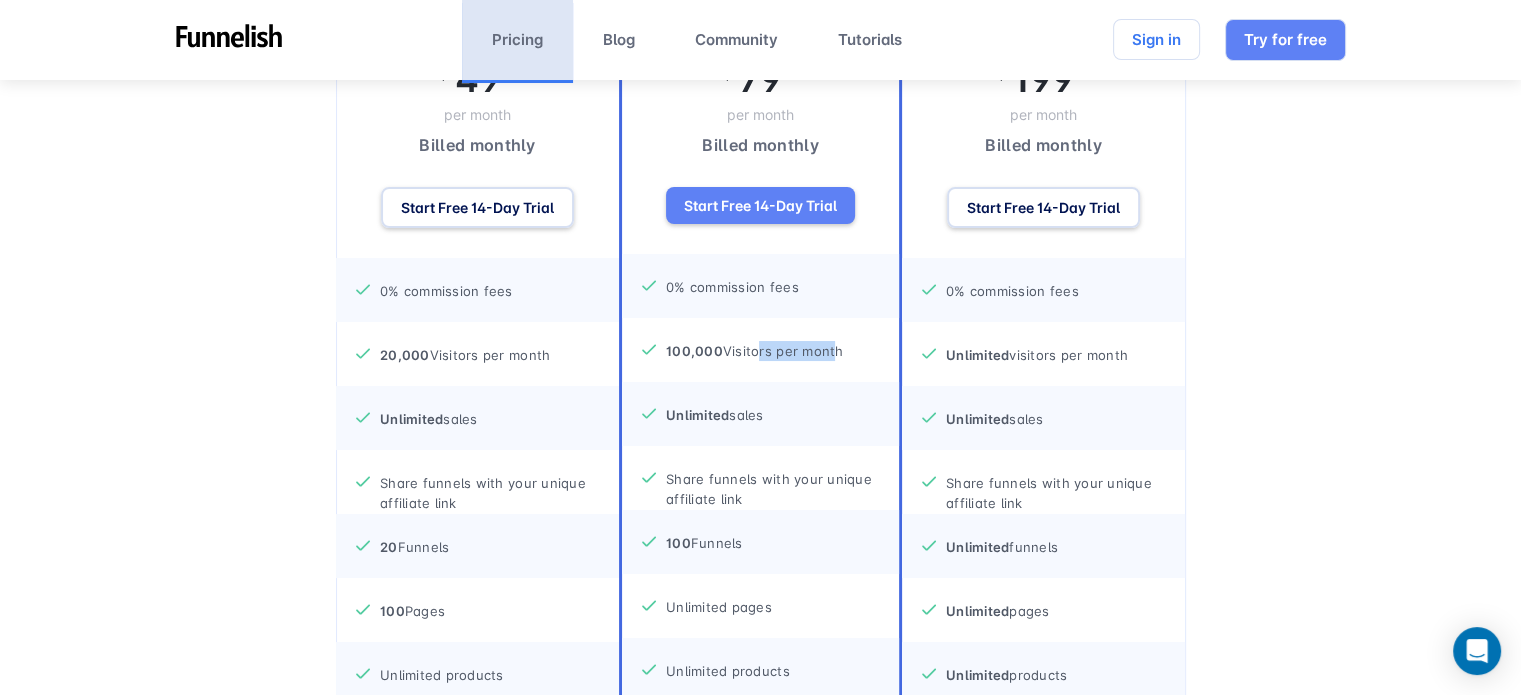 drag, startPoint x: 756, startPoint y: 355, endPoint x: 832, endPoint y: 358, distance: 76.05919 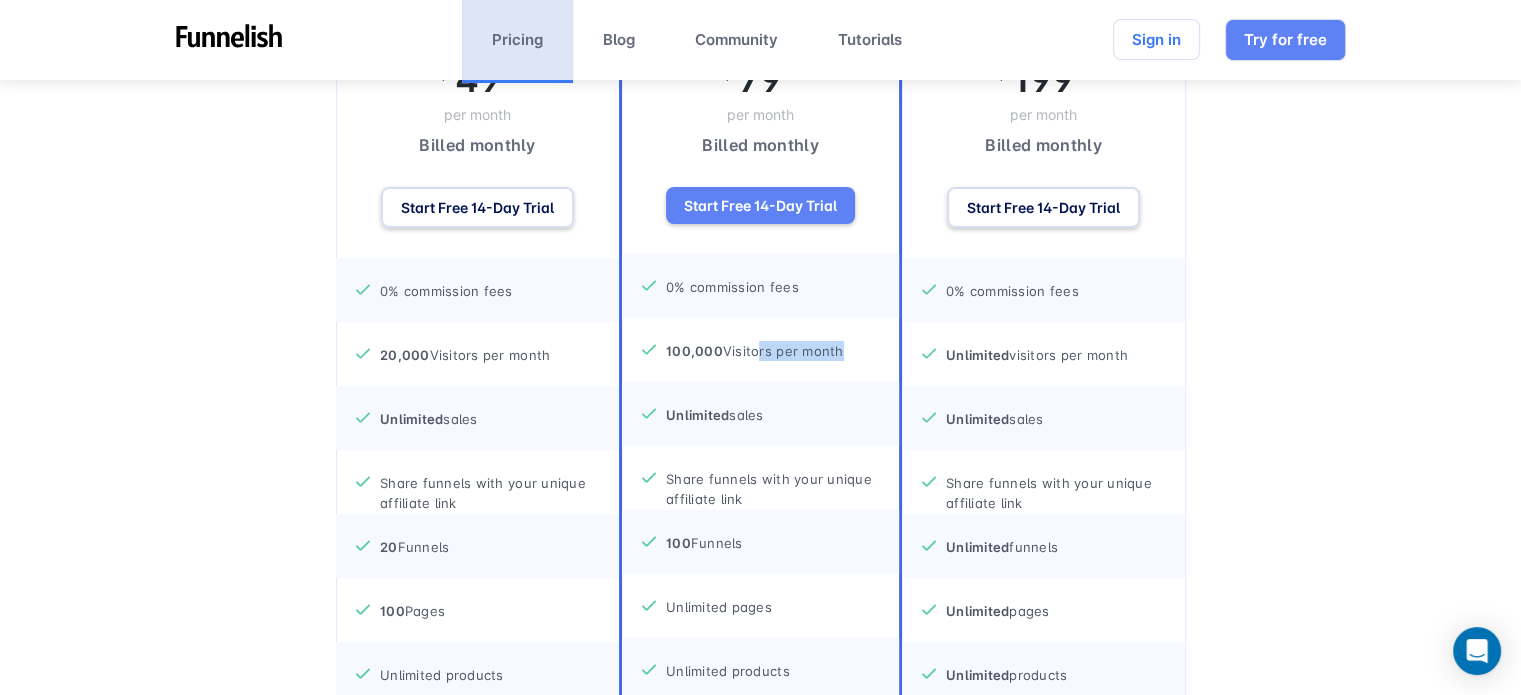 click on "100,000  Visitors per month" at bounding box center [755, 341] 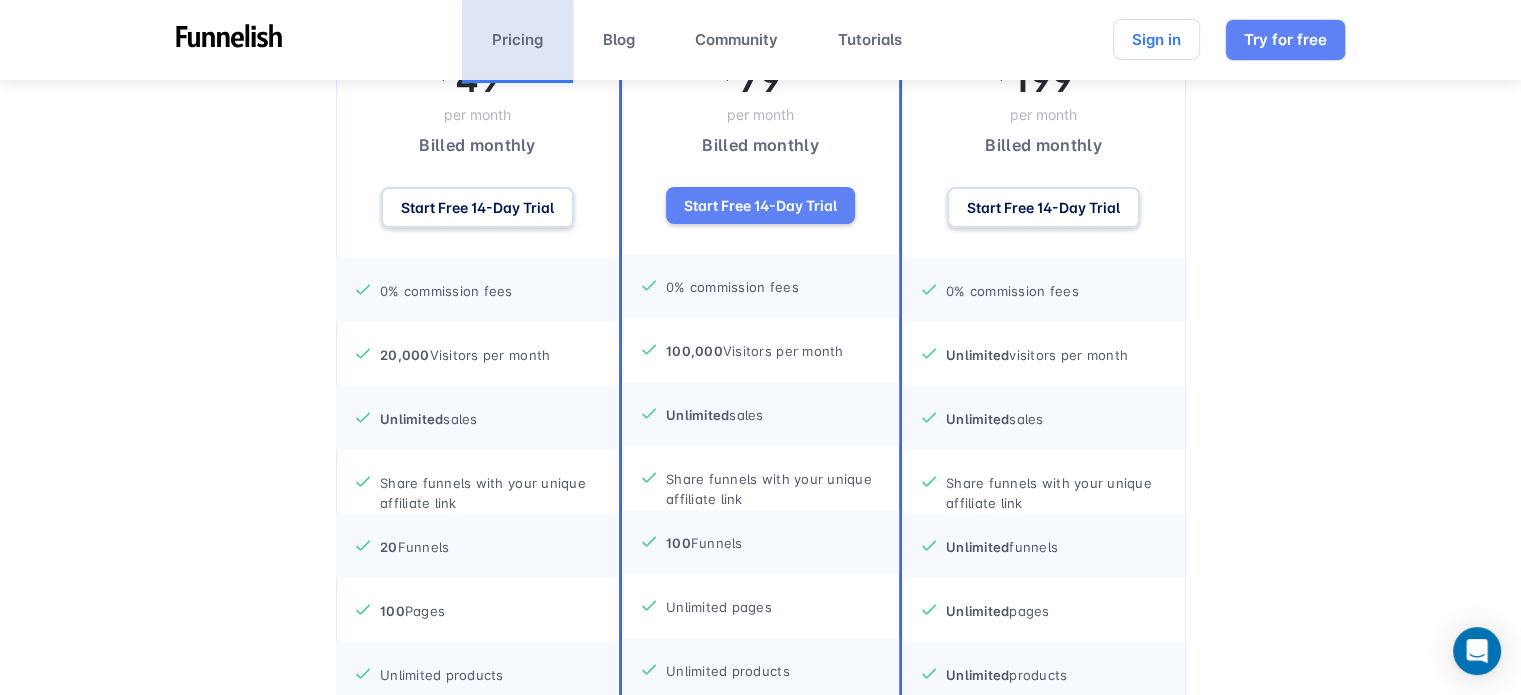 drag, startPoint x: 971, startPoint y: 340, endPoint x: 1016, endPoint y: 340, distance: 45 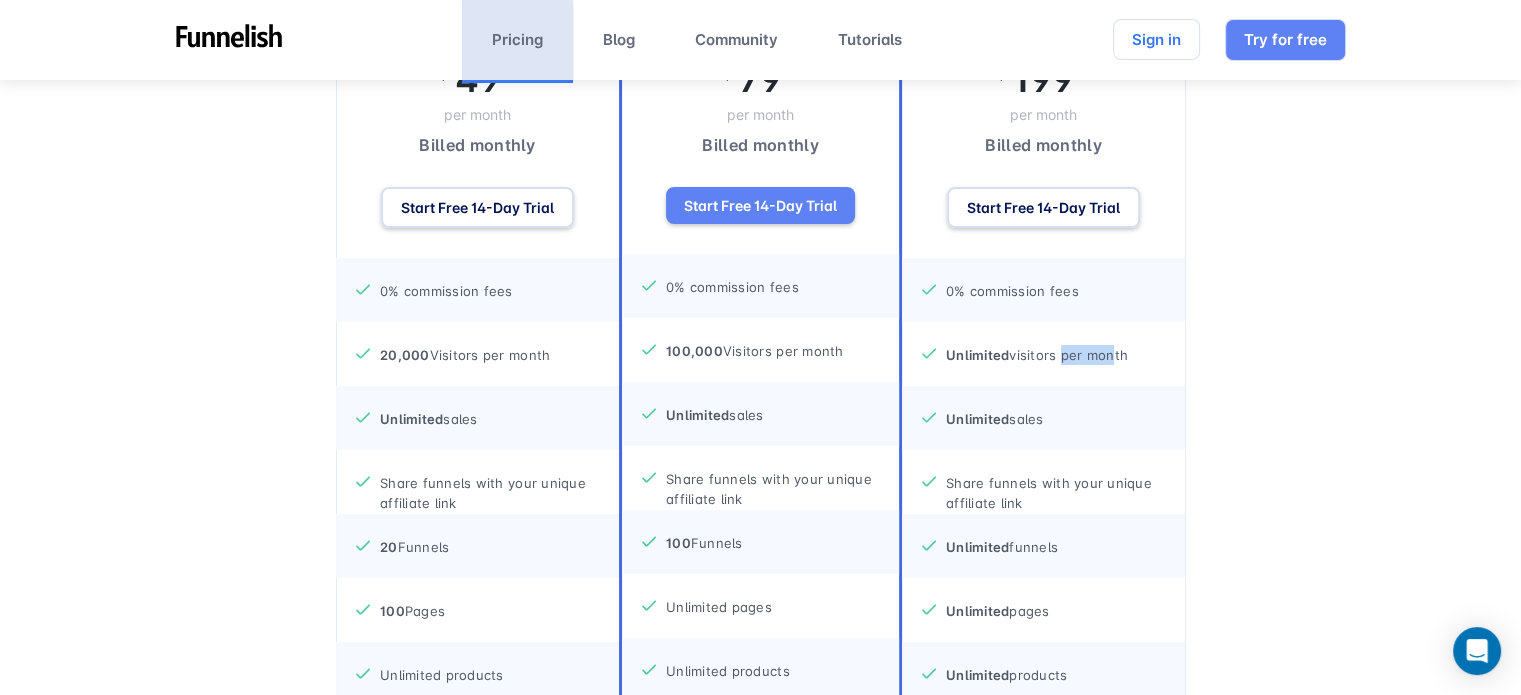 drag, startPoint x: 1056, startPoint y: 349, endPoint x: 1106, endPoint y: 355, distance: 50.358715 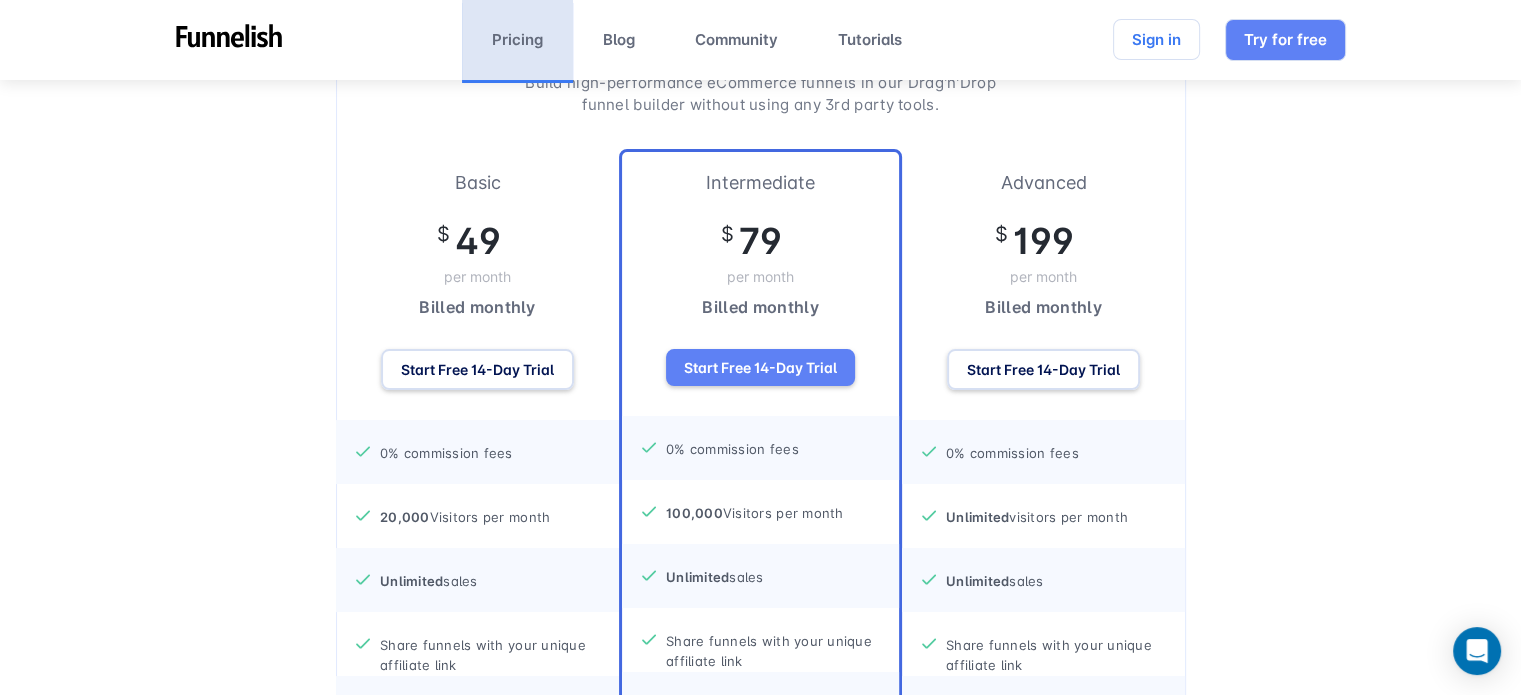 scroll, scrollTop: 300, scrollLeft: 0, axis: vertical 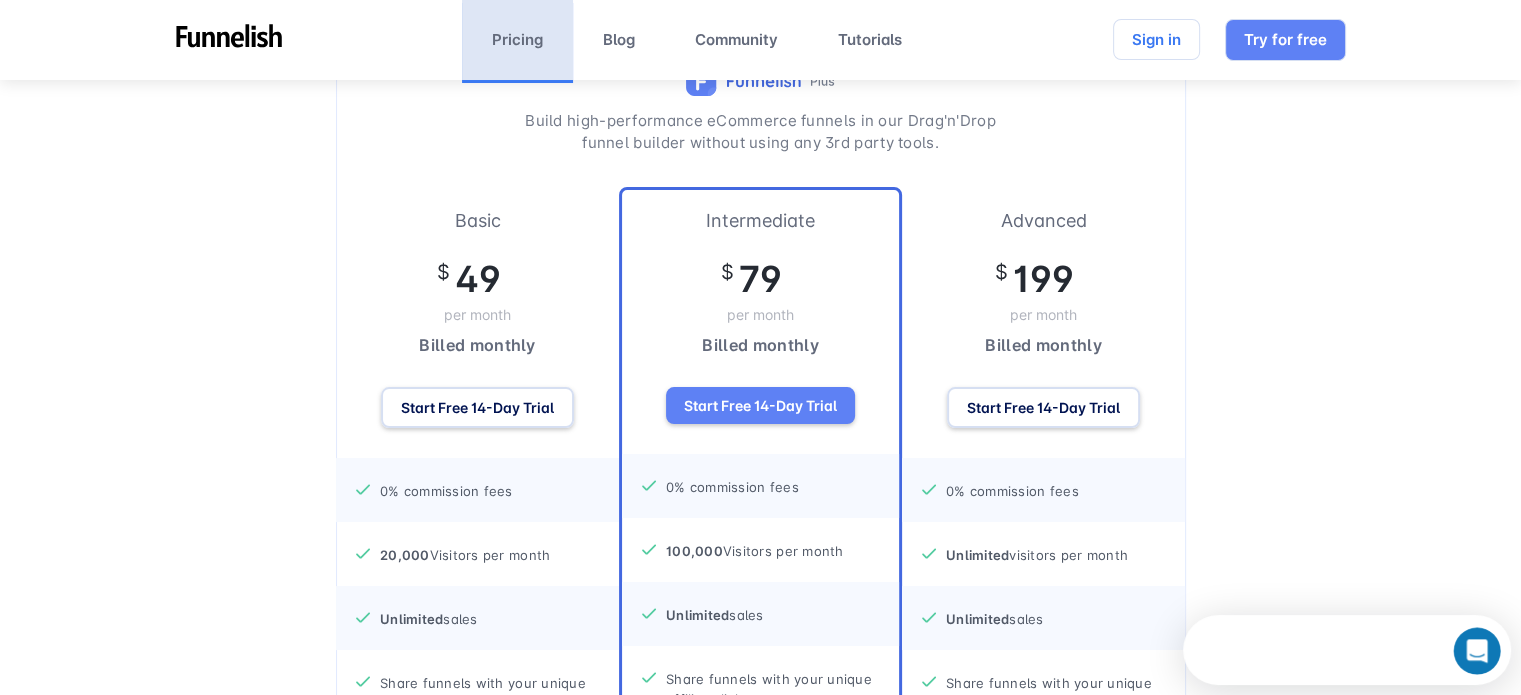 drag, startPoint x: 1036, startPoint y: 247, endPoint x: 1069, endPoint y: 246, distance: 33.01515 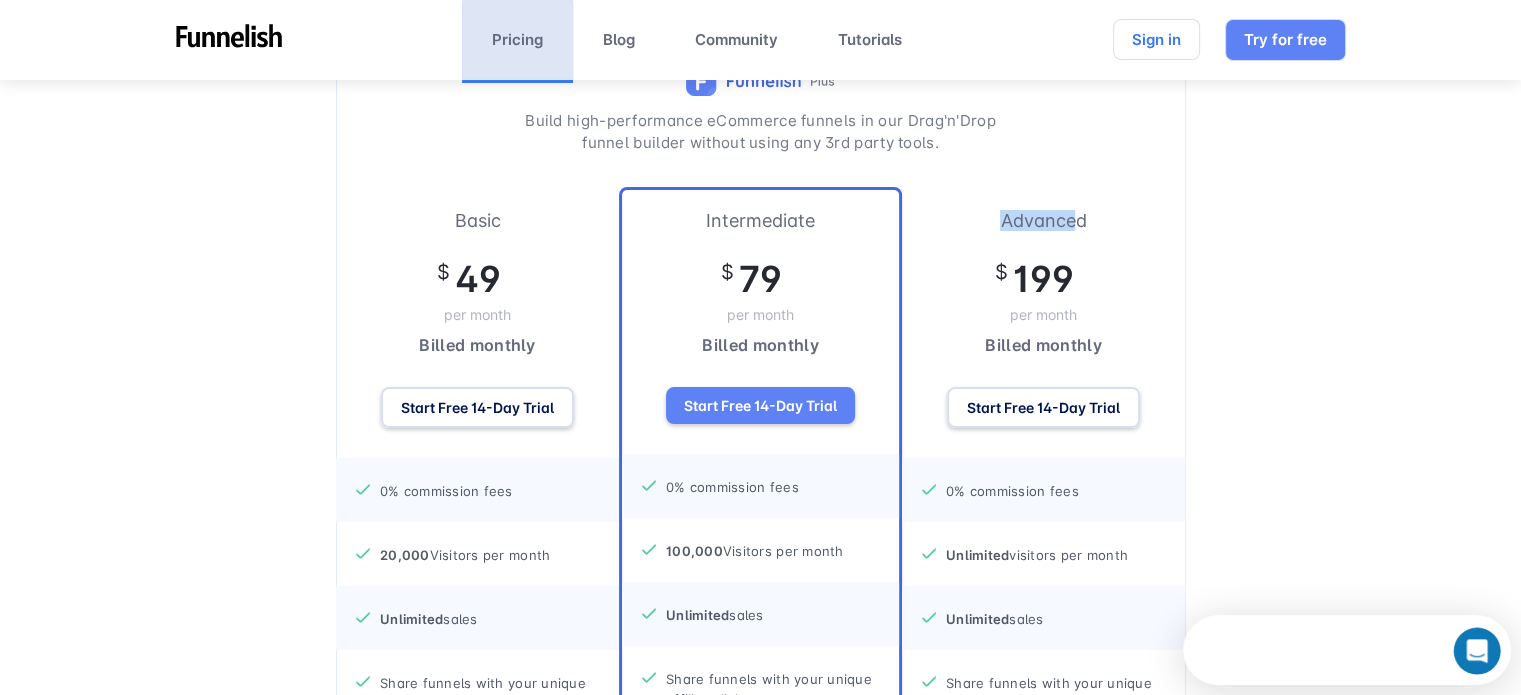 drag, startPoint x: 1036, startPoint y: 218, endPoint x: 1072, endPoint y: 219, distance: 36.013885 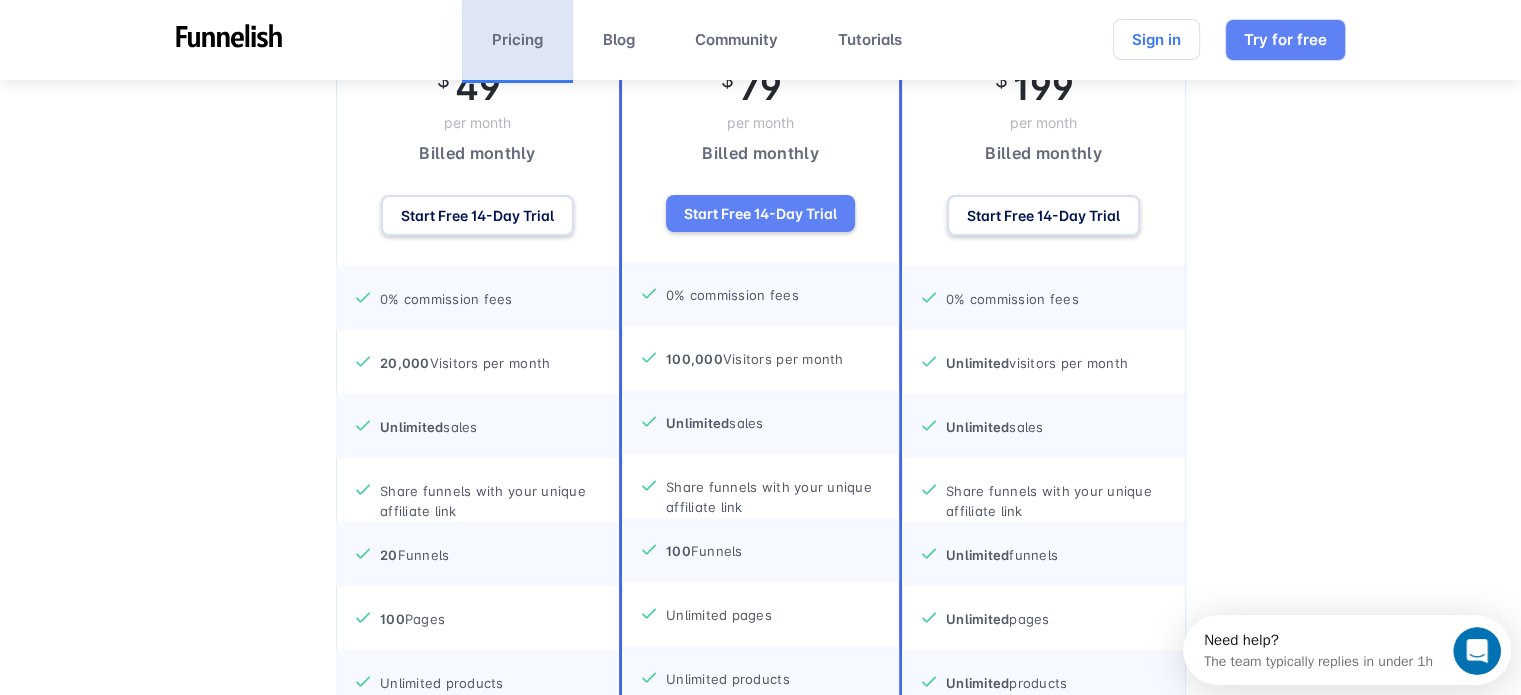 scroll, scrollTop: 500, scrollLeft: 0, axis: vertical 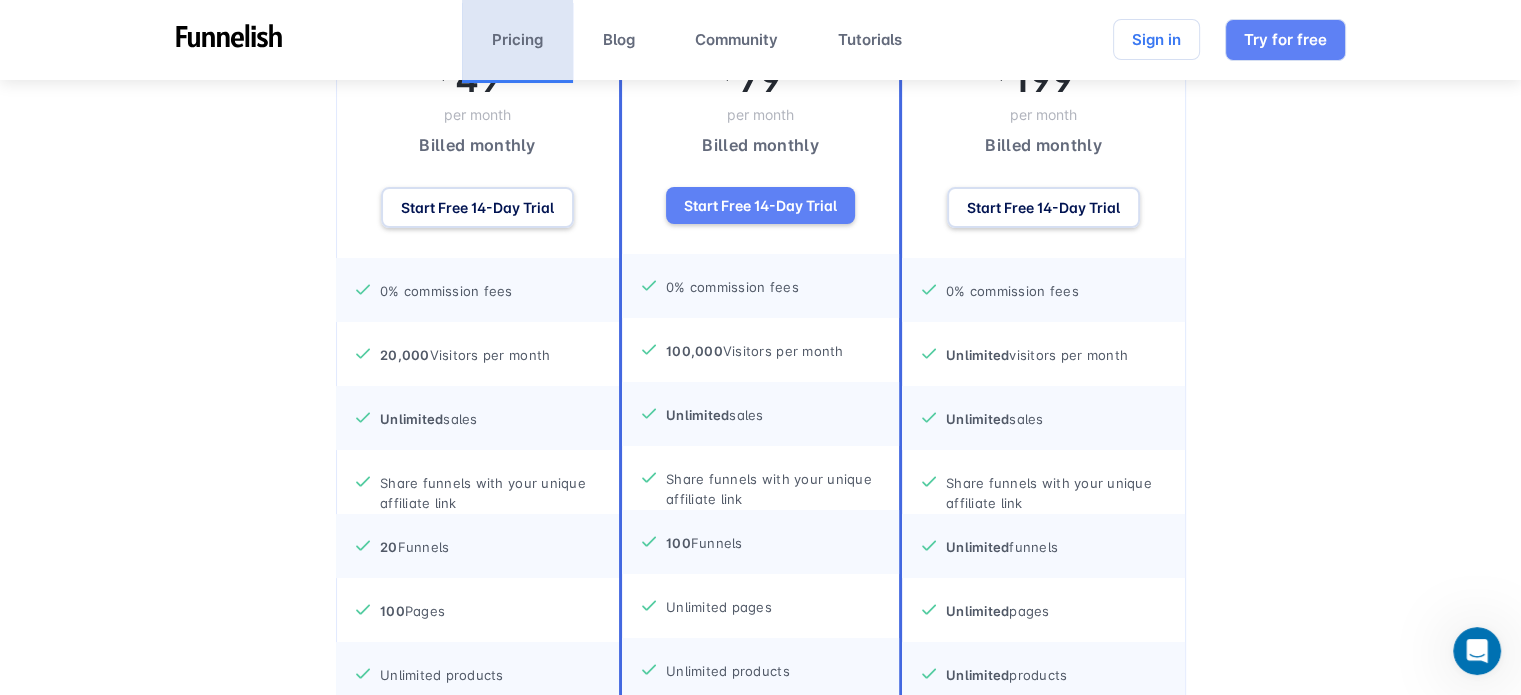 click on "$
49
per month
Billed monthly" at bounding box center [477, 109] 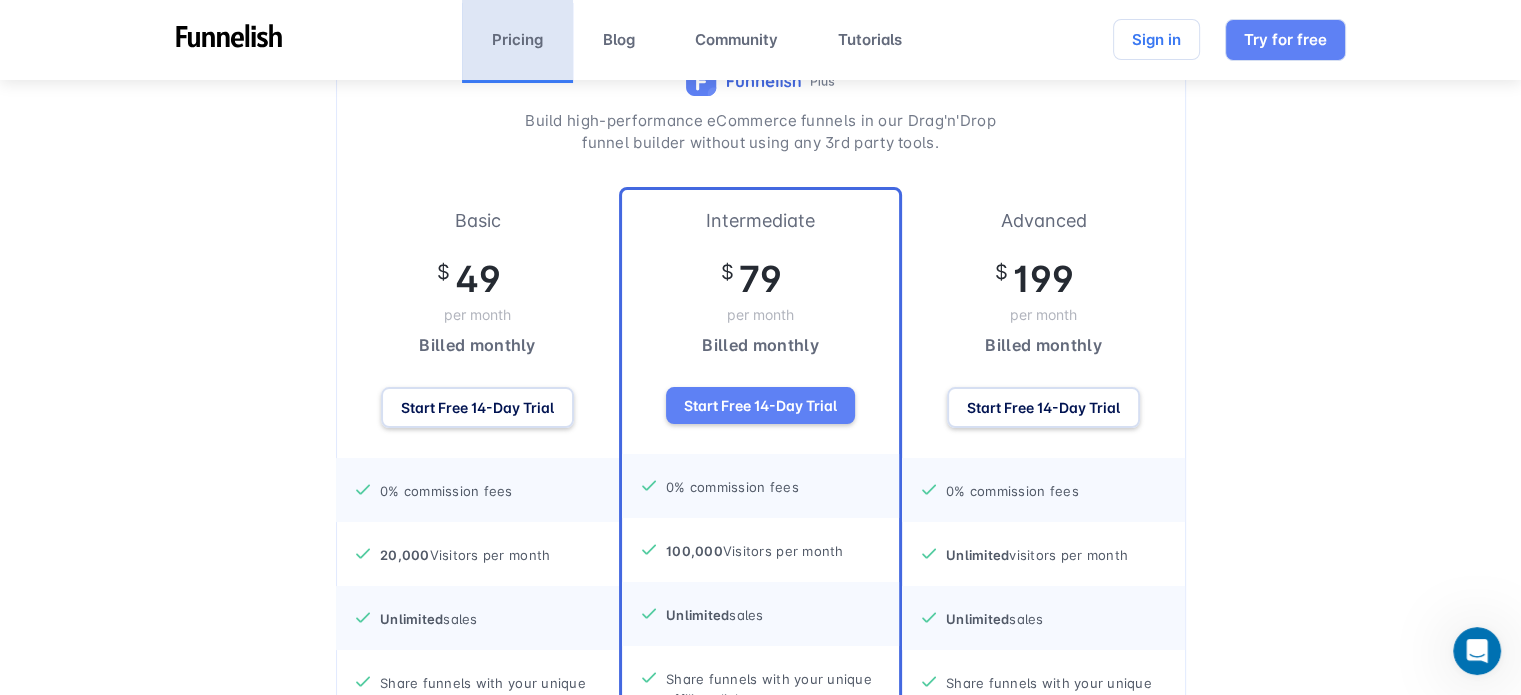 click on "$
79
per month
Billed monthly" at bounding box center (760, 309) 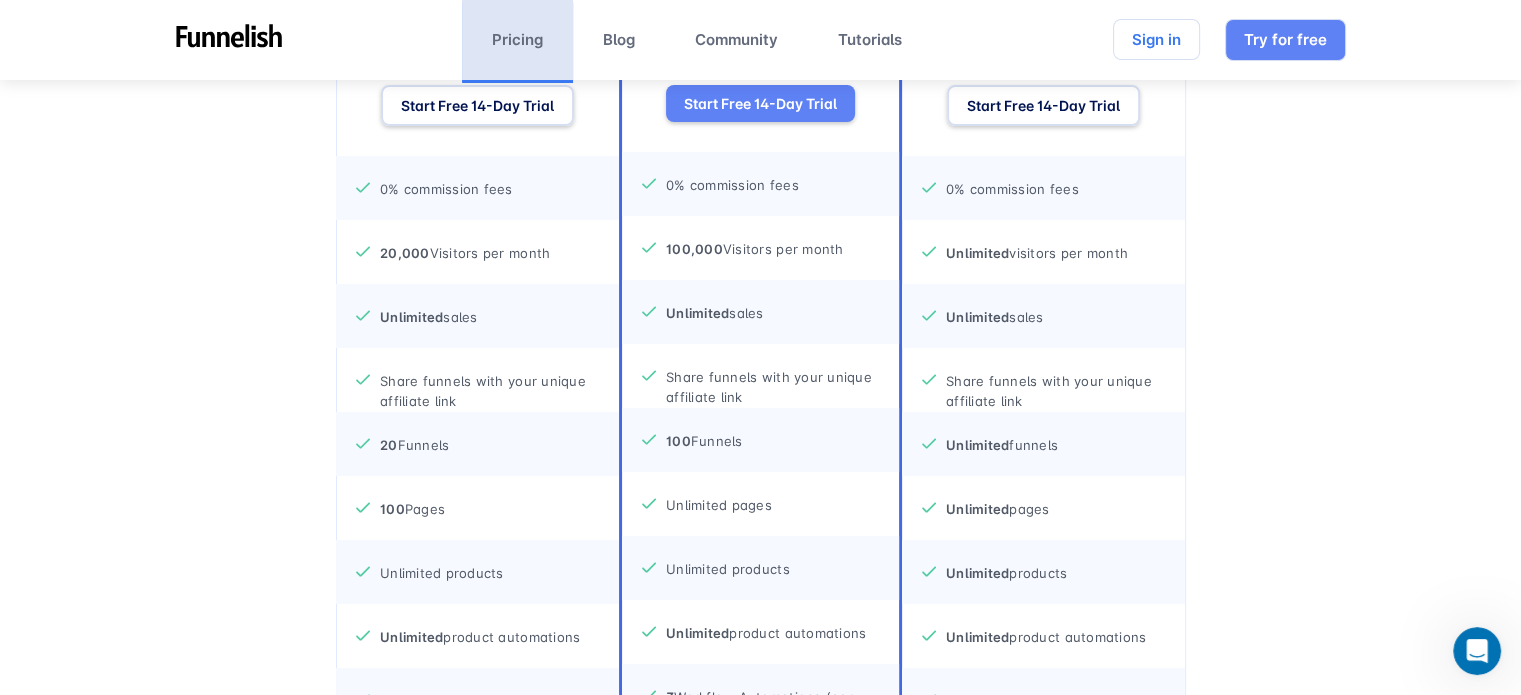 scroll, scrollTop: 600, scrollLeft: 0, axis: vertical 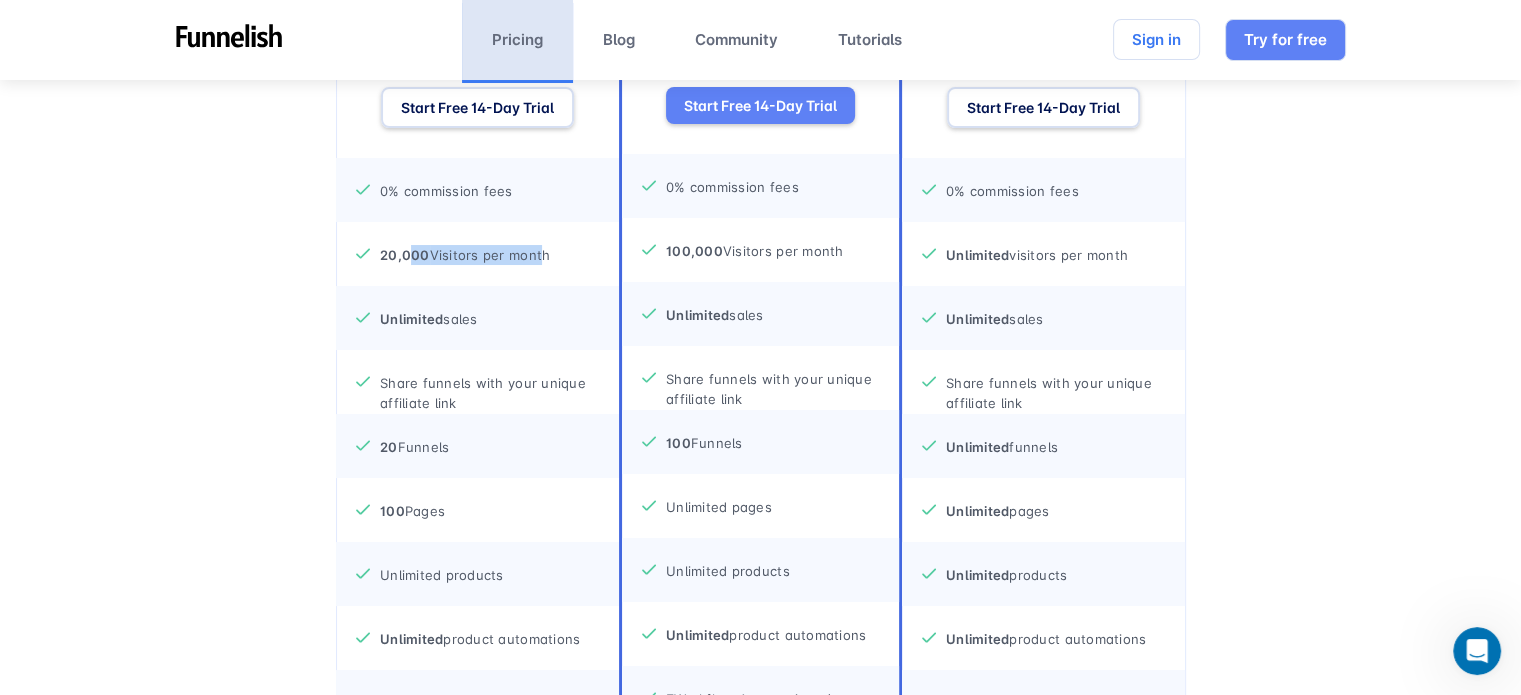 drag, startPoint x: 536, startPoint y: 248, endPoint x: 407, endPoint y: 261, distance: 129.65338 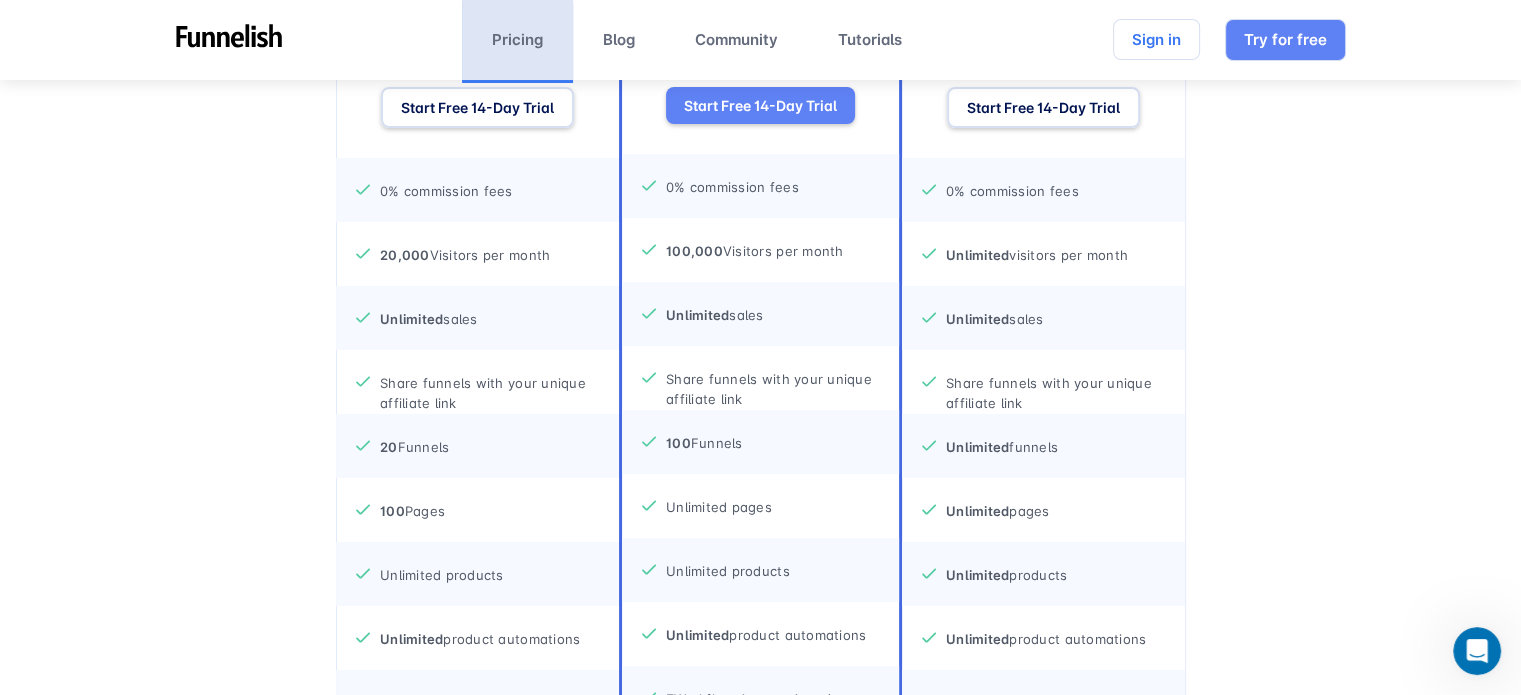 click on "20,000  Visitors per month" at bounding box center (477, 254) 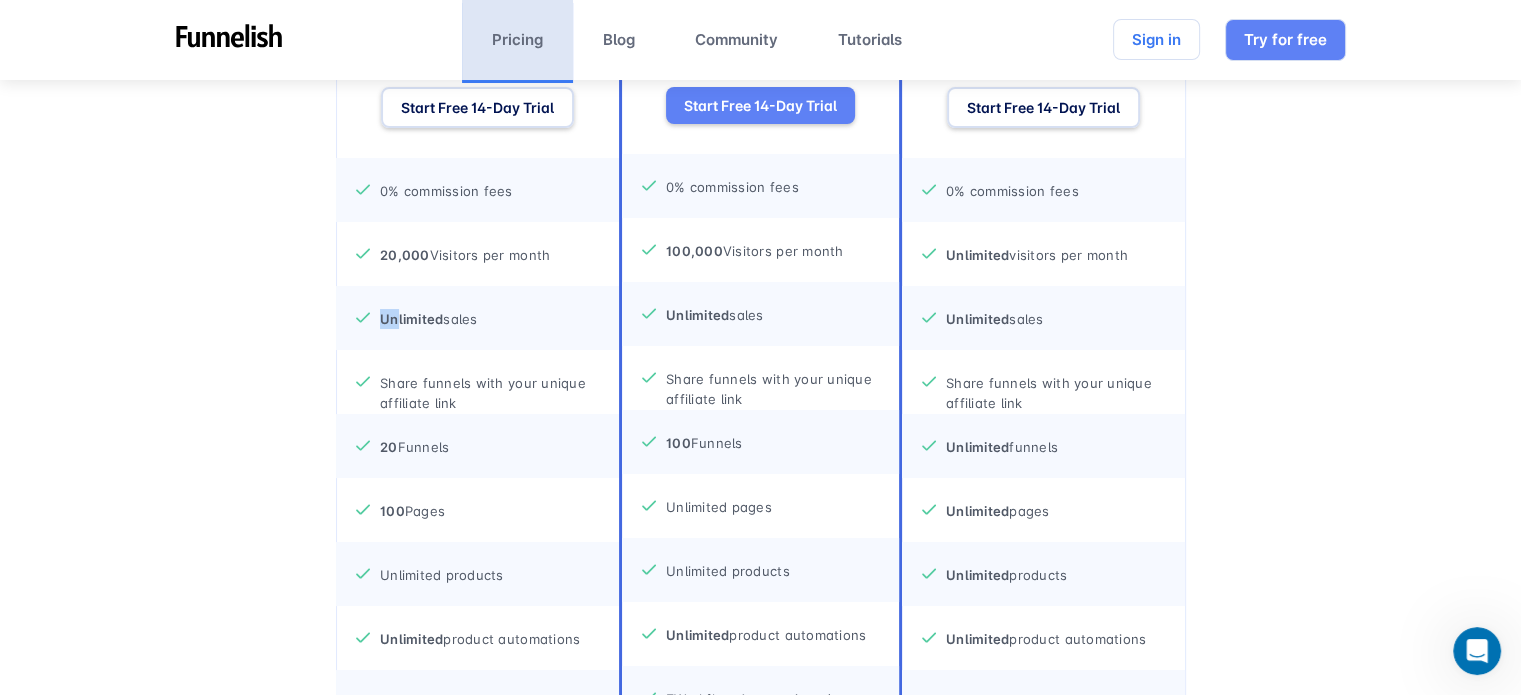 drag, startPoint x: 499, startPoint y: 323, endPoint x: 394, endPoint y: 326, distance: 105.04285 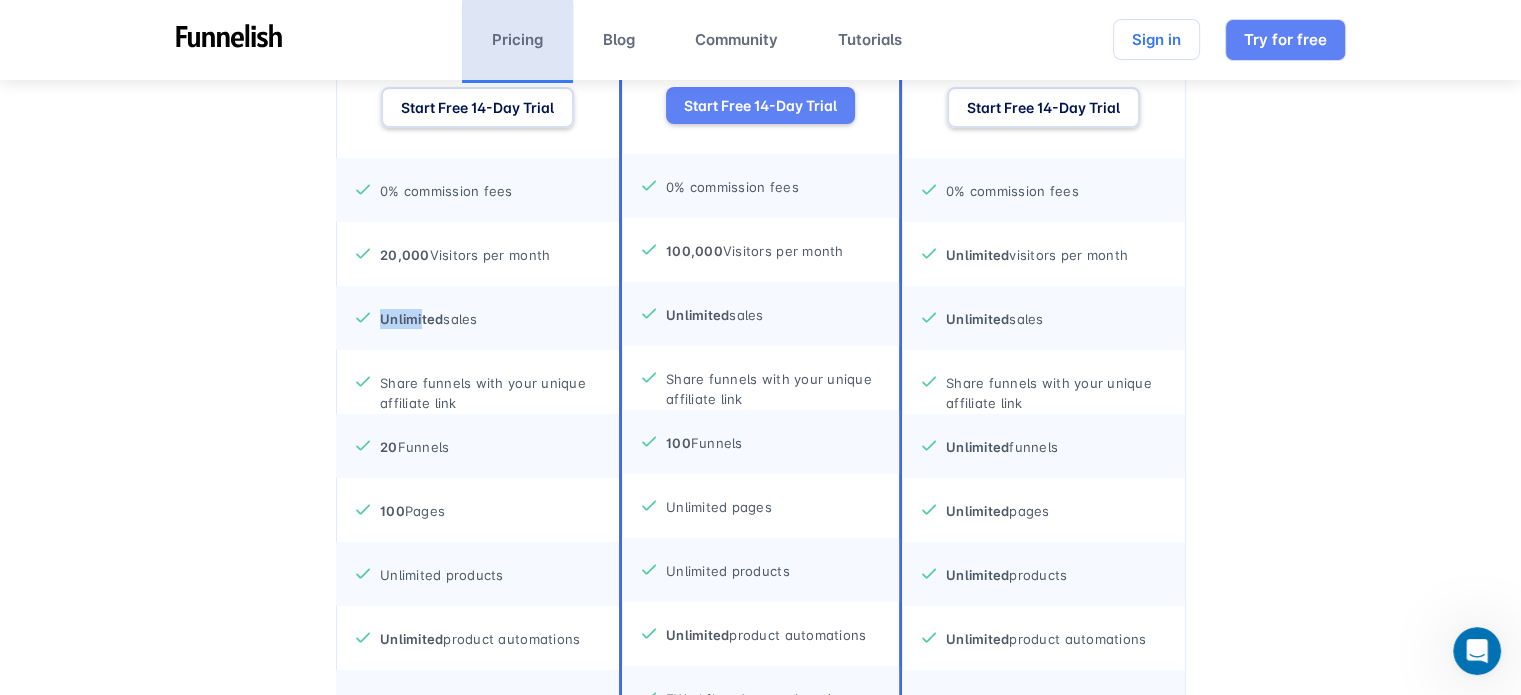 drag, startPoint x: 475, startPoint y: 323, endPoint x: 508, endPoint y: 323, distance: 33 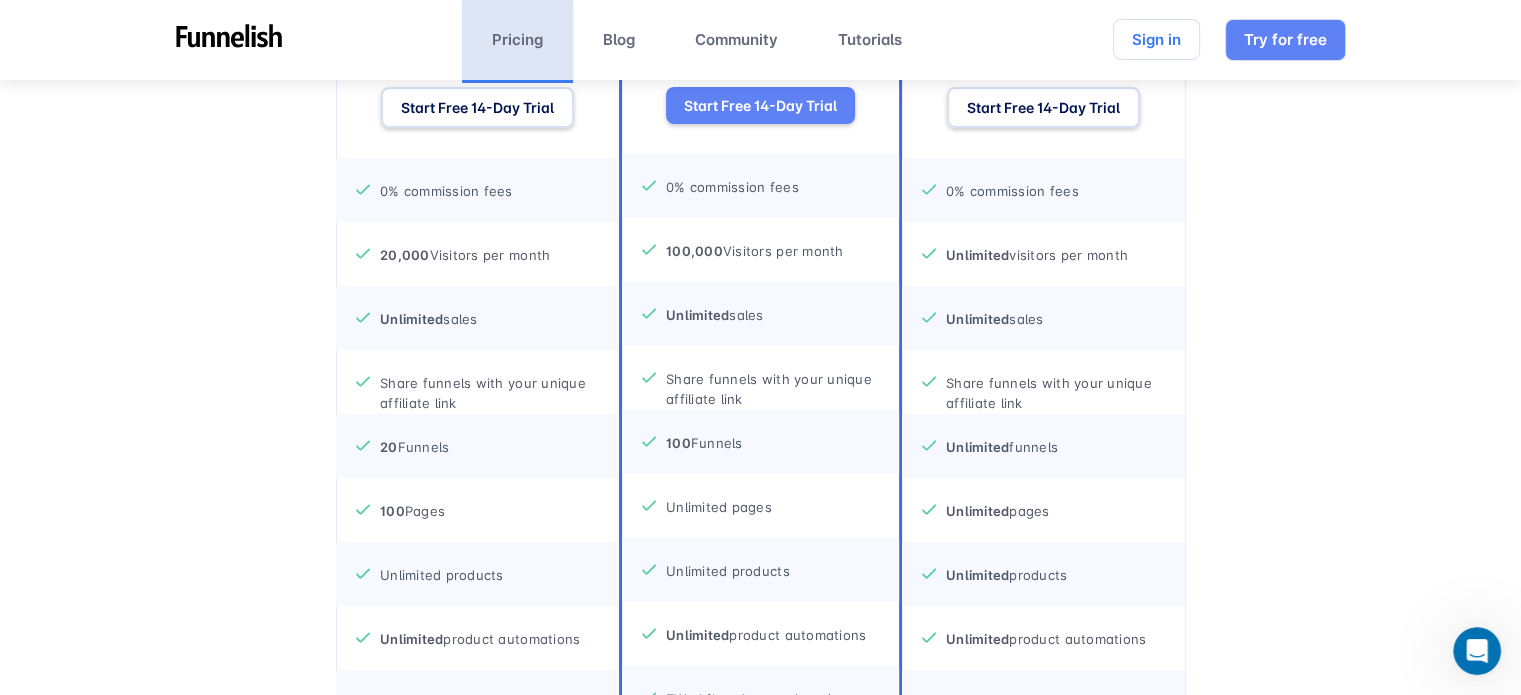 click on "Unlimited  sales" at bounding box center (477, 318) 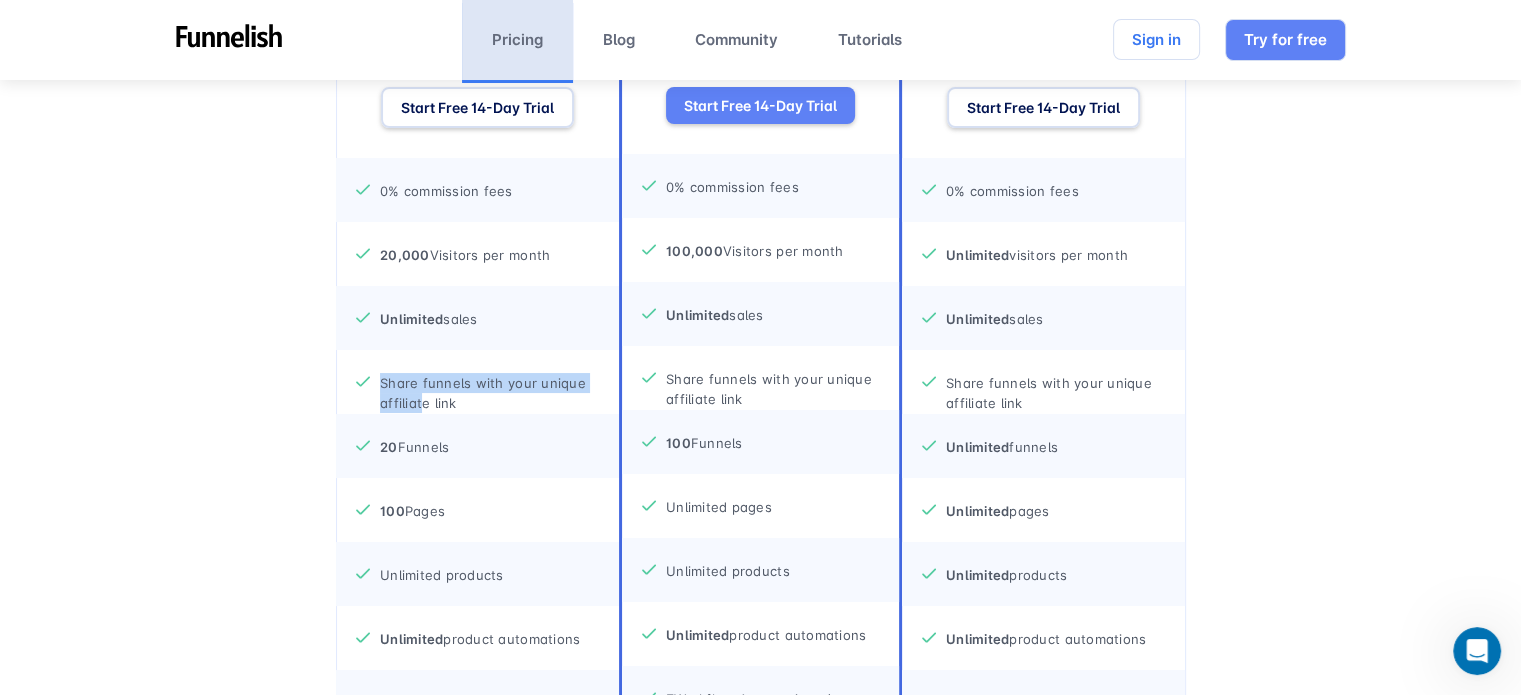 drag, startPoint x: 465, startPoint y: 401, endPoint x: 421, endPoint y: 395, distance: 44.407207 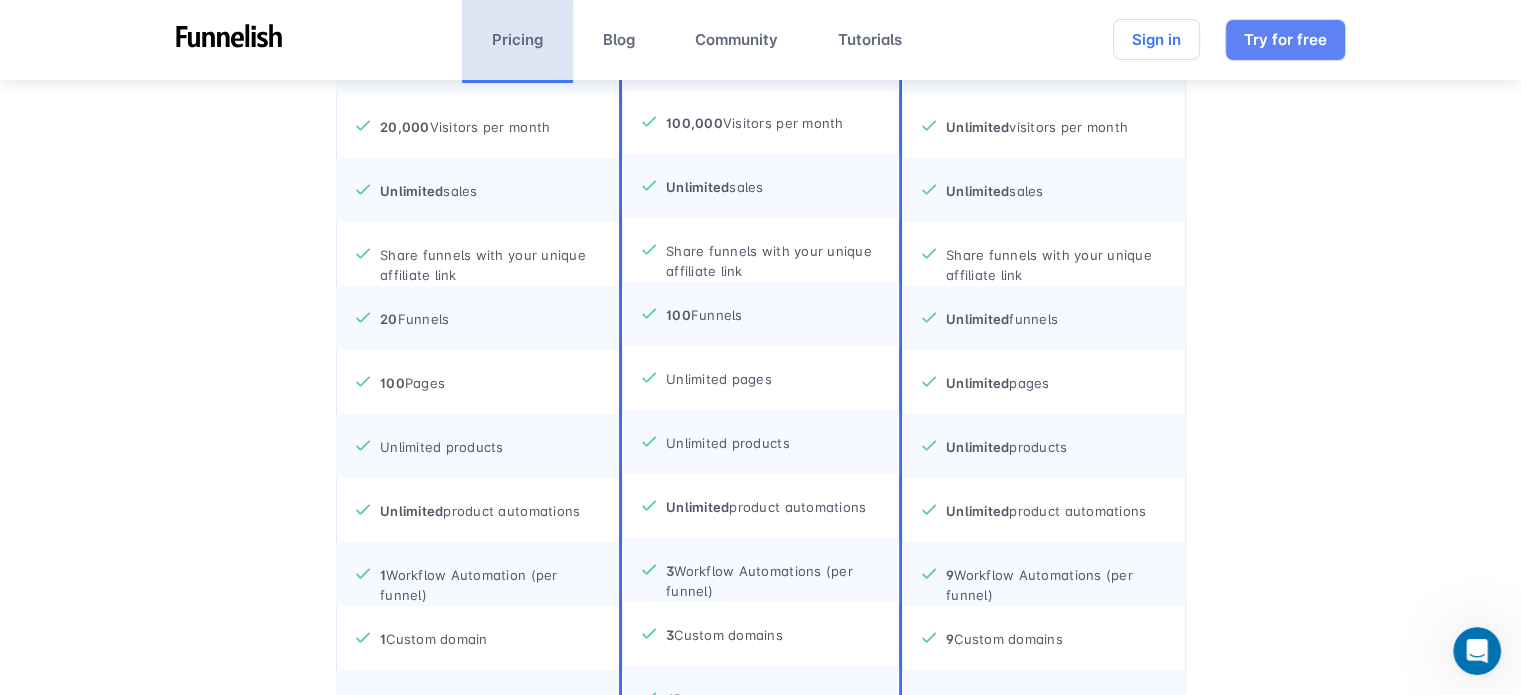 scroll, scrollTop: 800, scrollLeft: 0, axis: vertical 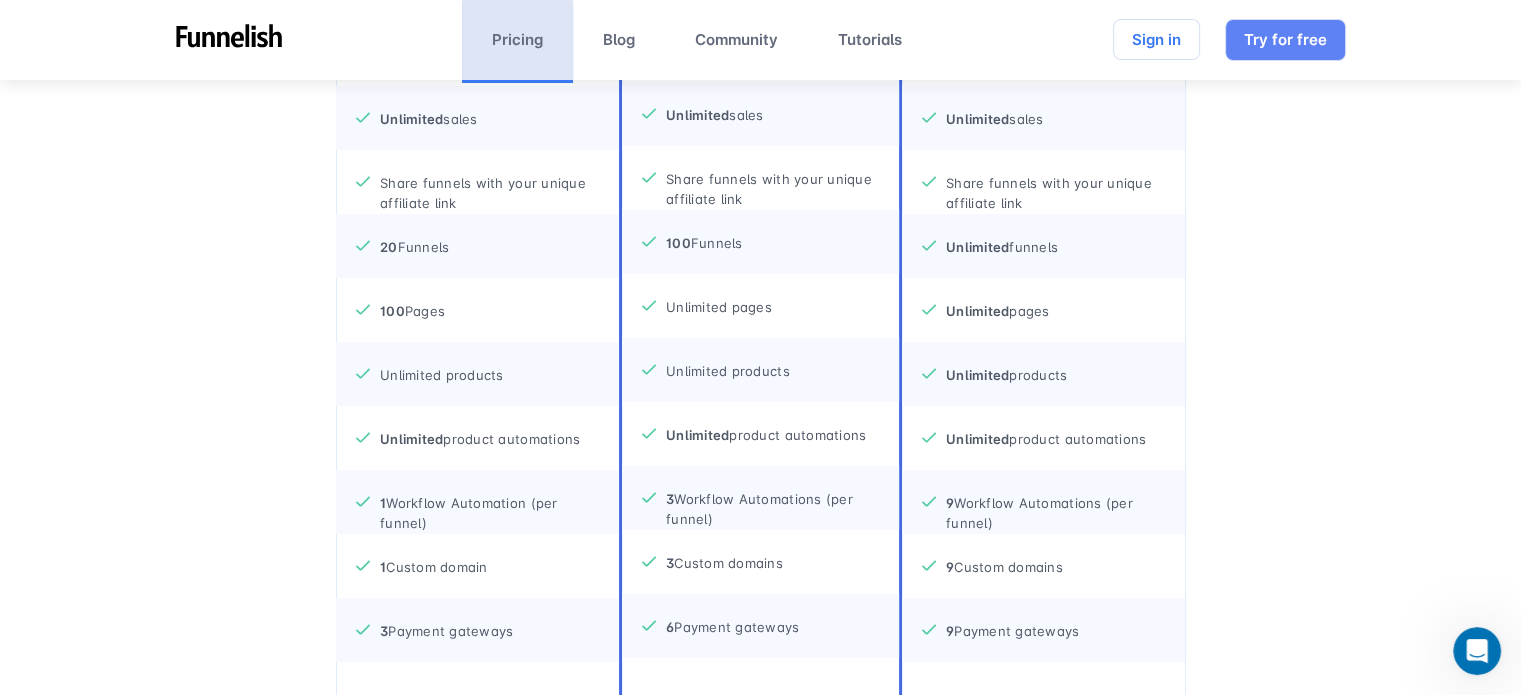 drag, startPoint x: 730, startPoint y: 292, endPoint x: 843, endPoint y: 303, distance: 113.534134 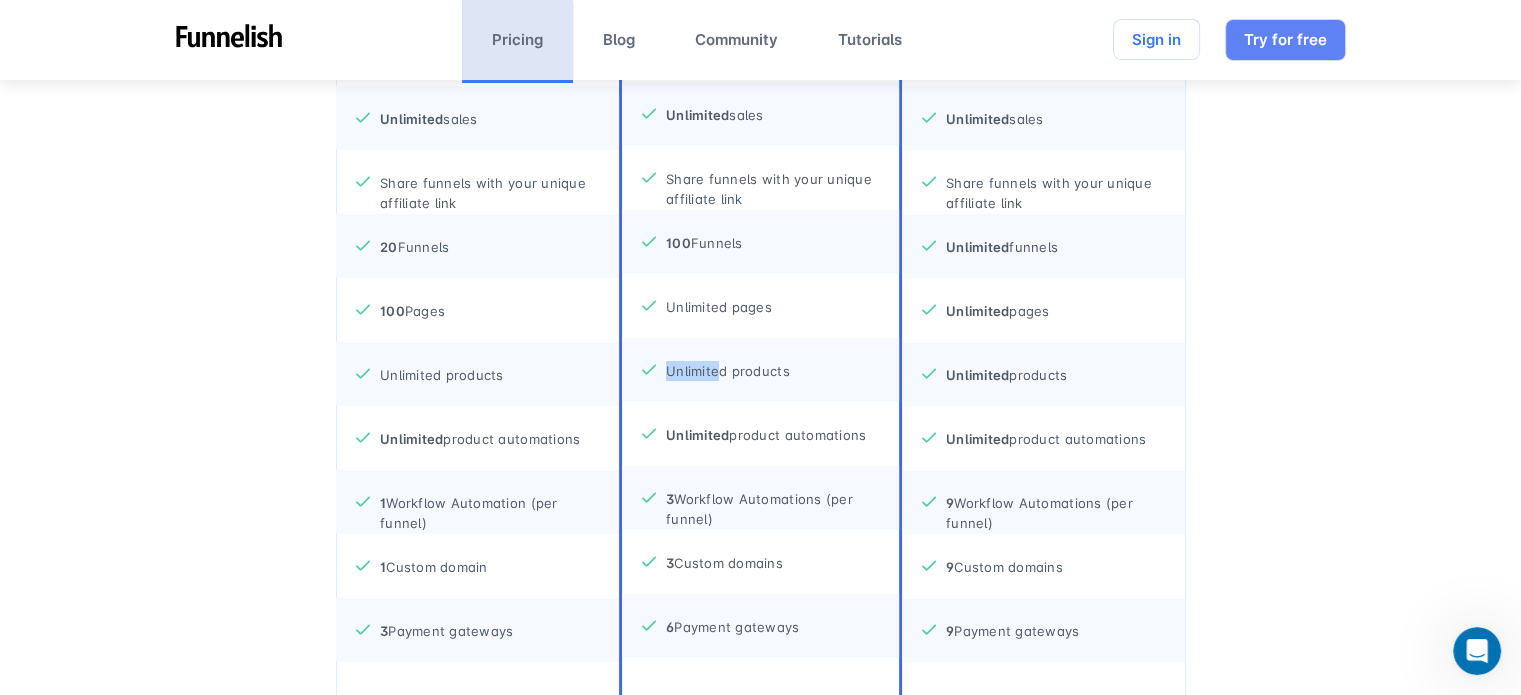 drag, startPoint x: 729, startPoint y: 368, endPoint x: 860, endPoint y: 375, distance: 131.18689 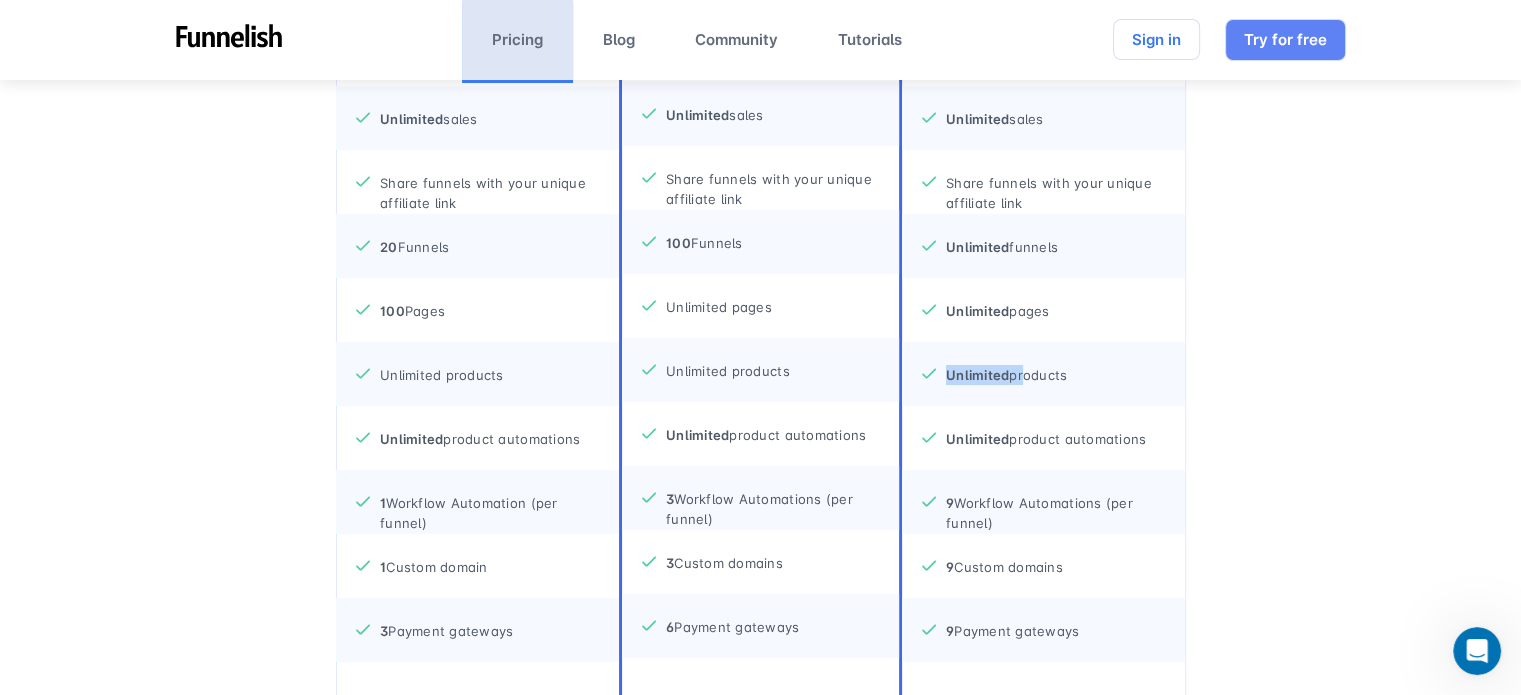 drag, startPoint x: 1059, startPoint y: 387, endPoint x: 1077, endPoint y: 391, distance: 18.439089 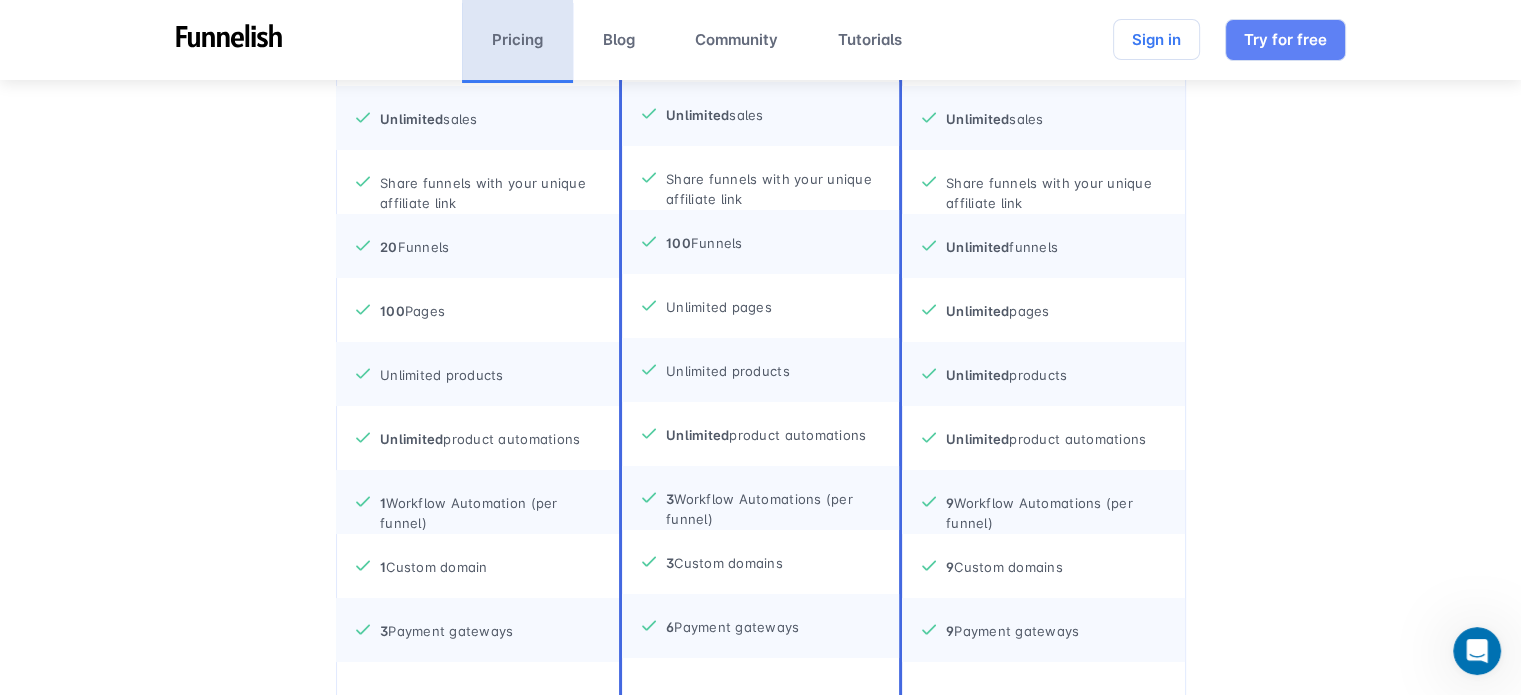 click on "Unlimited  products" at bounding box center [1043, 374] 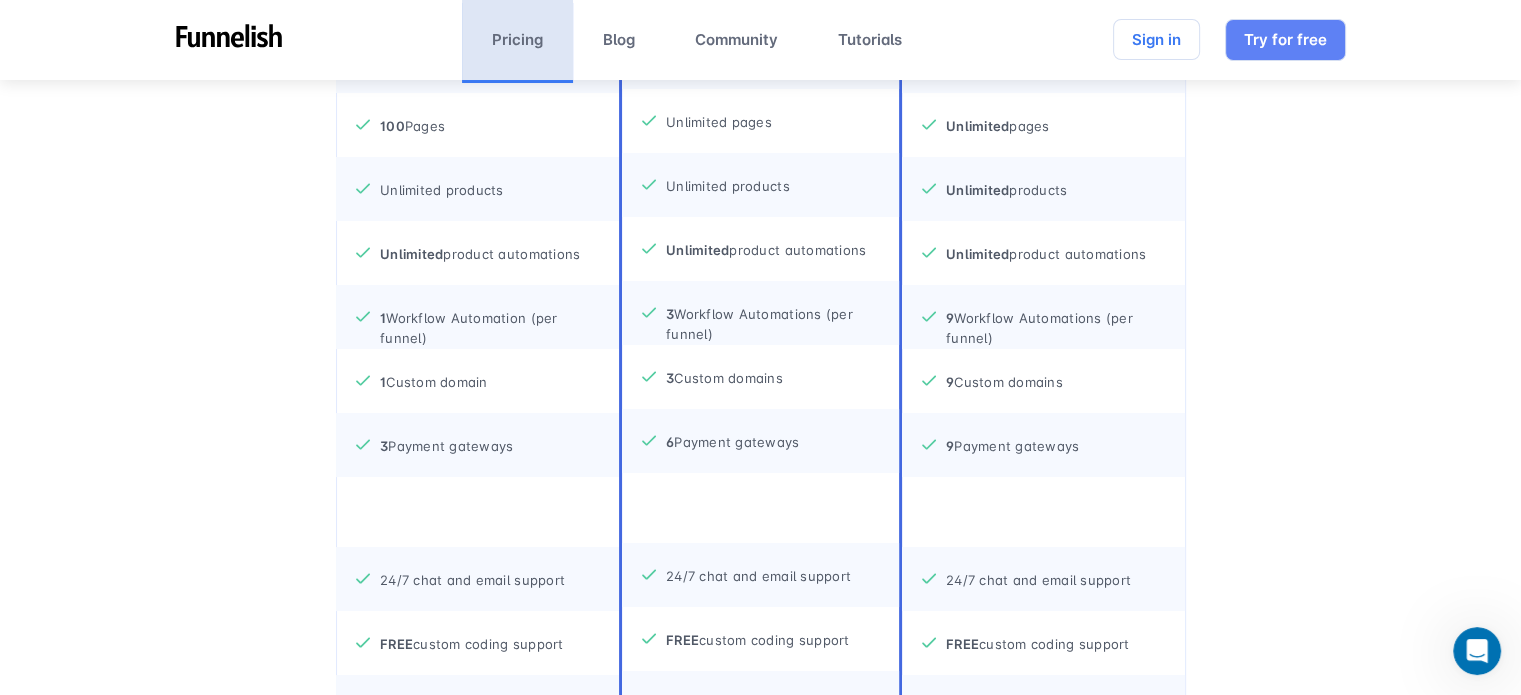scroll, scrollTop: 1000, scrollLeft: 0, axis: vertical 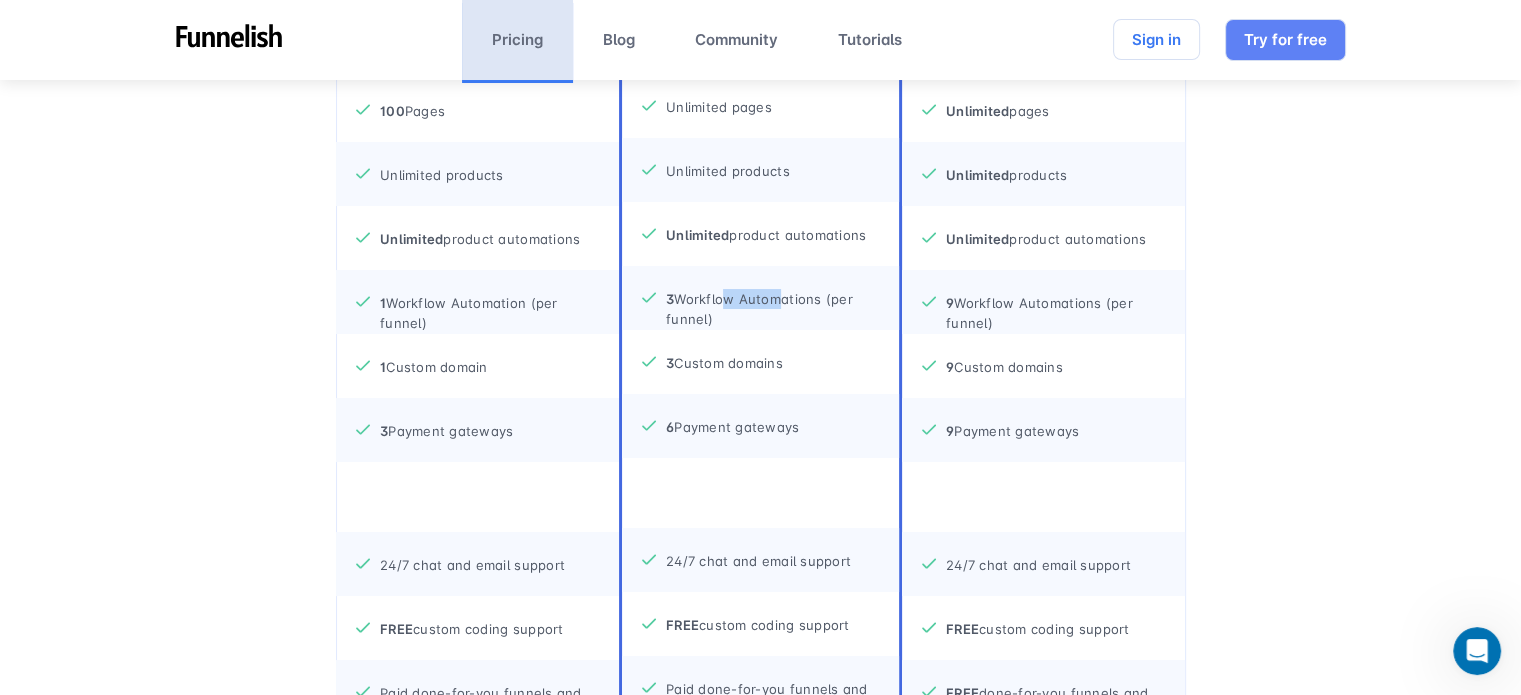 drag, startPoint x: 720, startPoint y: 299, endPoint x: 776, endPoint y: 301, distance: 56.0357 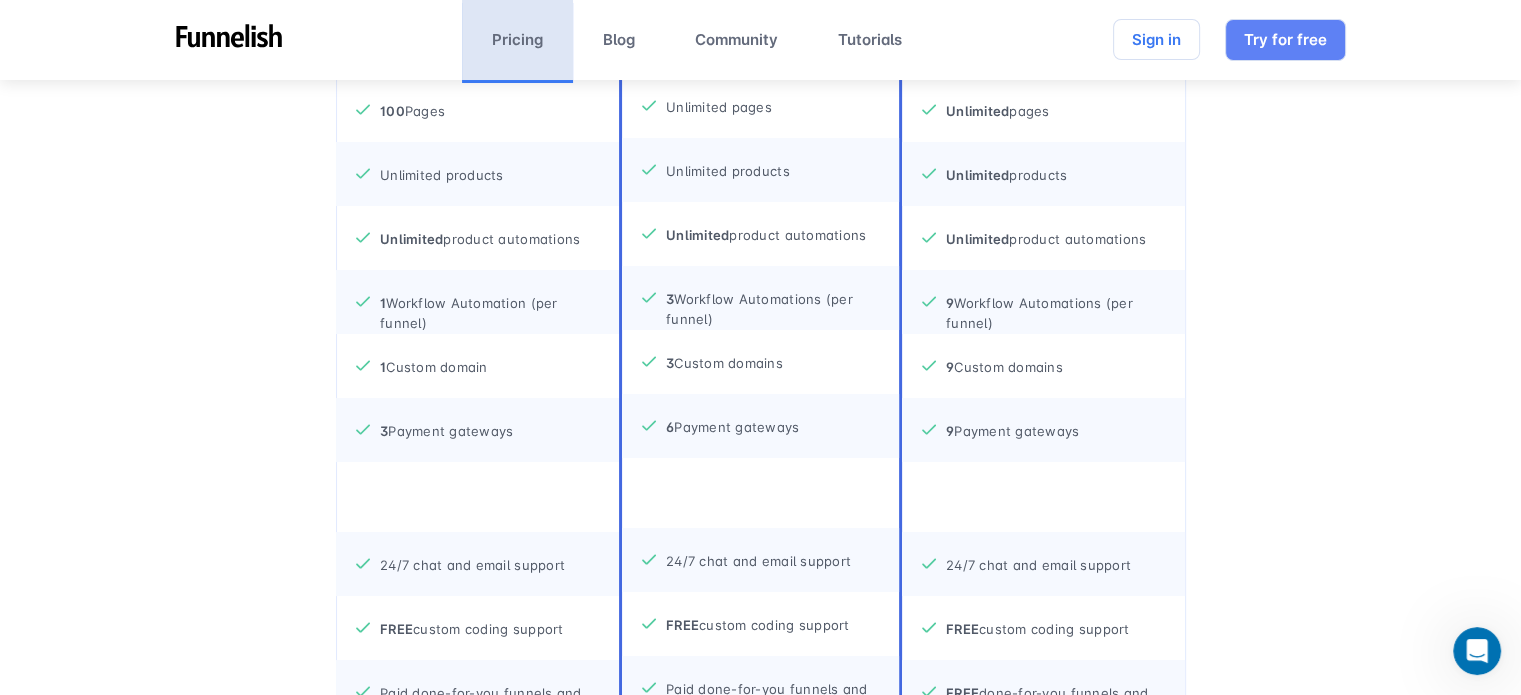 click on "9  Workflow Automations (per funnel)" at bounding box center (1043, 302) 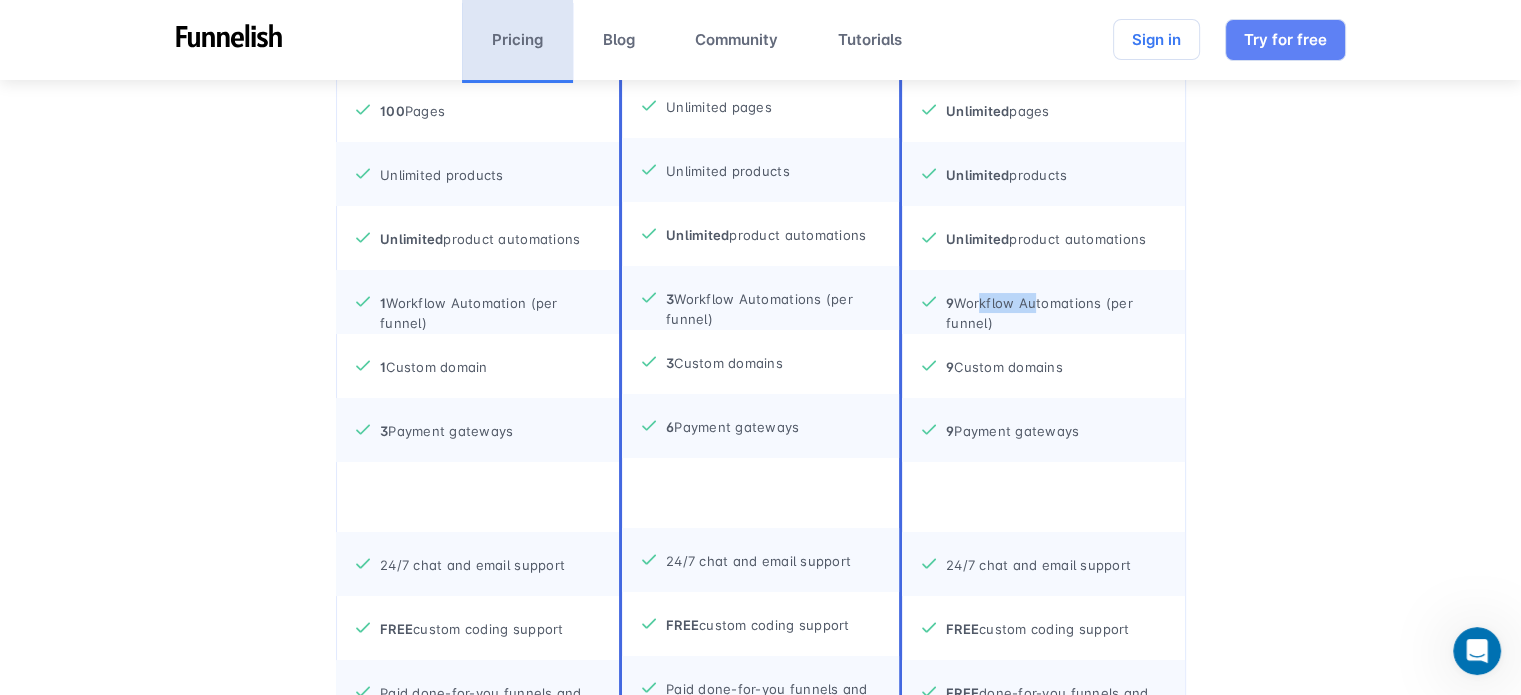 drag, startPoint x: 988, startPoint y: 302, endPoint x: 1028, endPoint y: 301, distance: 40.012497 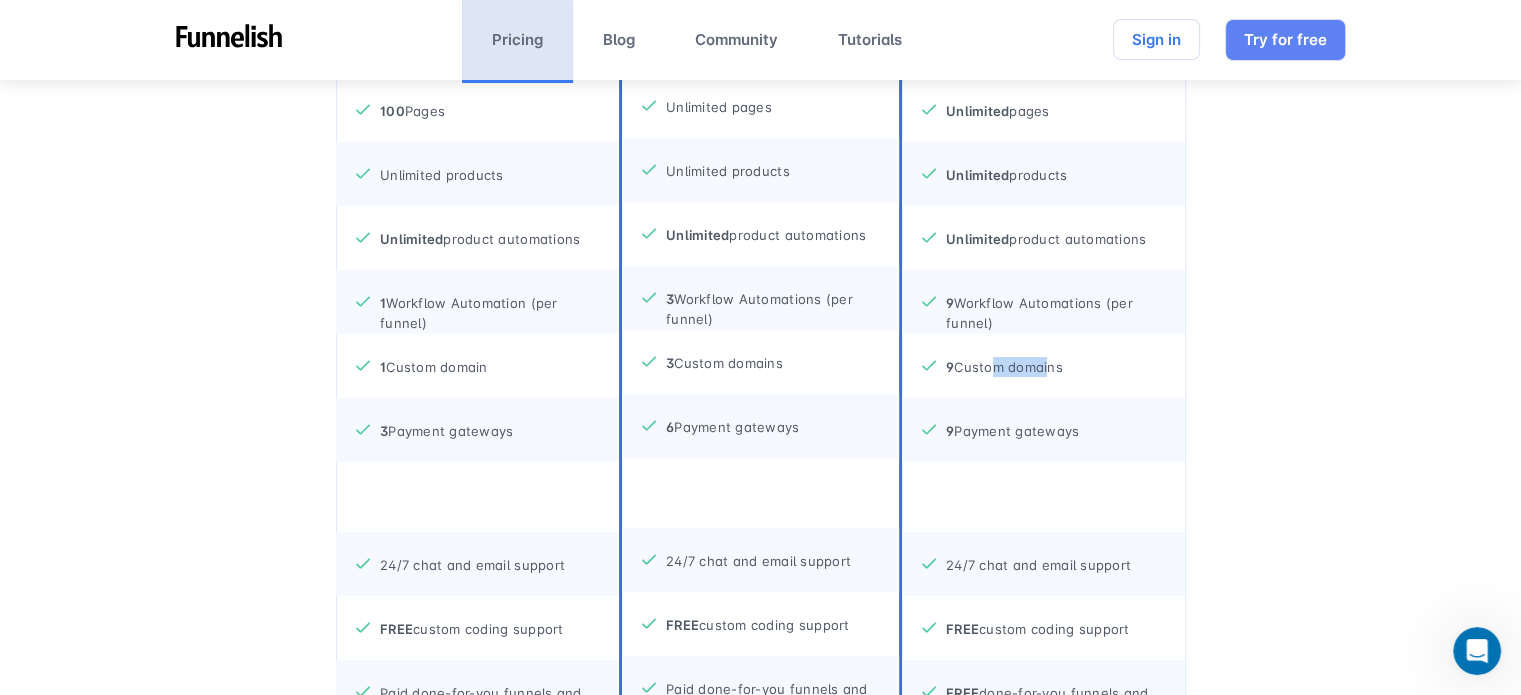 drag, startPoint x: 1044, startPoint y: 366, endPoint x: 986, endPoint y: 364, distance: 58.034473 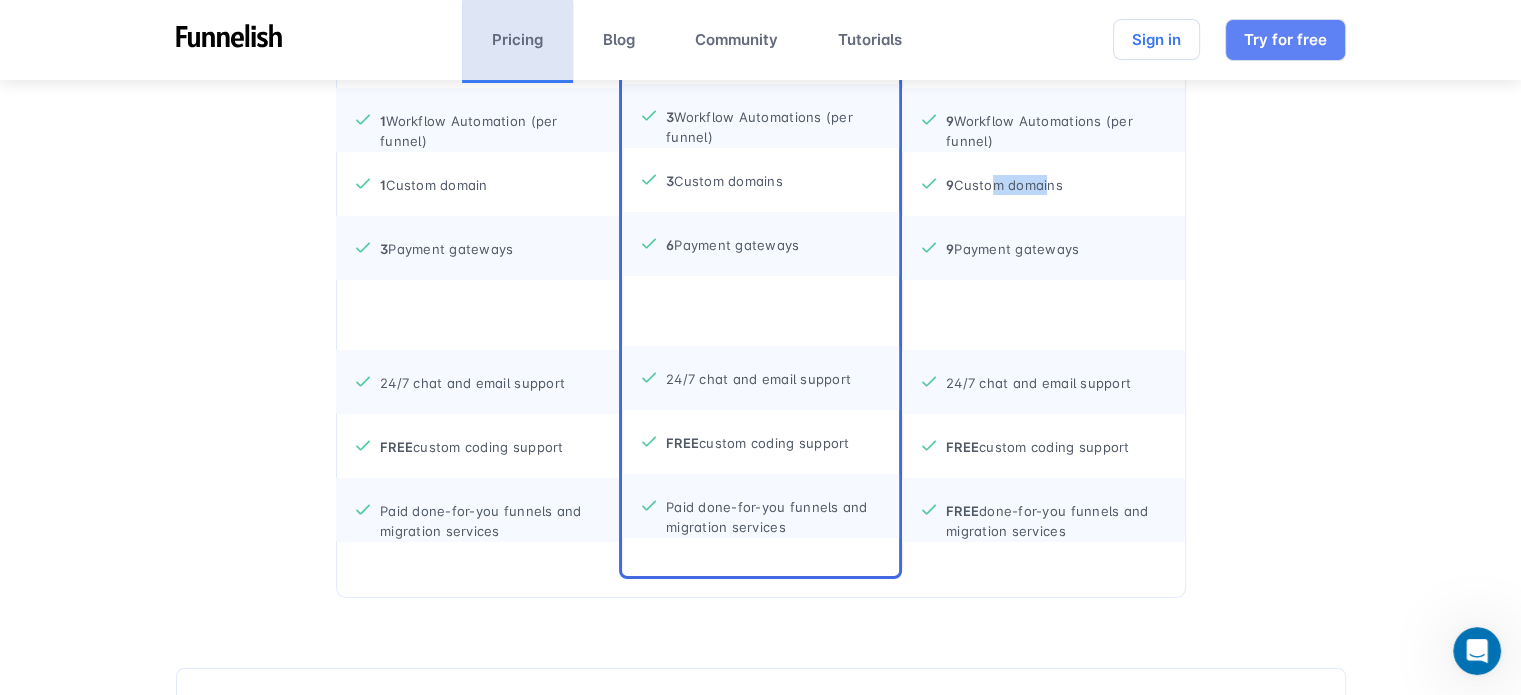 scroll, scrollTop: 1200, scrollLeft: 0, axis: vertical 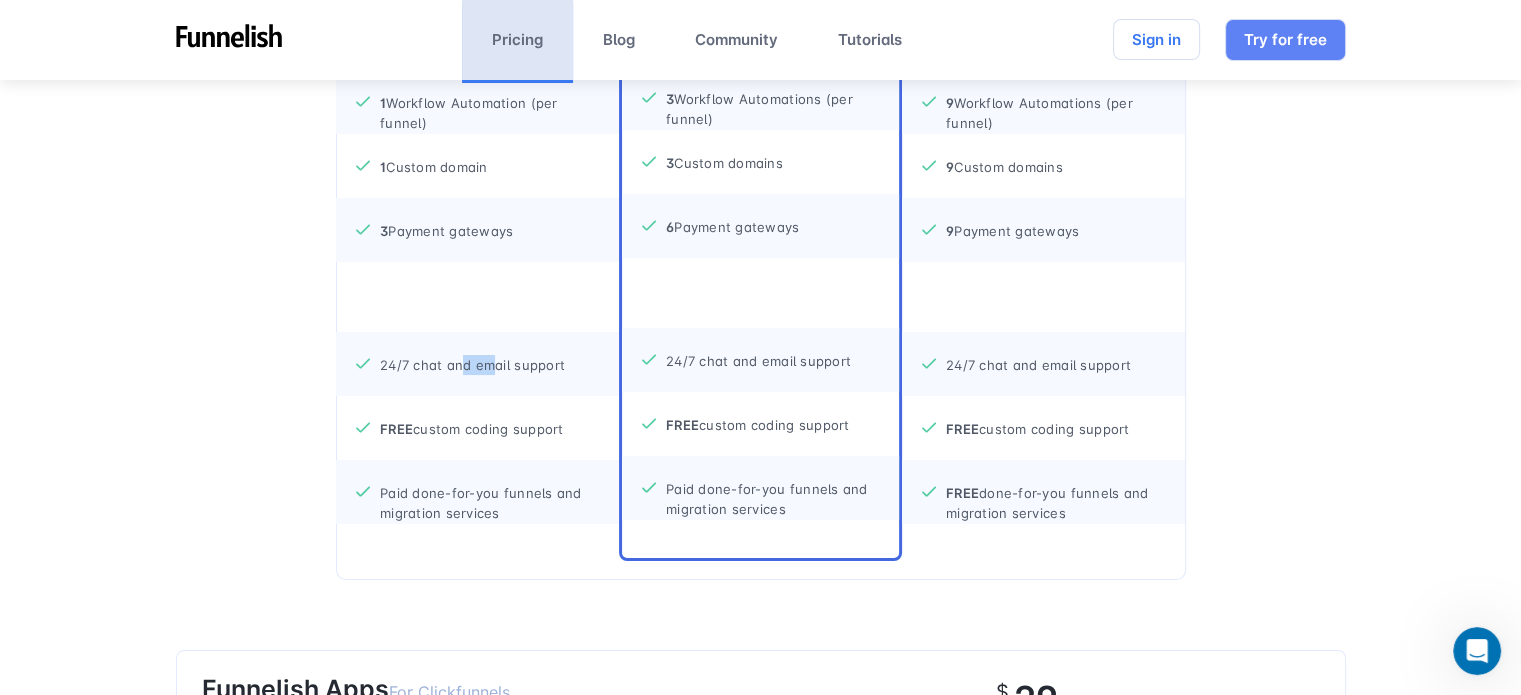 drag, startPoint x: 465, startPoint y: 364, endPoint x: 492, endPoint y: 363, distance: 27.018513 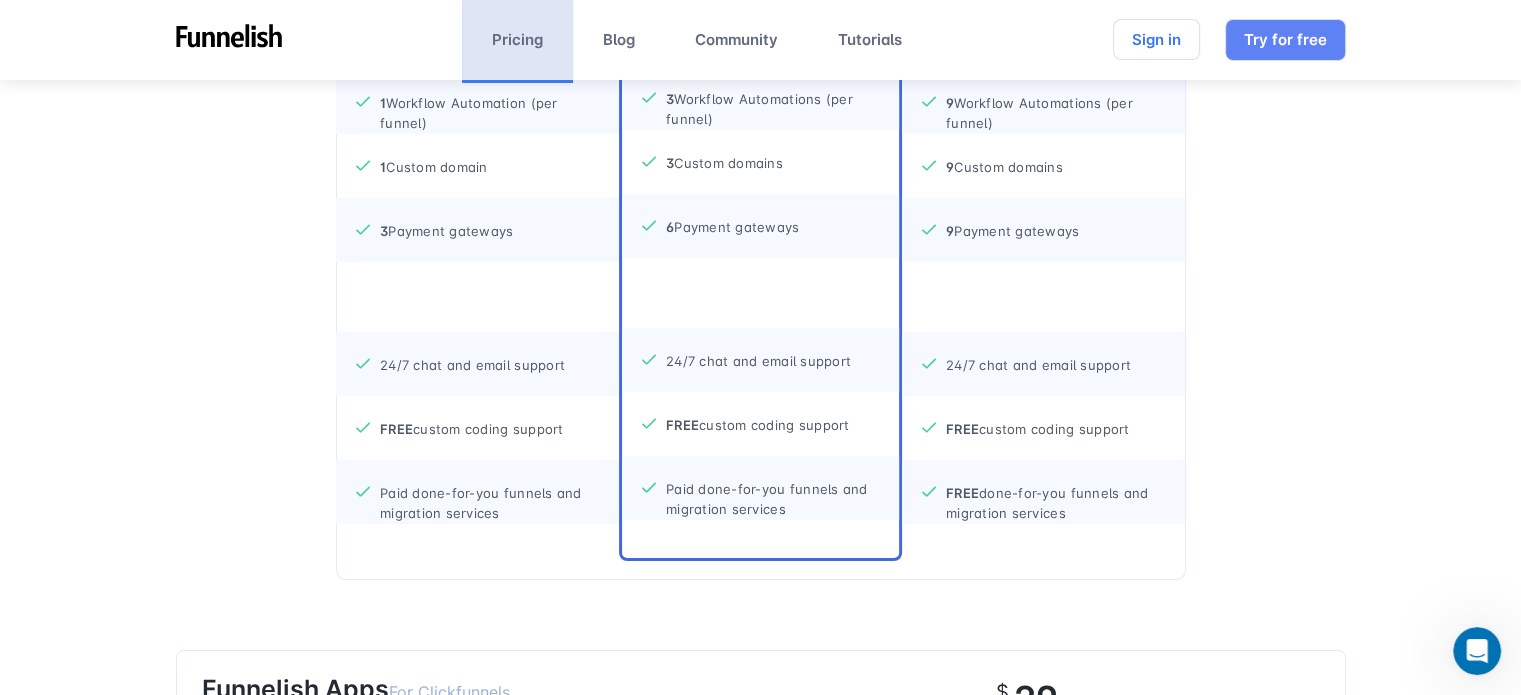 click on "24/7 chat and email support" at bounding box center [472, 355] 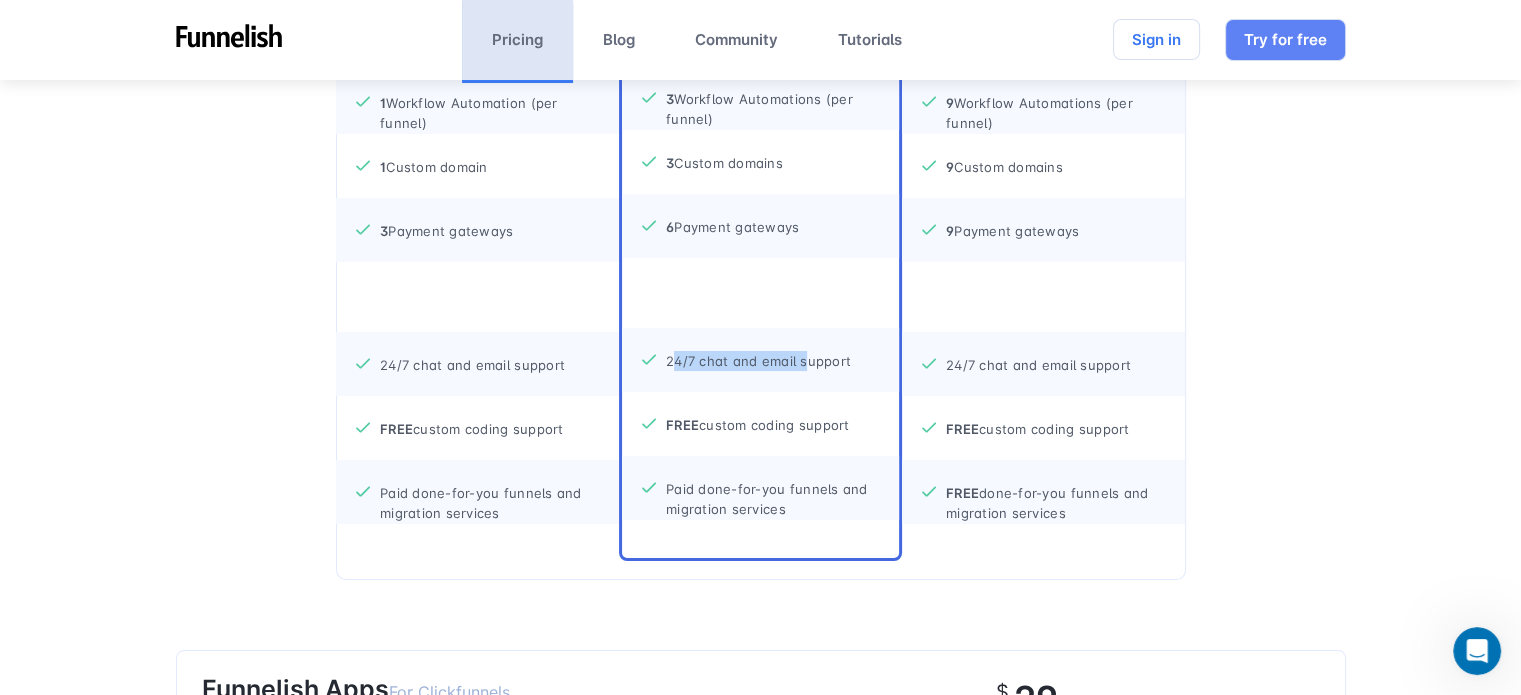 drag, startPoint x: 677, startPoint y: 354, endPoint x: 807, endPoint y: 359, distance: 130.09612 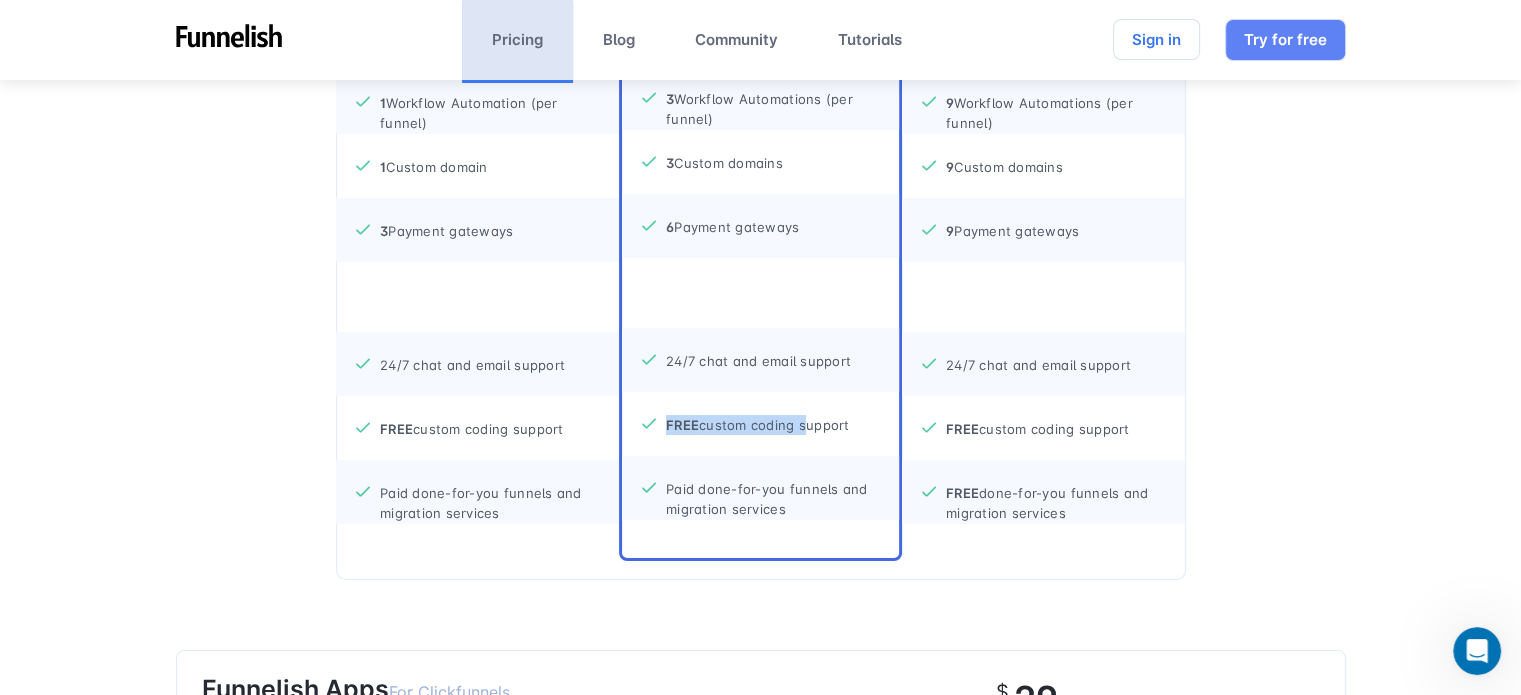 drag, startPoint x: 799, startPoint y: 426, endPoint x: 858, endPoint y: 431, distance: 59.211487 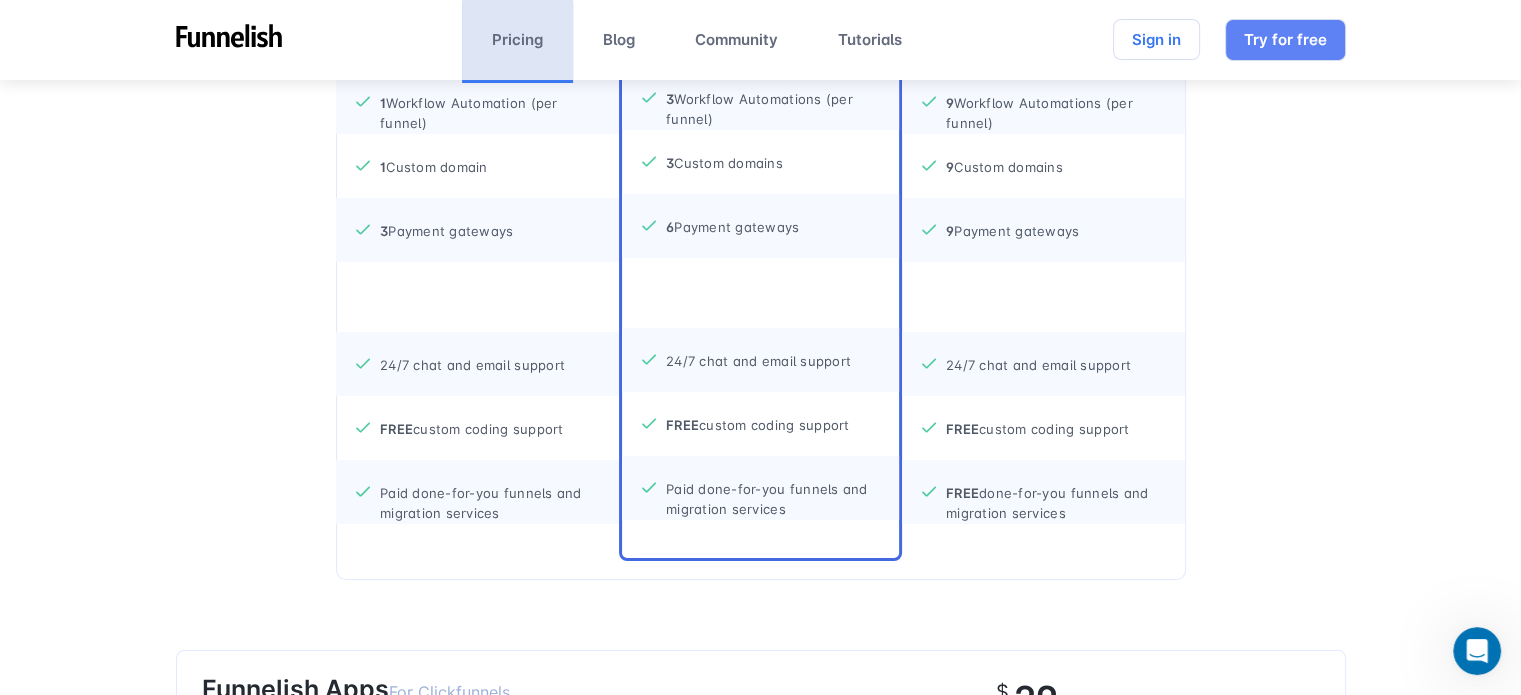 click on "FREE  custom coding support" at bounding box center [1043, 428] 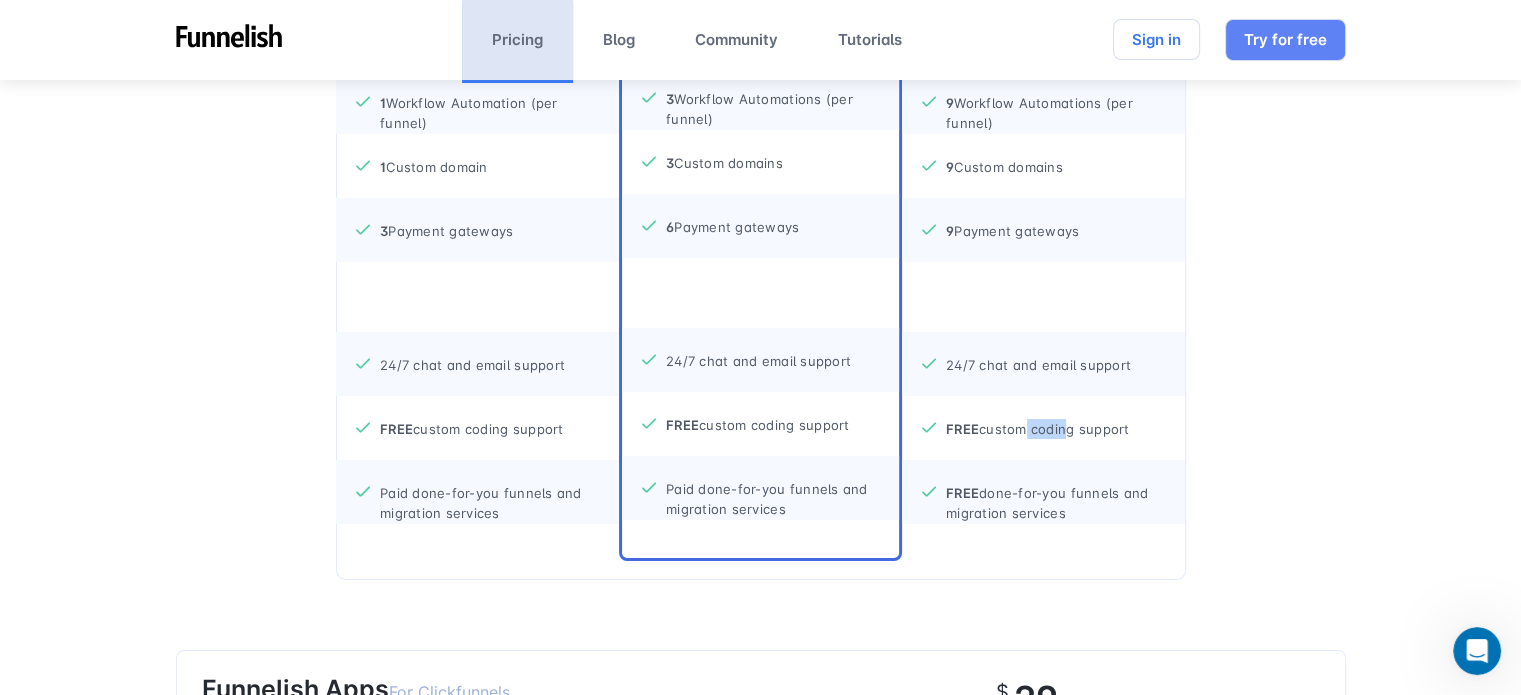 drag, startPoint x: 1020, startPoint y: 425, endPoint x: 1060, endPoint y: 425, distance: 40 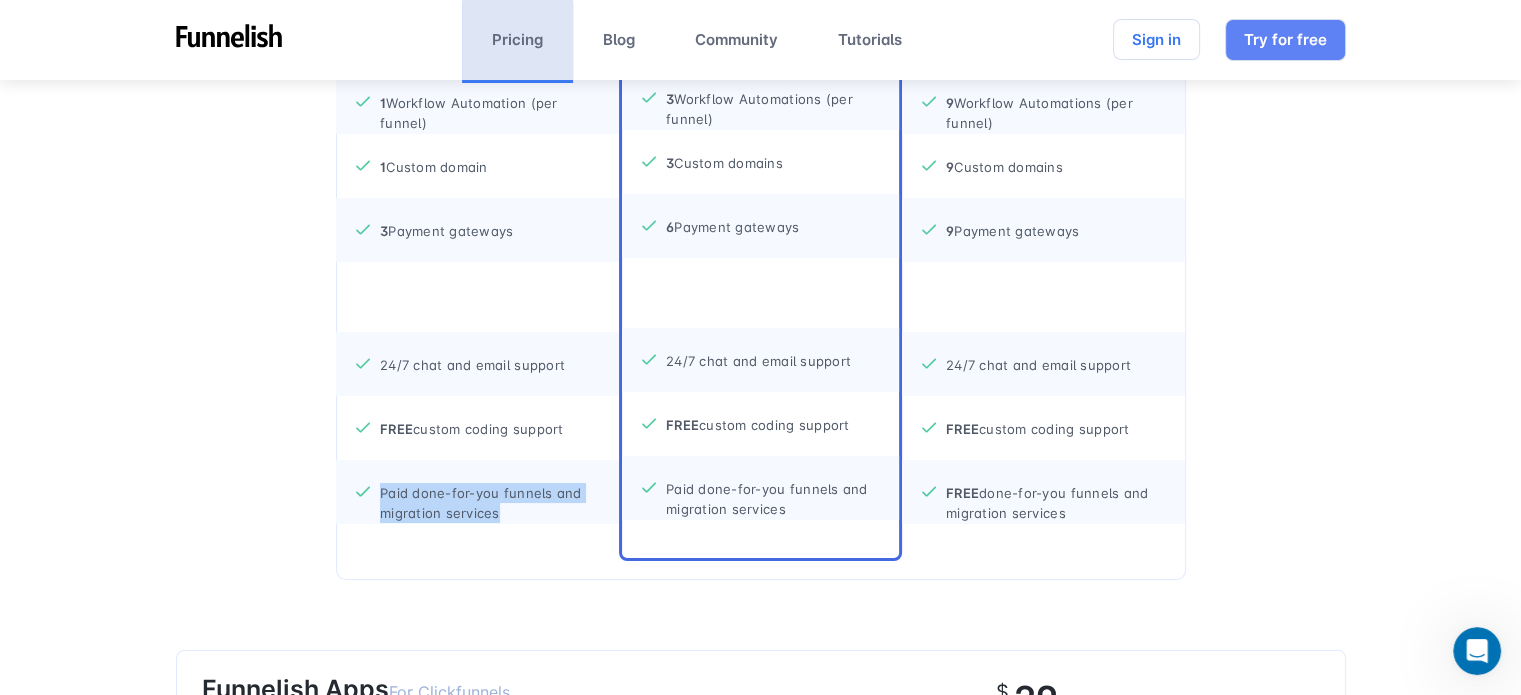 click on "Paid done-for-you funnels and migration services" at bounding box center (477, 492) 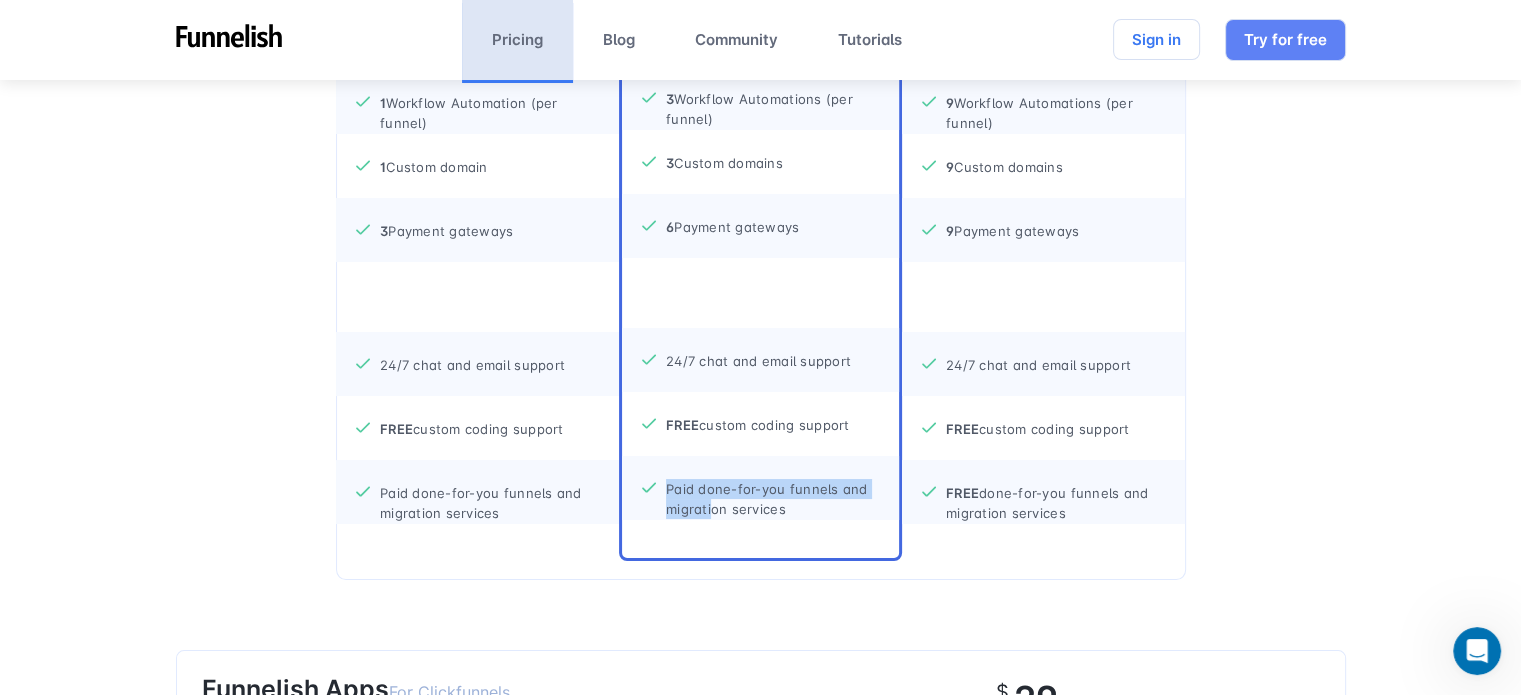 drag, startPoint x: 777, startPoint y: 496, endPoint x: 708, endPoint y: 503, distance: 69.354164 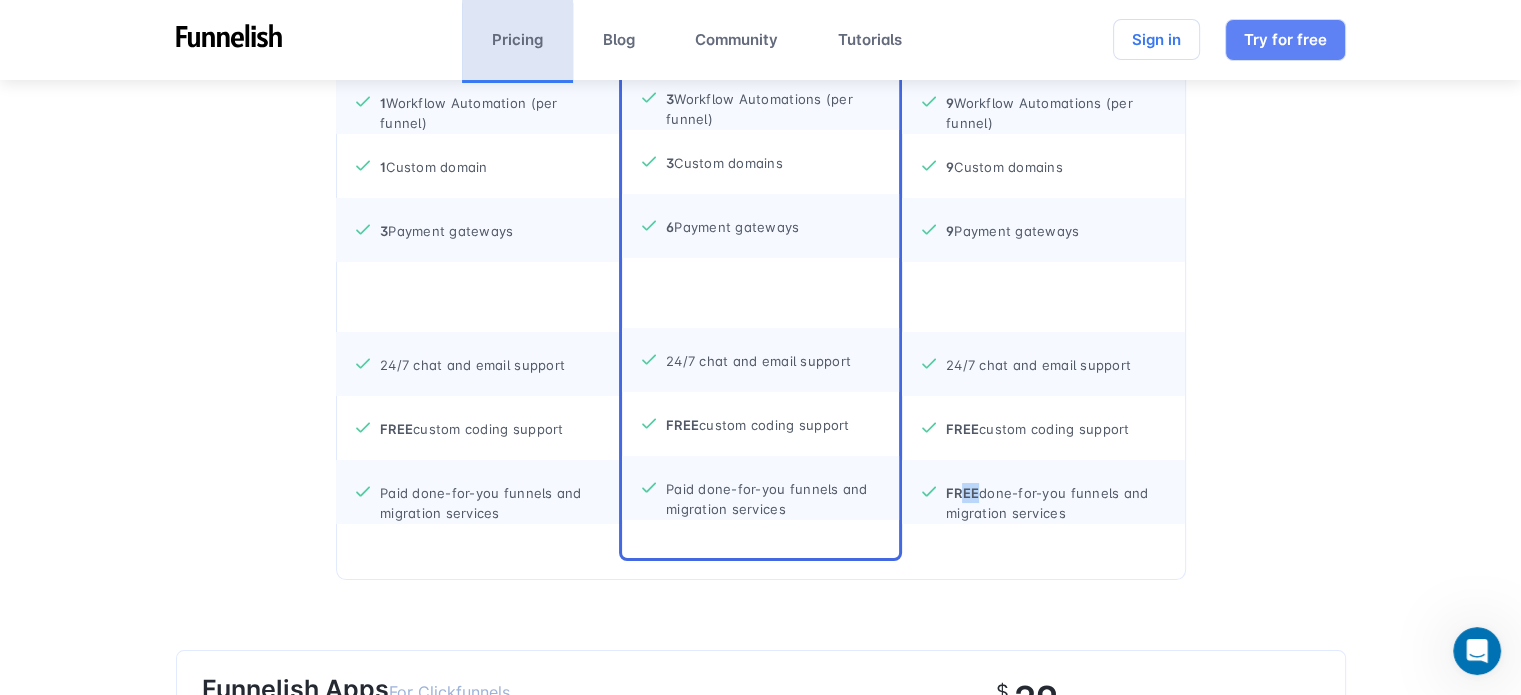 drag, startPoint x: 960, startPoint y: 490, endPoint x: 1008, endPoint y: 491, distance: 48.010414 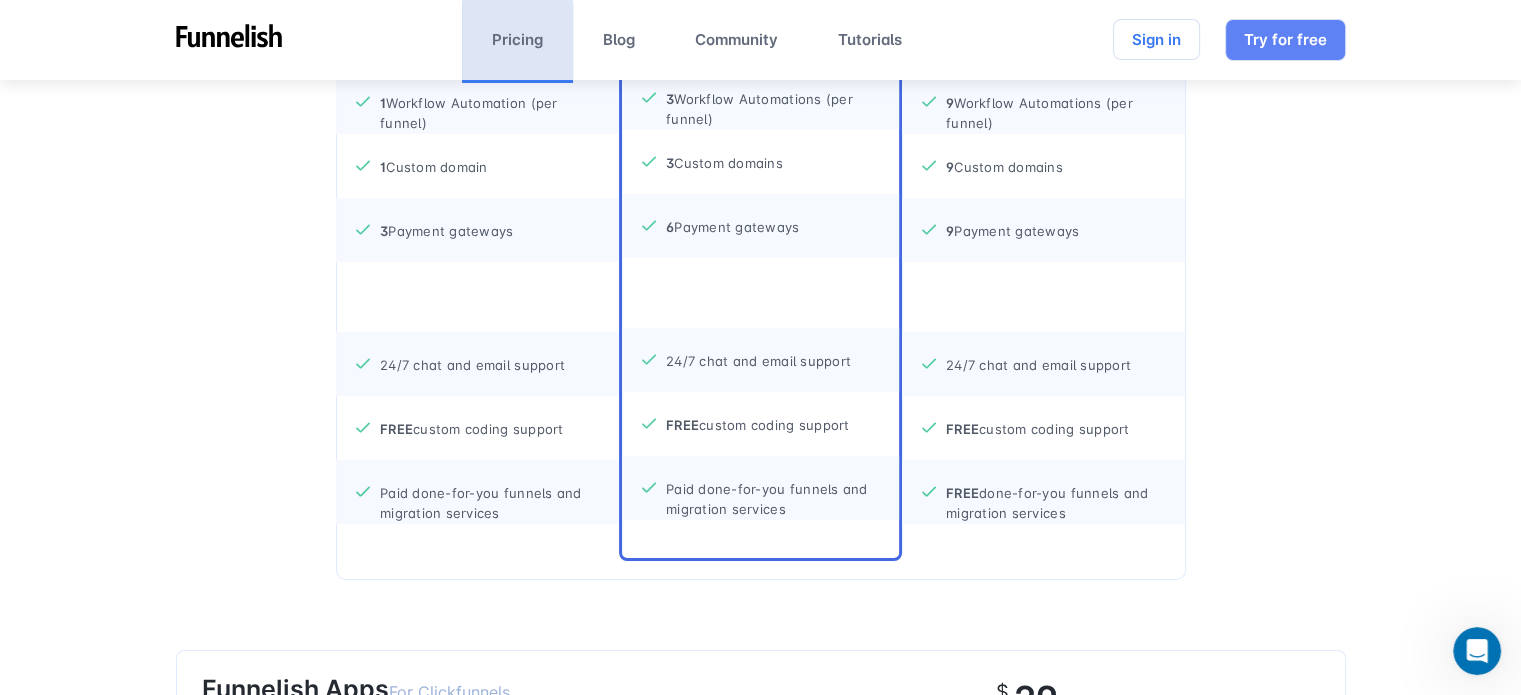 click on "FREE  done-for-you funnels and migration services" at bounding box center [1055, 483] 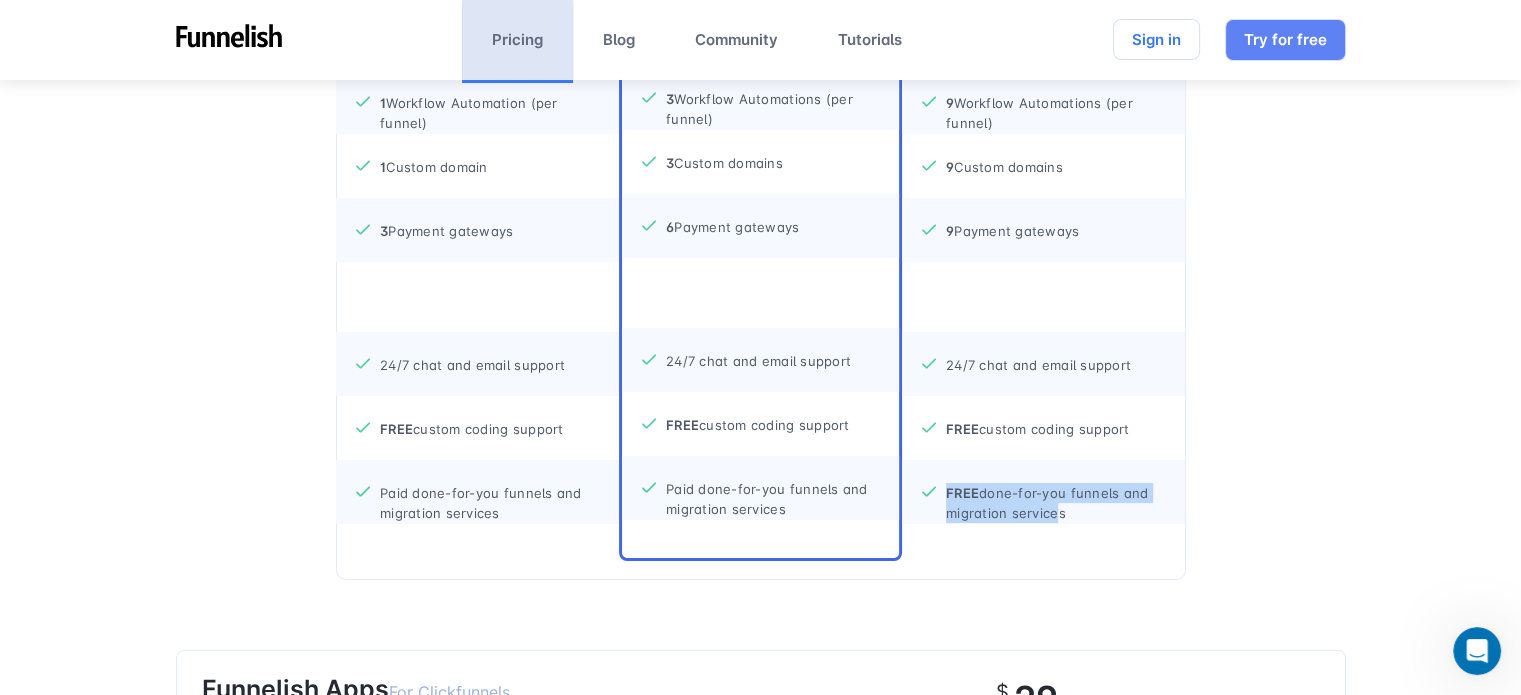 drag, startPoint x: 1052, startPoint y: 518, endPoint x: 940, endPoint y: 509, distance: 112.36102 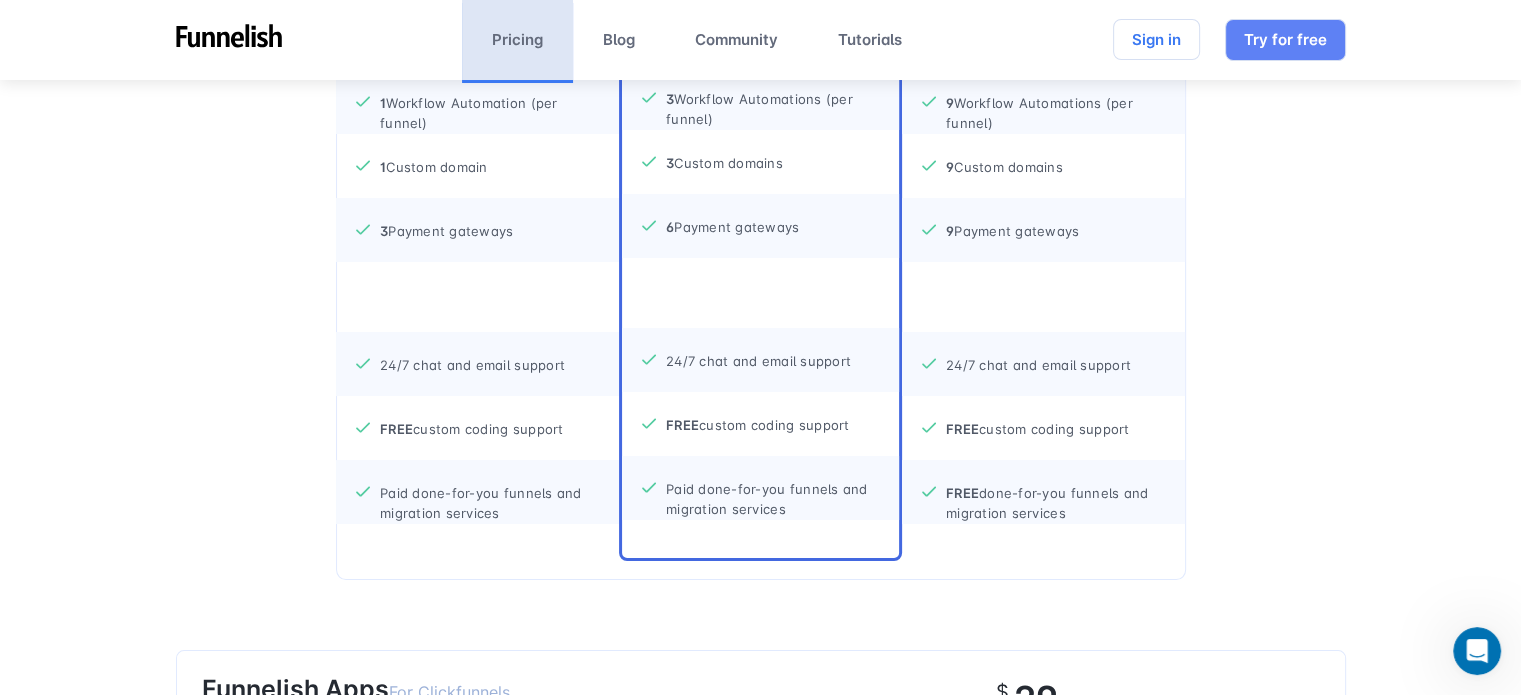 click on "FREE  done-for-you funnels and migration services" at bounding box center (1043, 492) 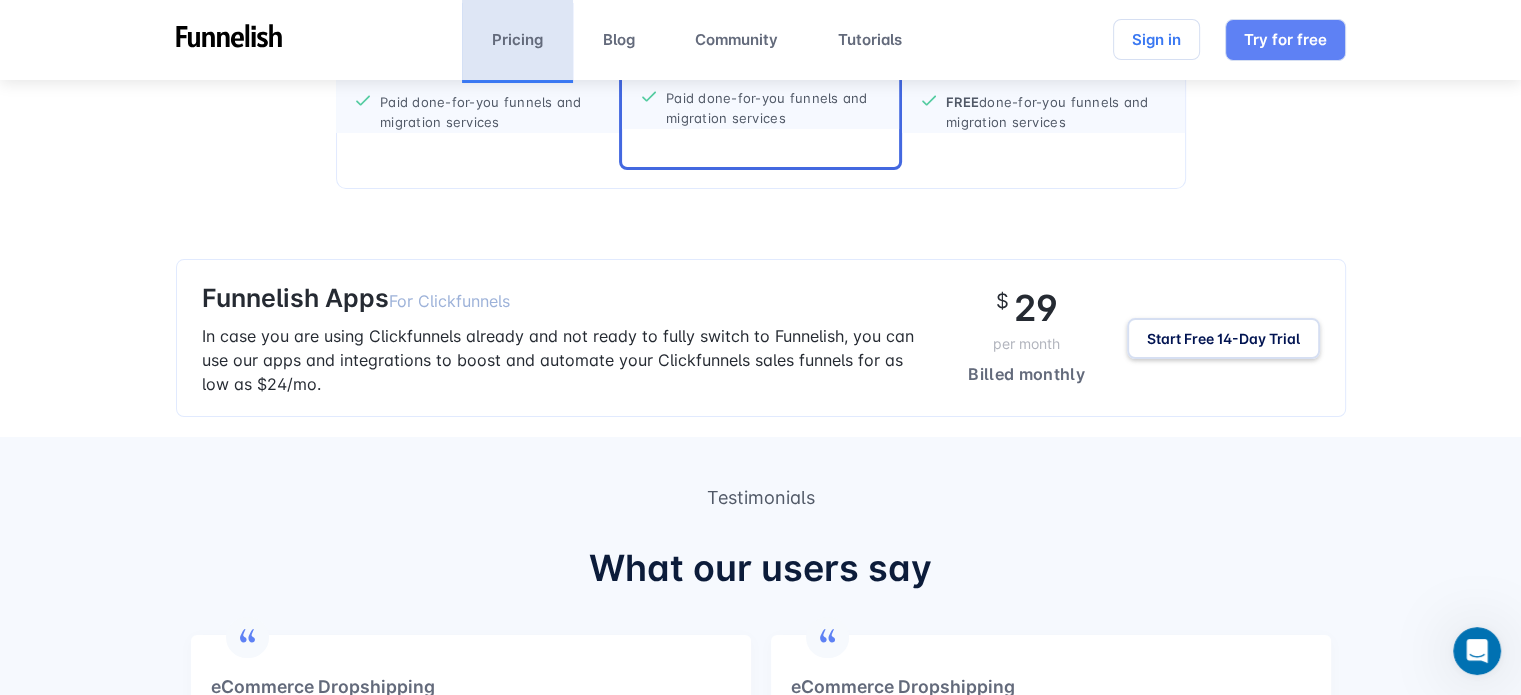 scroll, scrollTop: 1600, scrollLeft: 0, axis: vertical 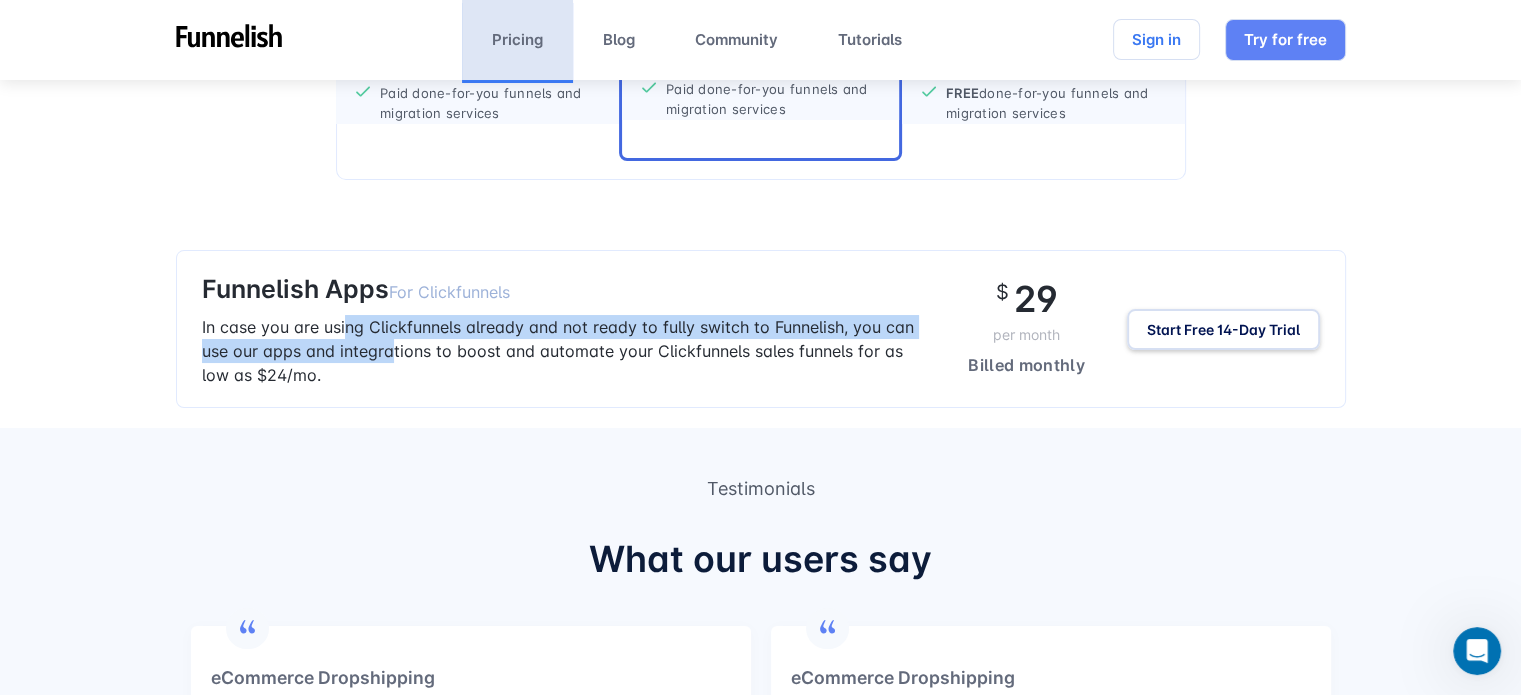 drag, startPoint x: 344, startPoint y: 336, endPoint x: 392, endPoint y: 340, distance: 48.166378 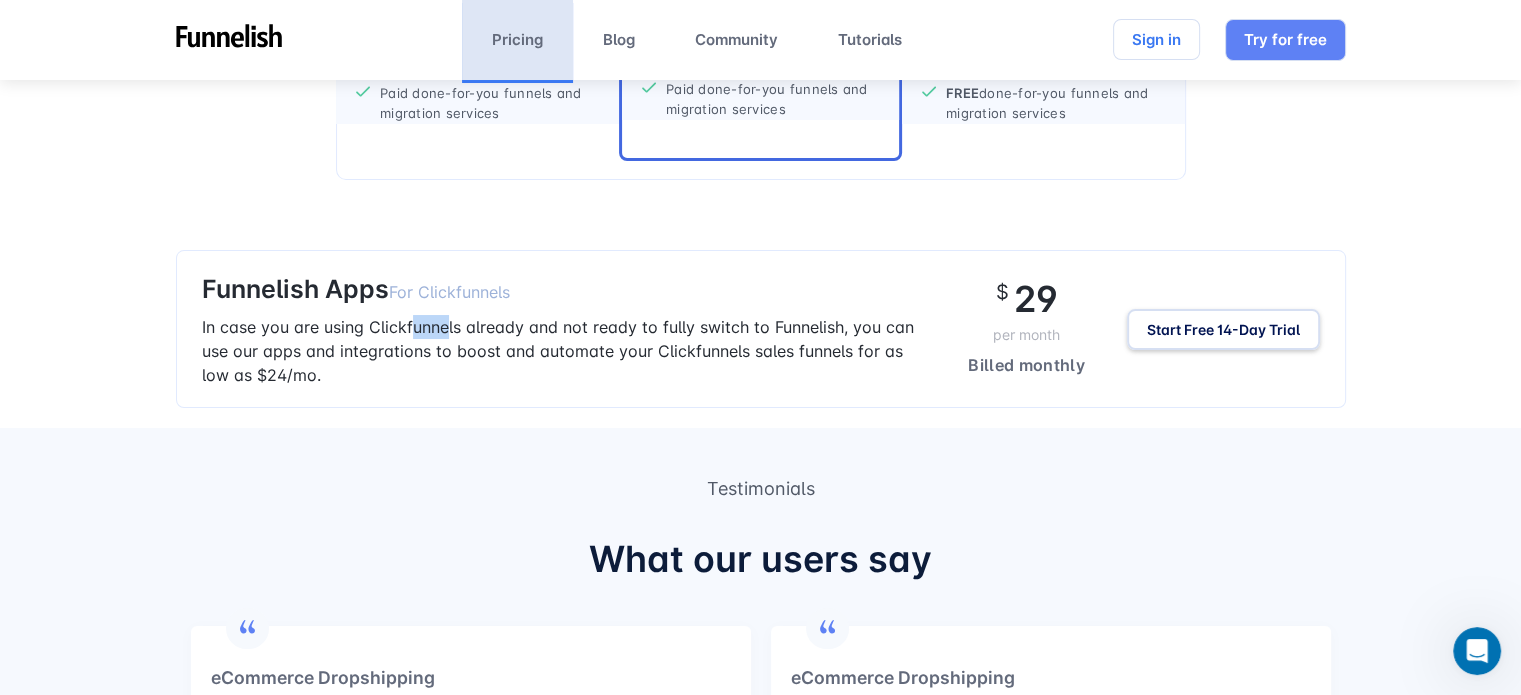 drag 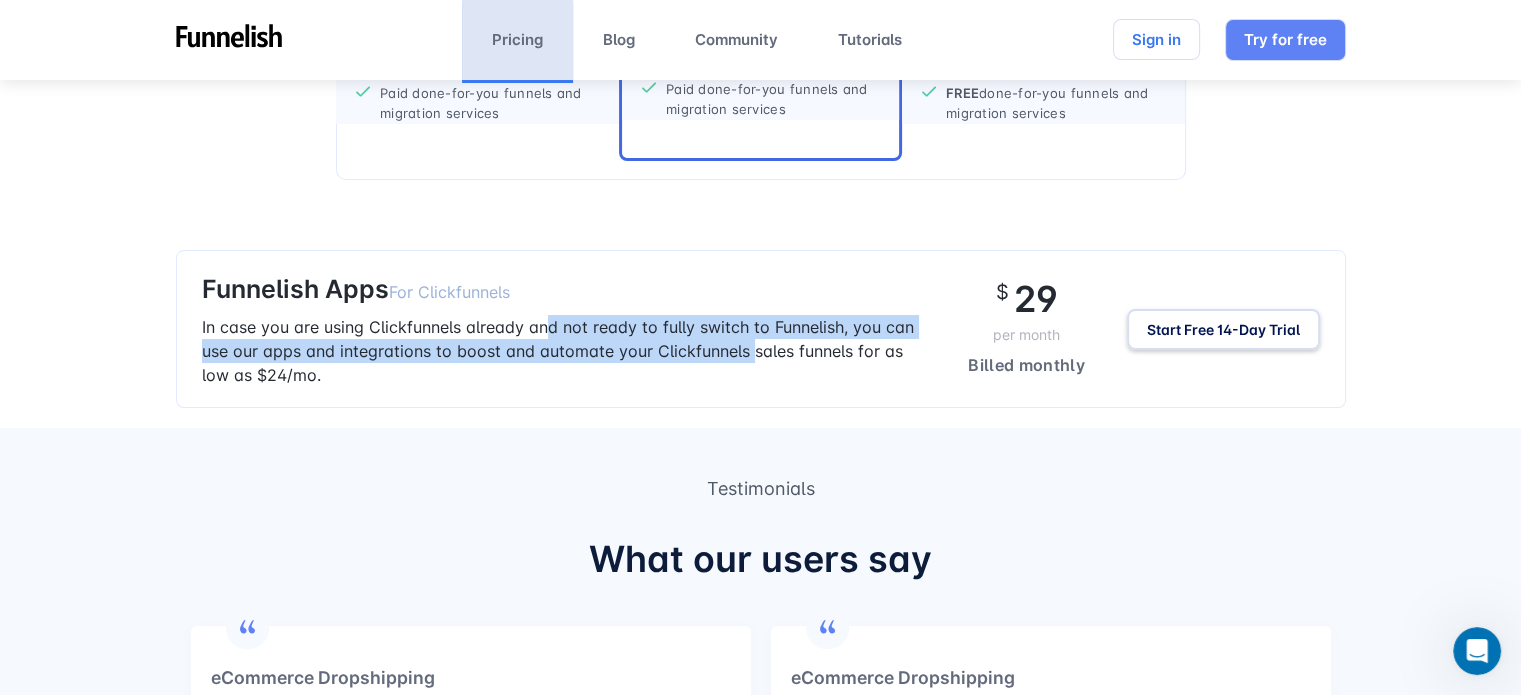 click on "In case you are using Clickfunnels already and not ready to fully switch to Funnelish,
you can use our apps and integrations to boost and automate your Clickfunnels sales funnels for as low as
$24/mo." at bounding box center [564, 351] 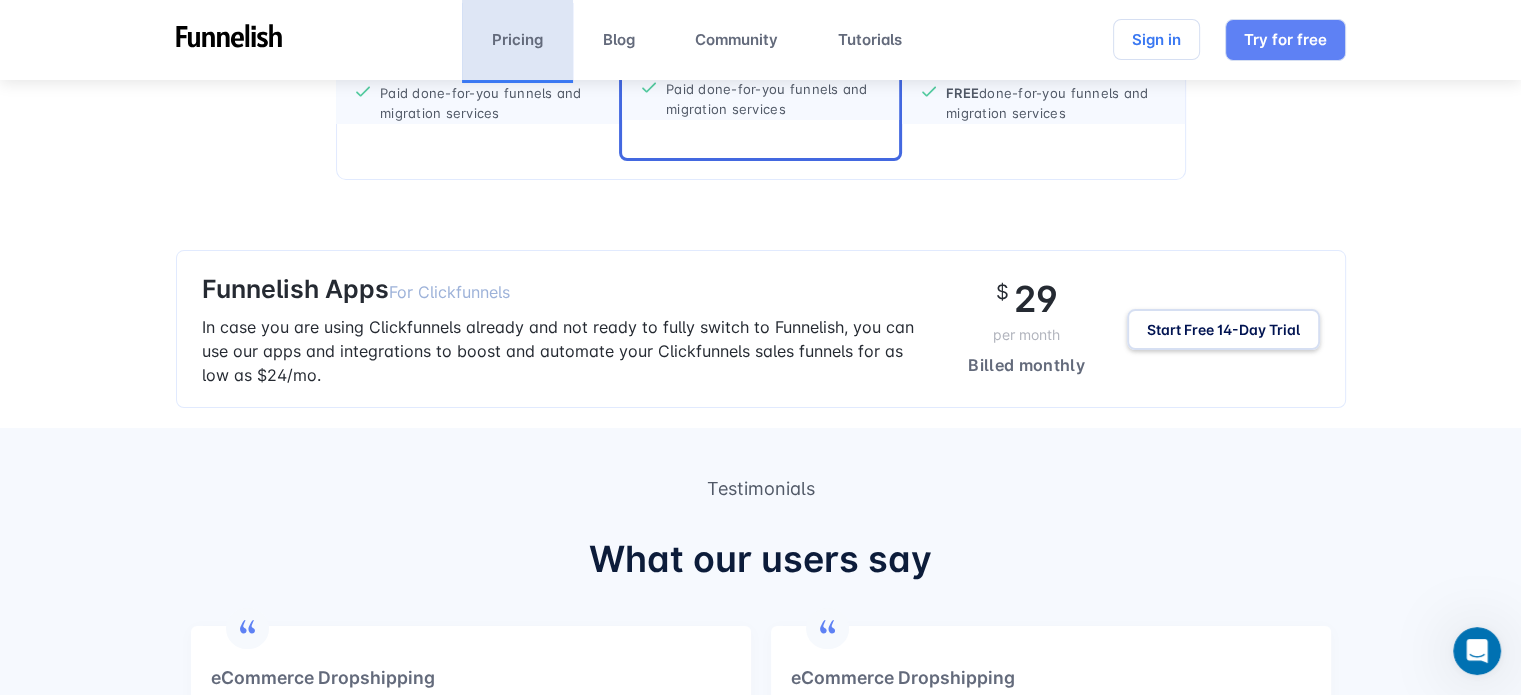 click on "In case you are using Clickfunnels already and not ready to fully switch to Funnelish,
you can use our apps and integrations to boost and automate your Clickfunnels sales funnels for as low as
$24/mo." at bounding box center [564, 351] 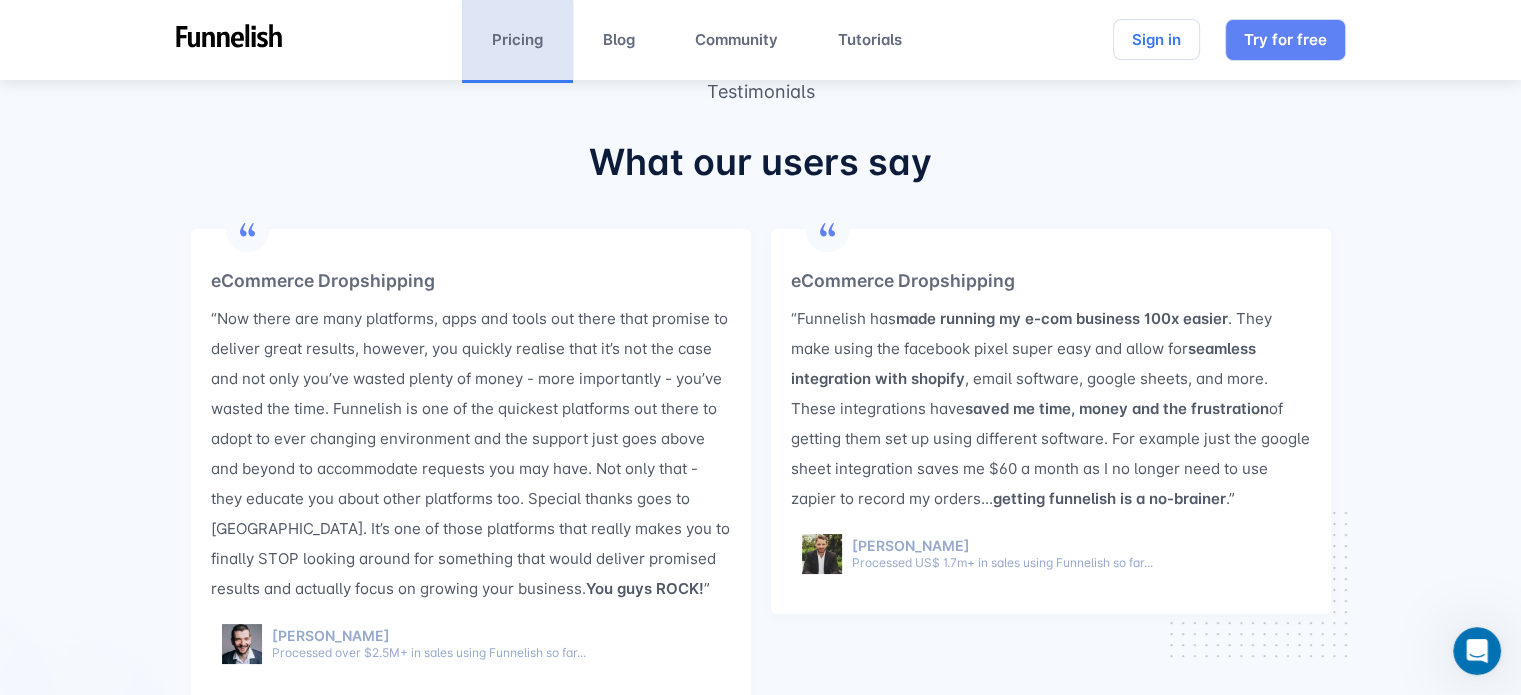 scroll, scrollTop: 2000, scrollLeft: 0, axis: vertical 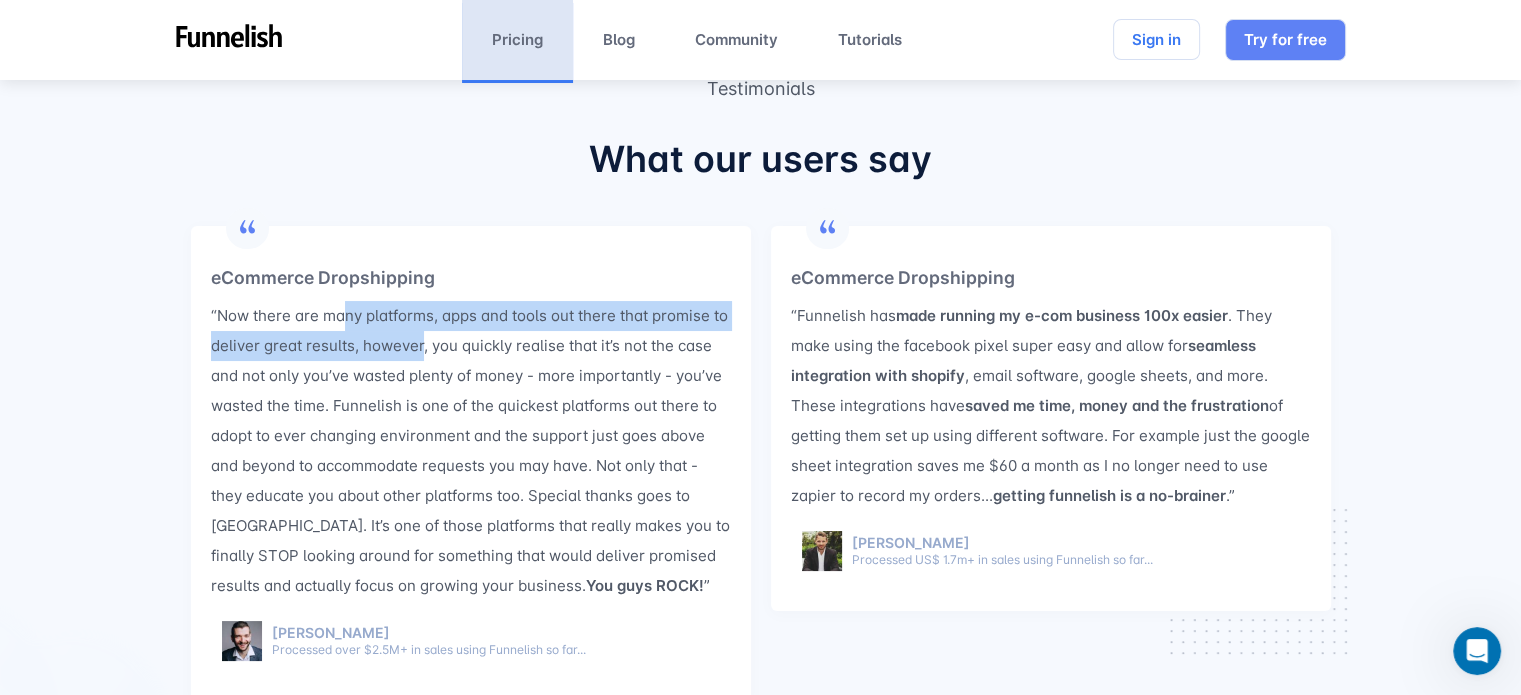 drag, startPoint x: 349, startPoint y: 319, endPoint x: 439, endPoint y: 331, distance: 90.79648 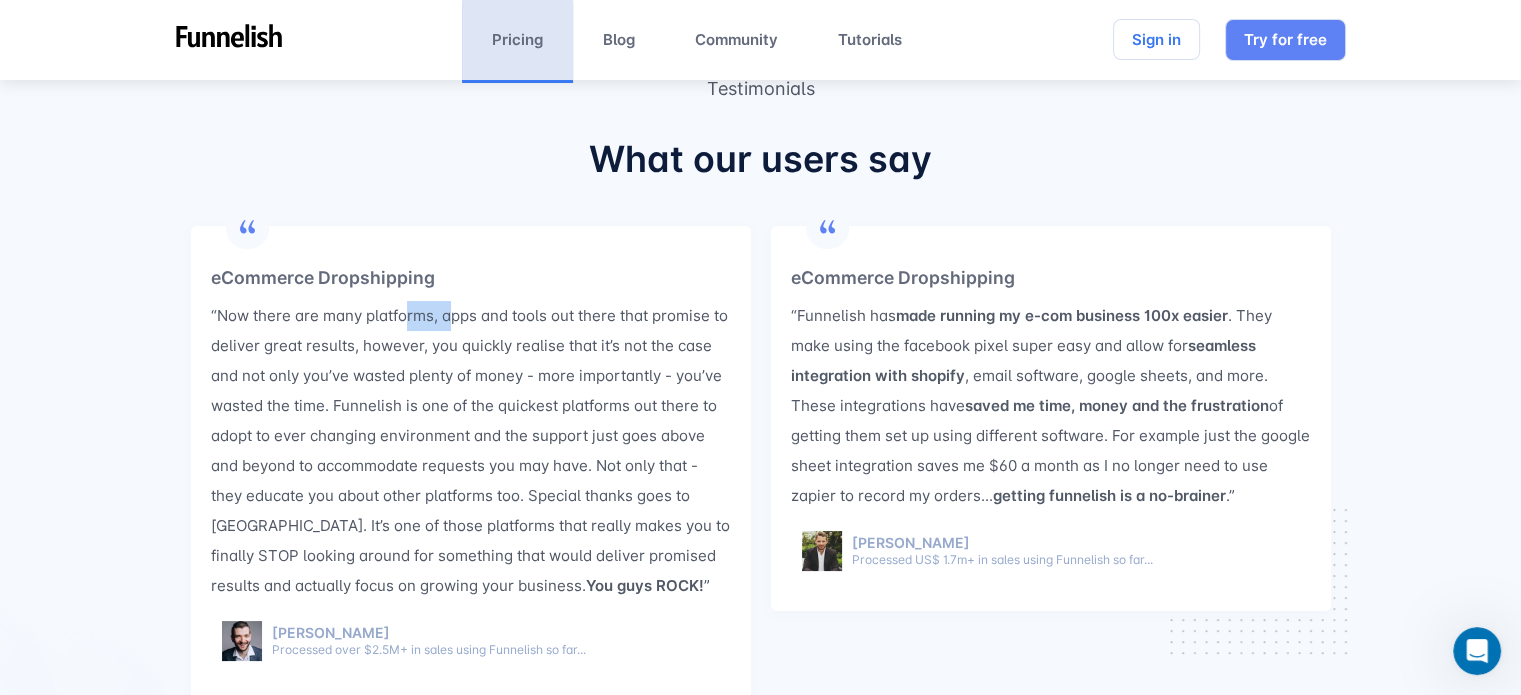 drag, startPoint x: 412, startPoint y: 308, endPoint x: 453, endPoint y: 326, distance: 44.777225 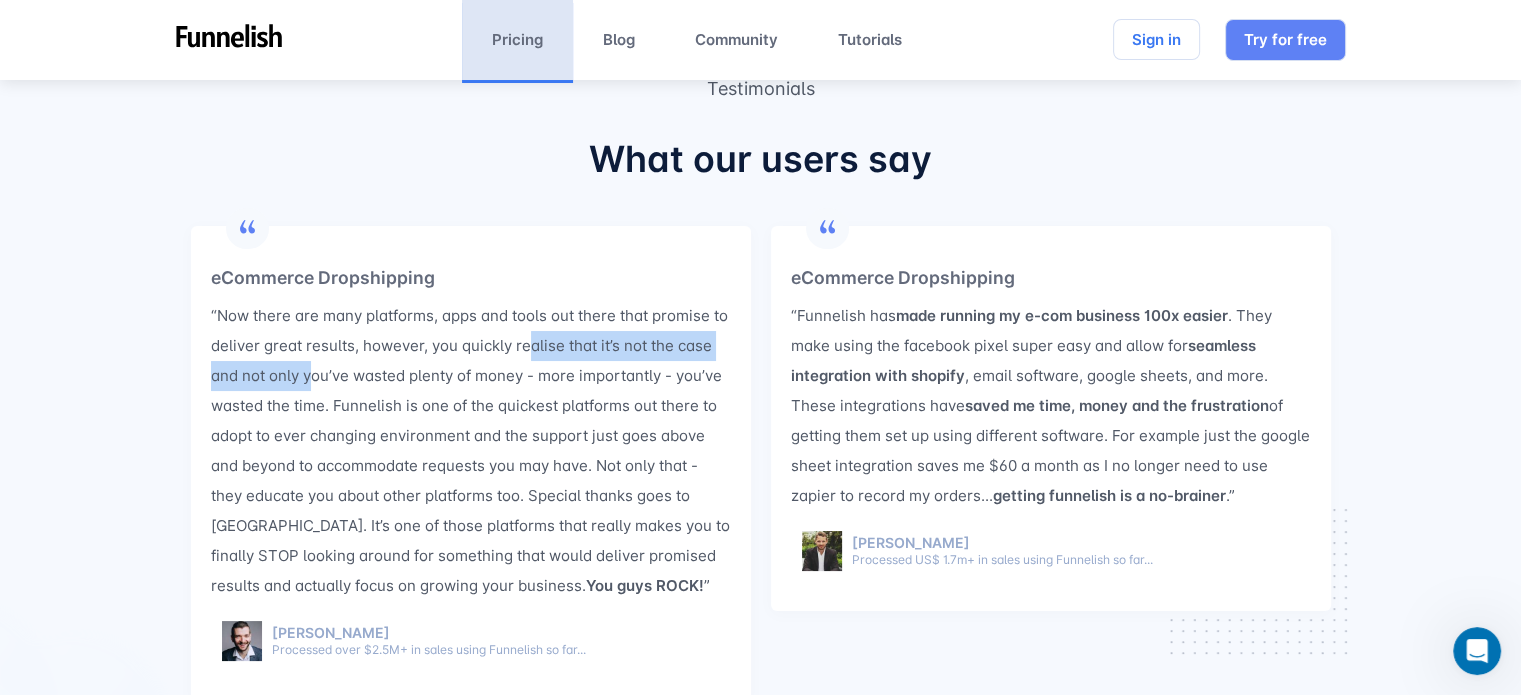 drag, startPoint x: 571, startPoint y: 346, endPoint x: 309, endPoint y: 362, distance: 262.4881 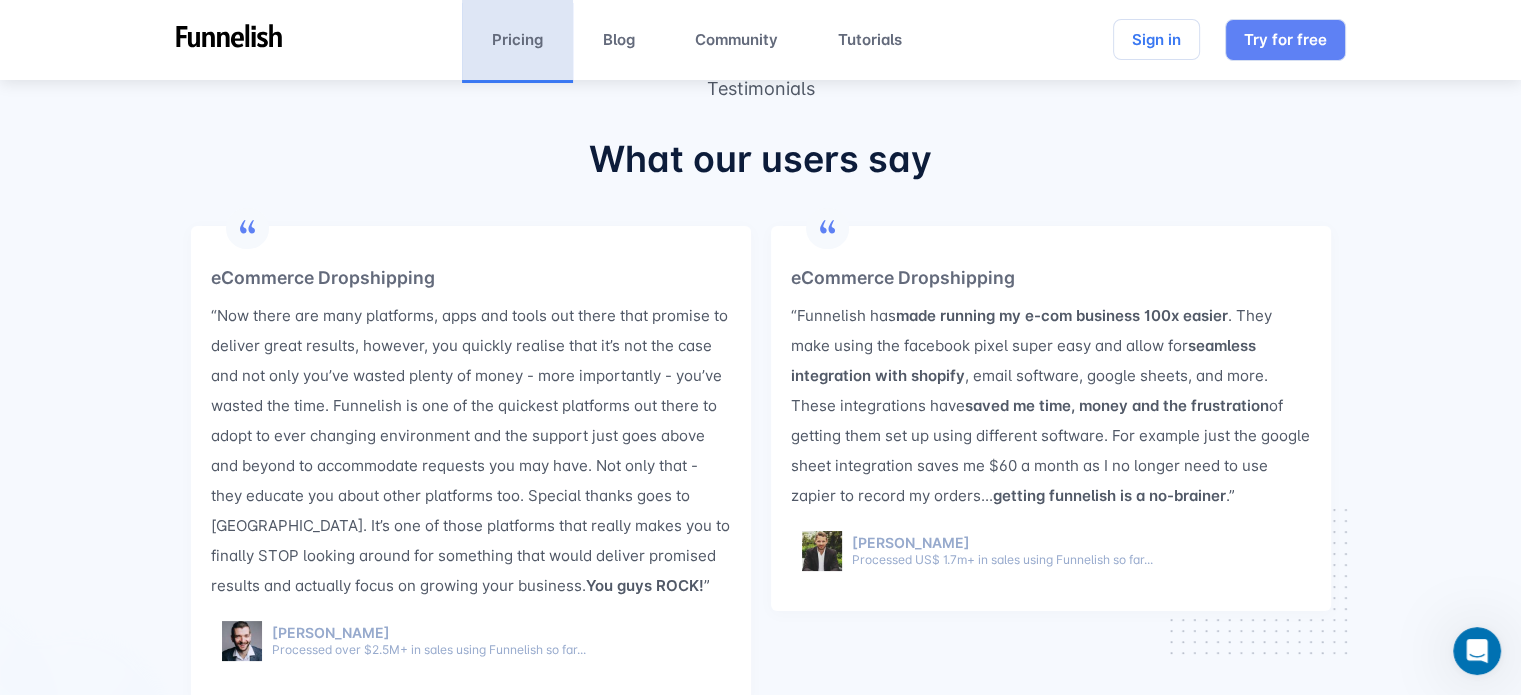 click on "“Now there are many platforms, apps and tools out there that promise to deliver great results,
however, you quickly realise that it’s not the case and not only you’ve wasted plenty of money
- more importantly - you’ve wasted the time.
Funnelish is one of the quickest platforms out there to adopt to ever changing environment and
the support just goes above and beyond to accommodate requests you may have.
Not only that - they educate you about other platforms too.
Special thanks goes to [GEOGRAPHIC_DATA].
It’s one of those platforms that really makes you to finally STOP looking around for something
that would deliver promised results and actually focus on growing your business.
You guys ROCK! ”" at bounding box center [471, 451] 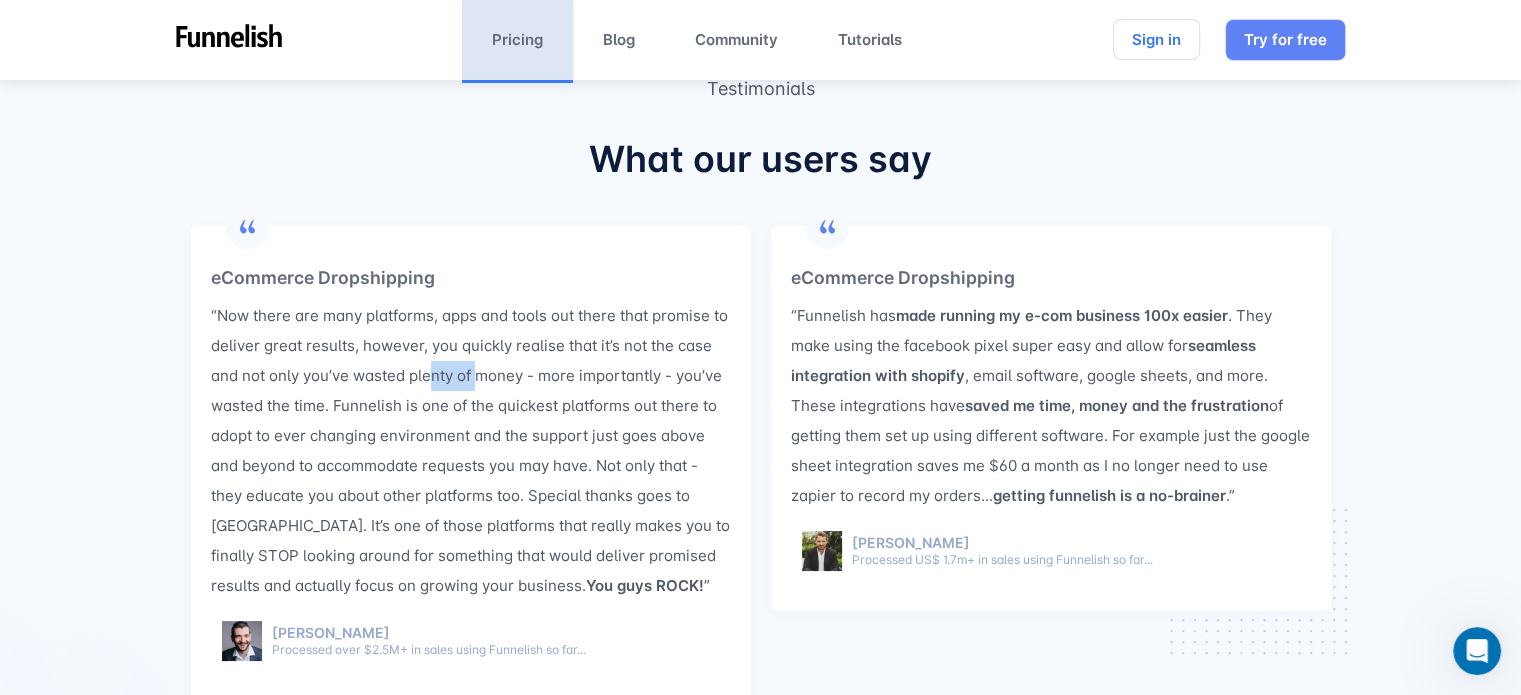 drag, startPoint x: 431, startPoint y: 369, endPoint x: 482, endPoint y: 374, distance: 51.24451 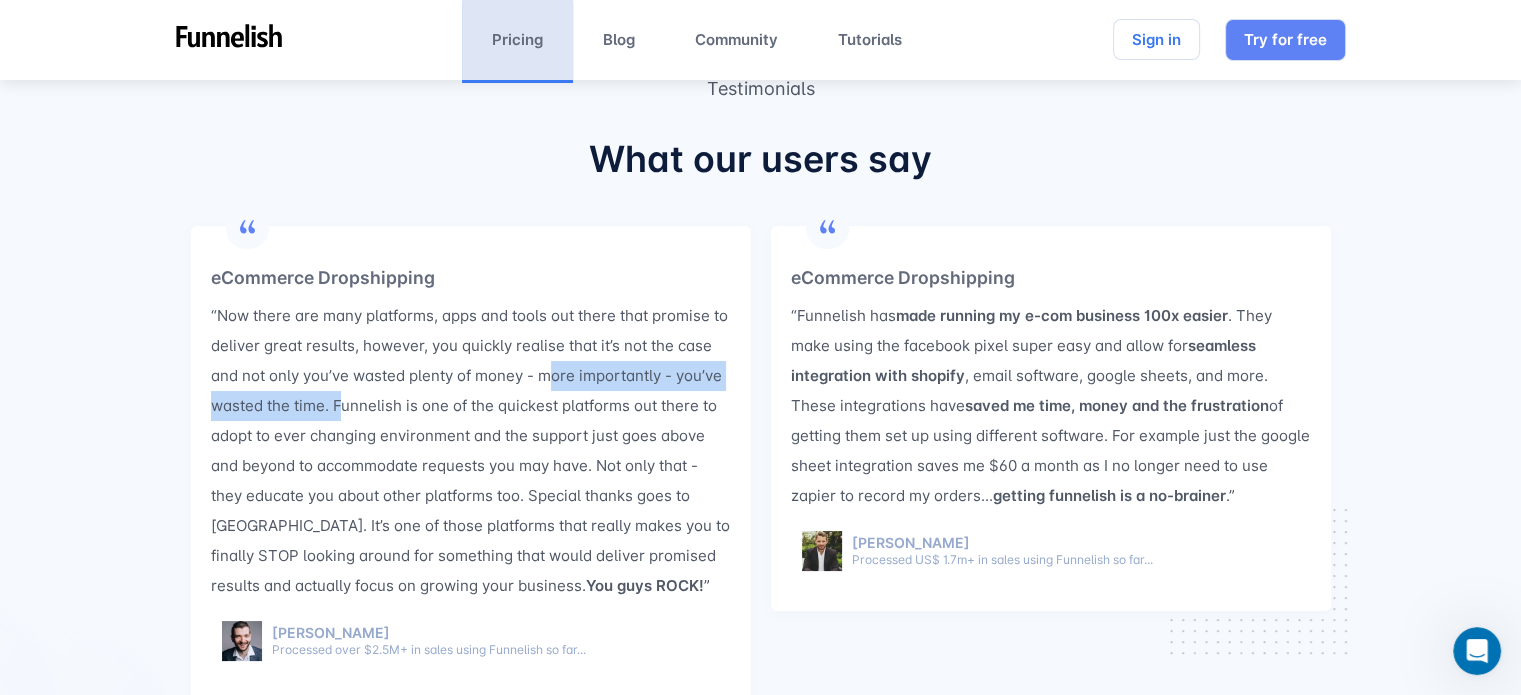 drag, startPoint x: 574, startPoint y: 379, endPoint x: 347, endPoint y: 402, distance: 228.16222 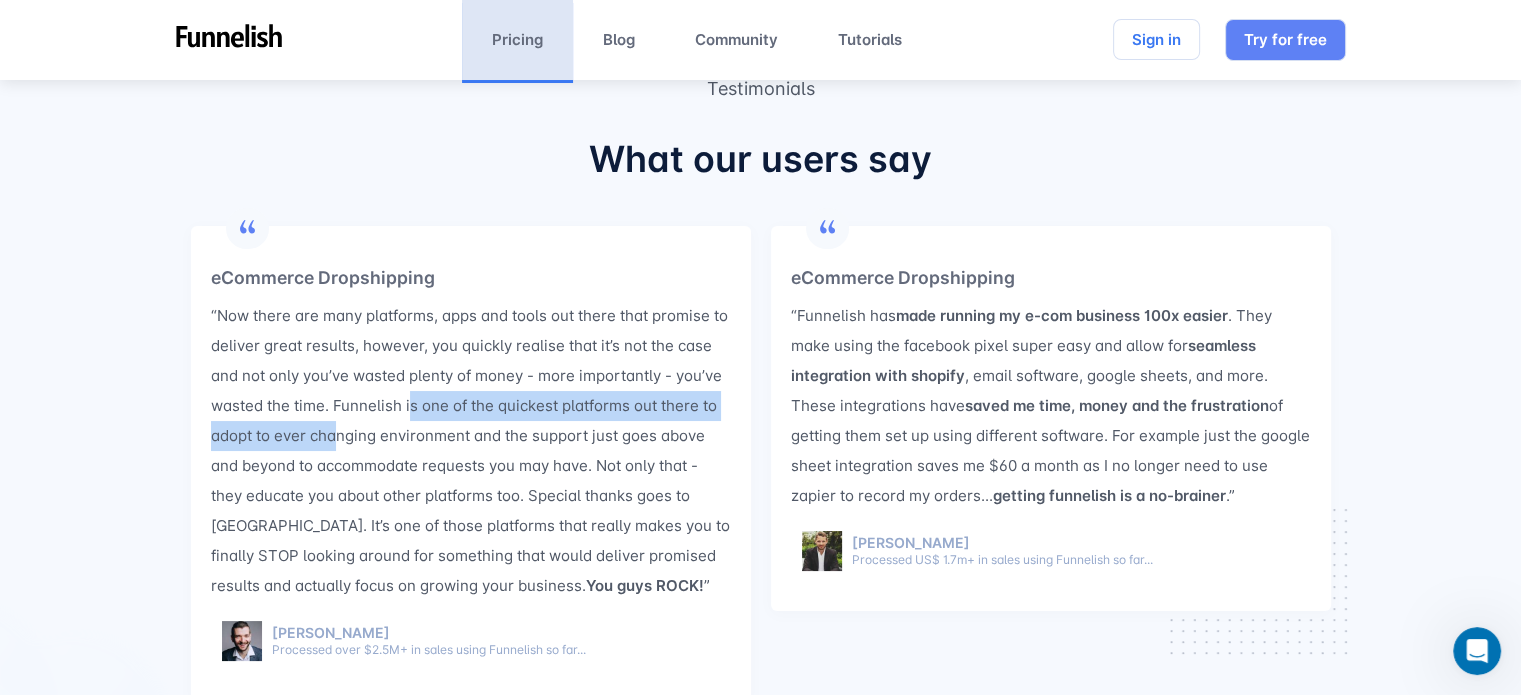 drag, startPoint x: 411, startPoint y: 400, endPoint x: 333, endPoint y: 433, distance: 84.693565 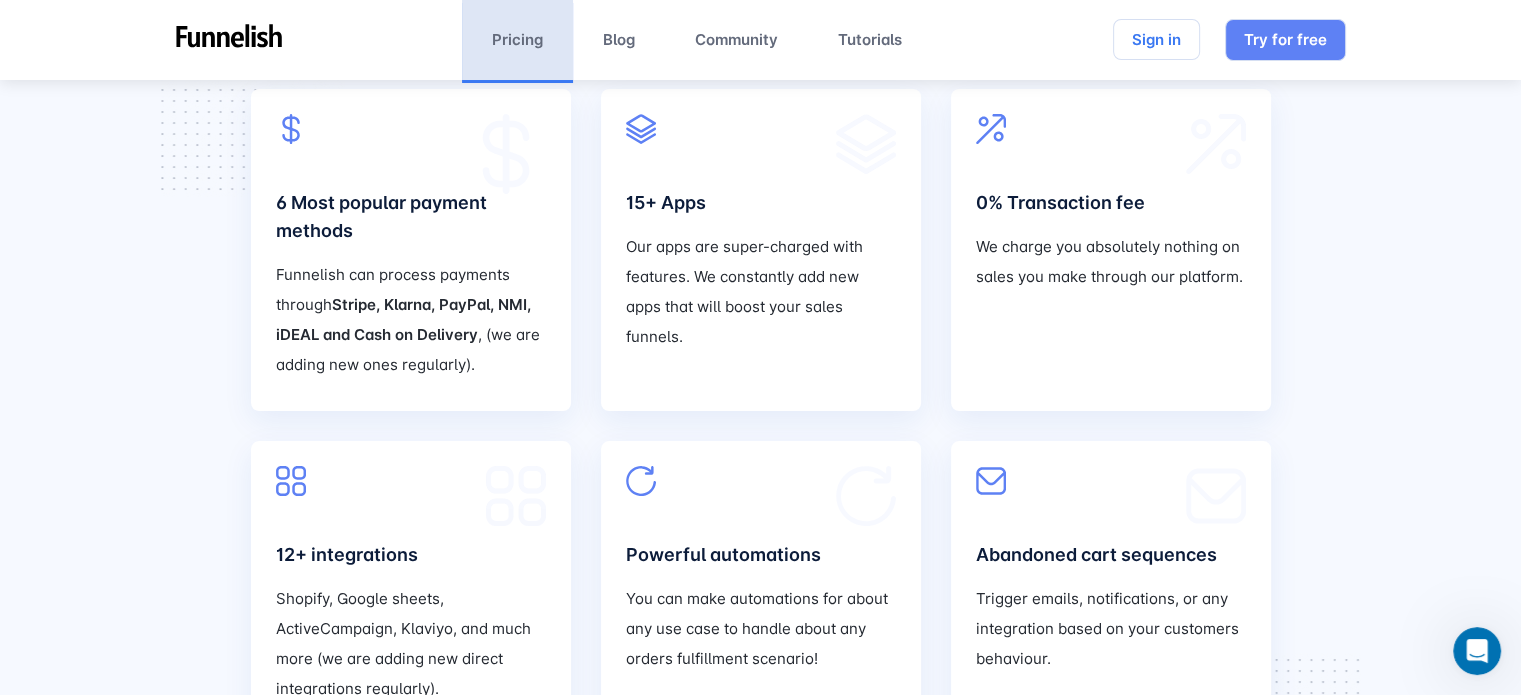 scroll, scrollTop: 3400, scrollLeft: 0, axis: vertical 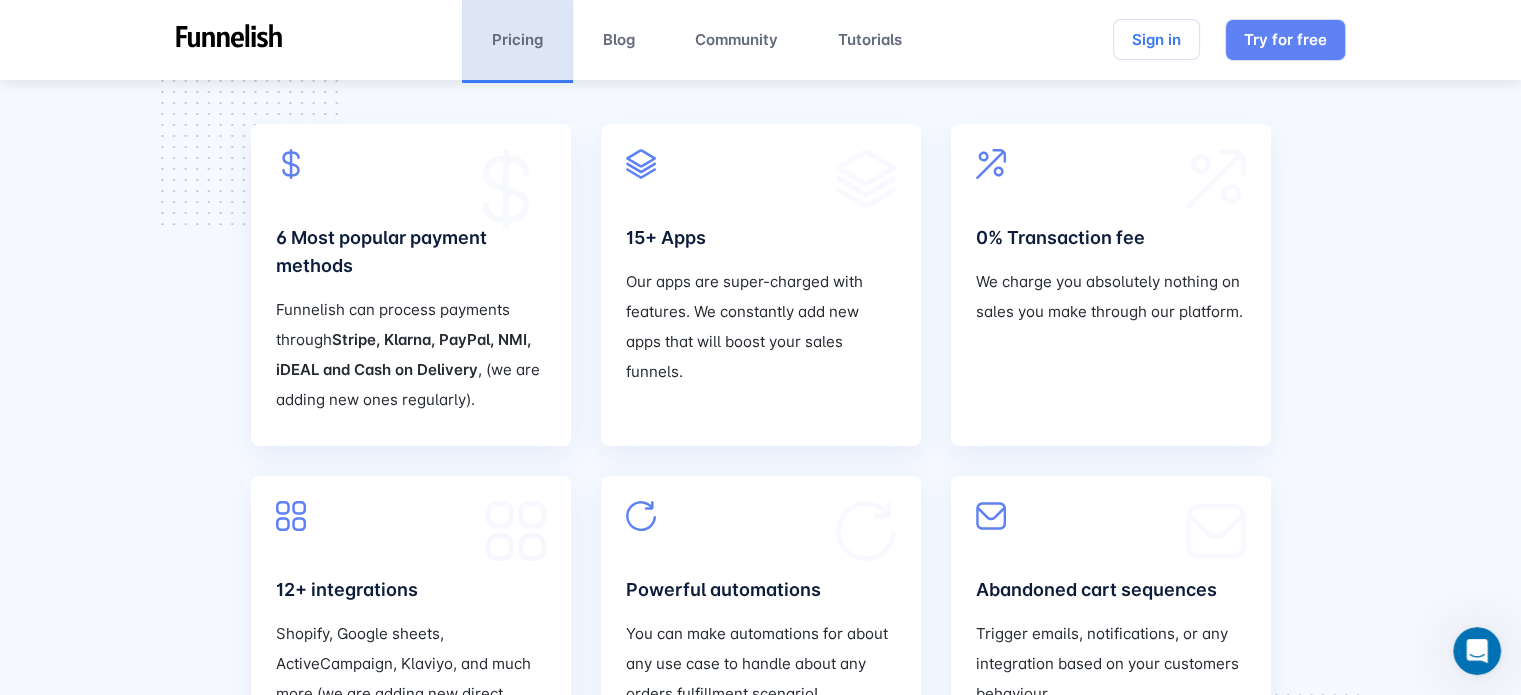 click on "Funnelish can process payments through  Stripe, Klarna, PayPal, NMI, iDEAL and Cash on Delivery ,
(we are adding new ones regularly)." at bounding box center [411, 355] 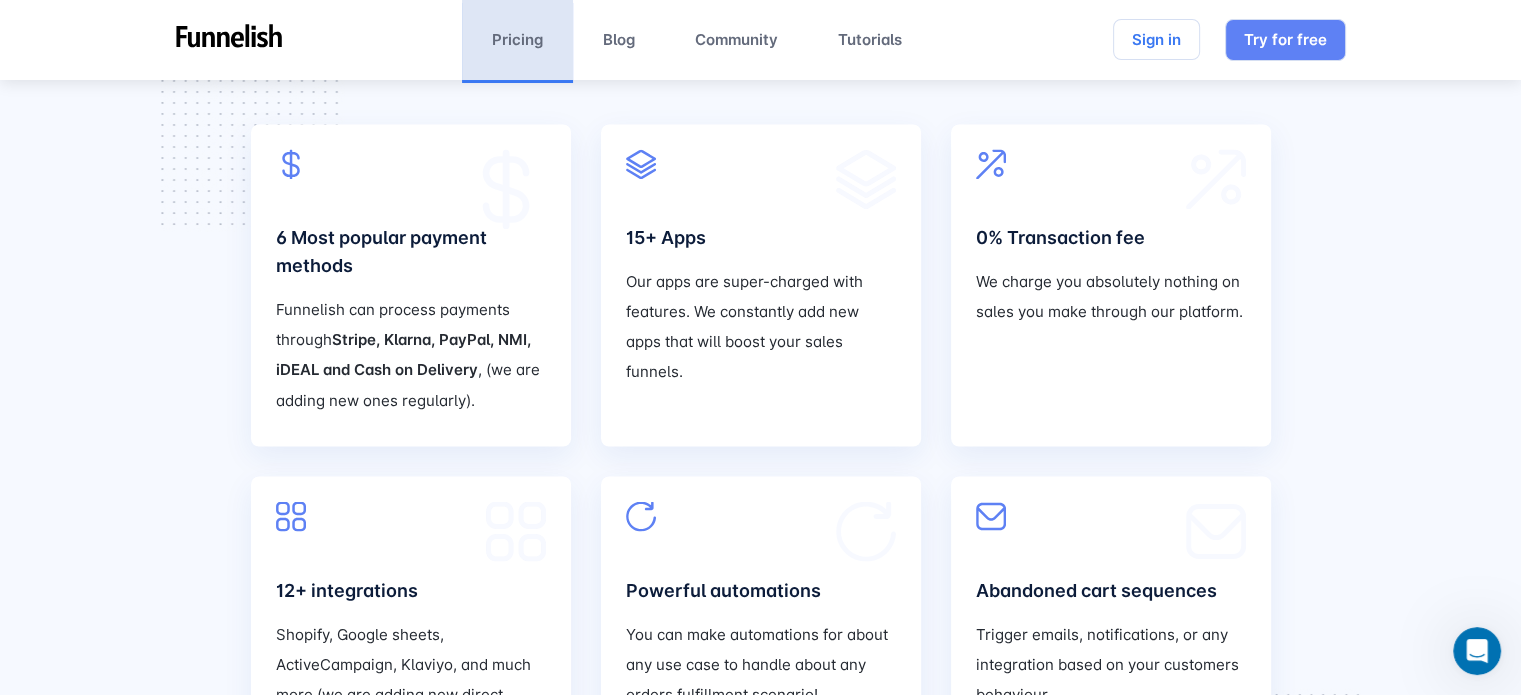 drag, startPoint x: 425, startPoint y: 271, endPoint x: 415, endPoint y: 251, distance: 22.36068 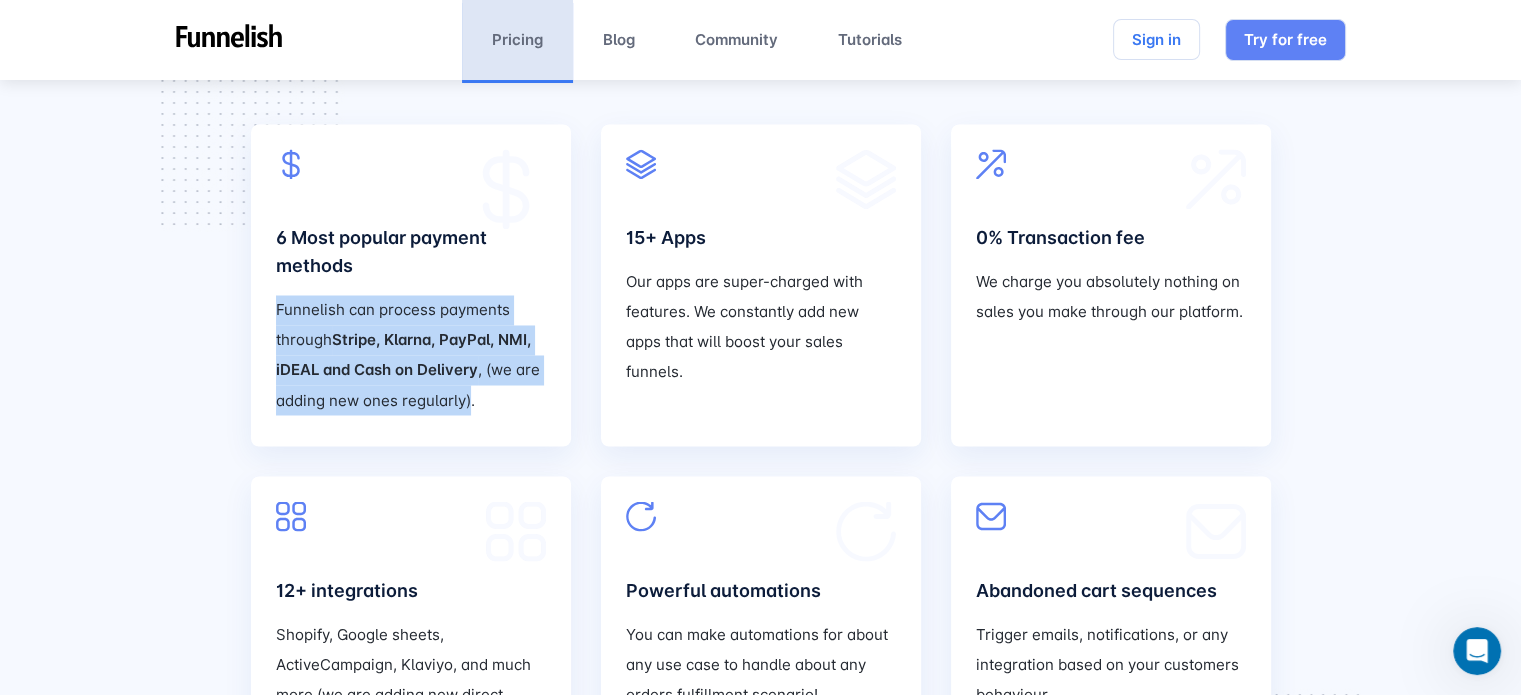 drag, startPoint x: 453, startPoint y: 395, endPoint x: 273, endPoint y: 296, distance: 205.42882 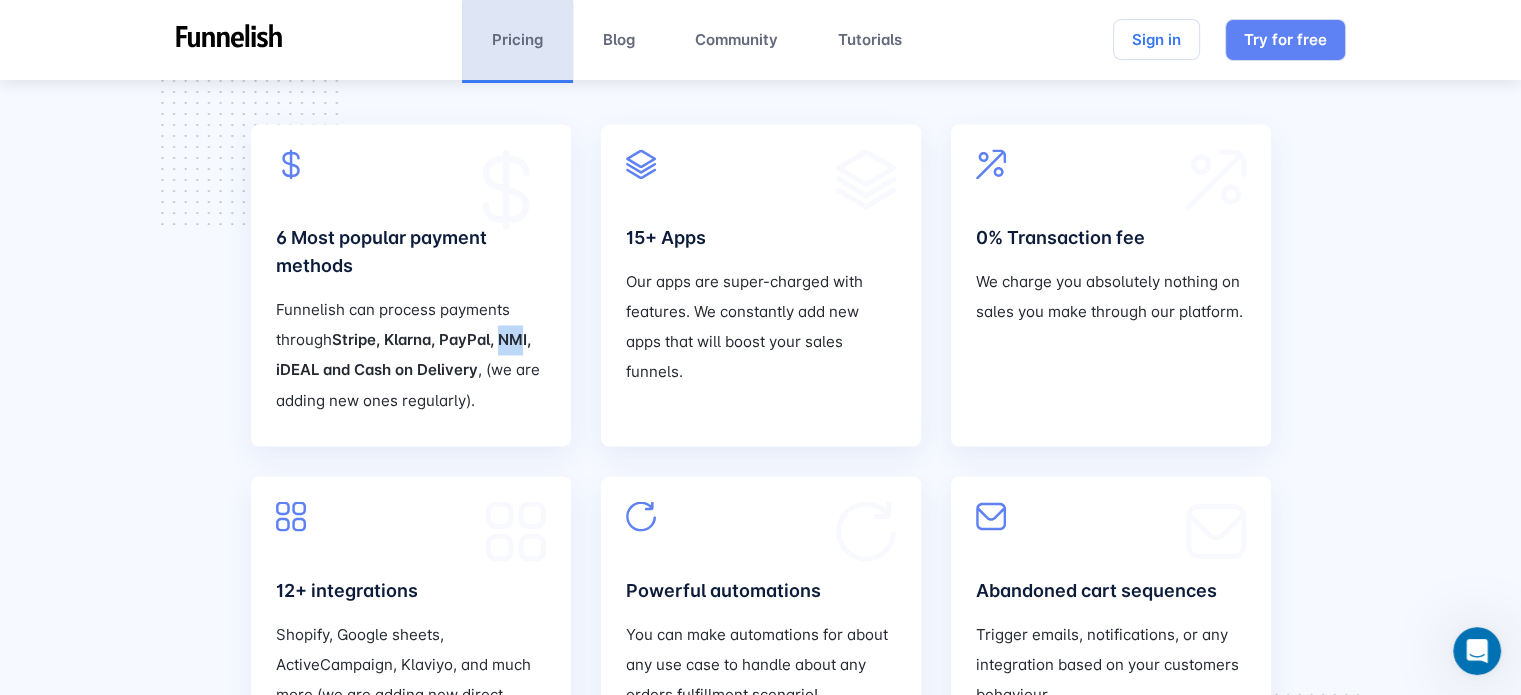 click on "Funnelish can process payments through  Stripe, Klarna, PayPal, NMI, iDEAL and Cash on Delivery ,
(we are adding new ones regularly)." at bounding box center [411, 355] 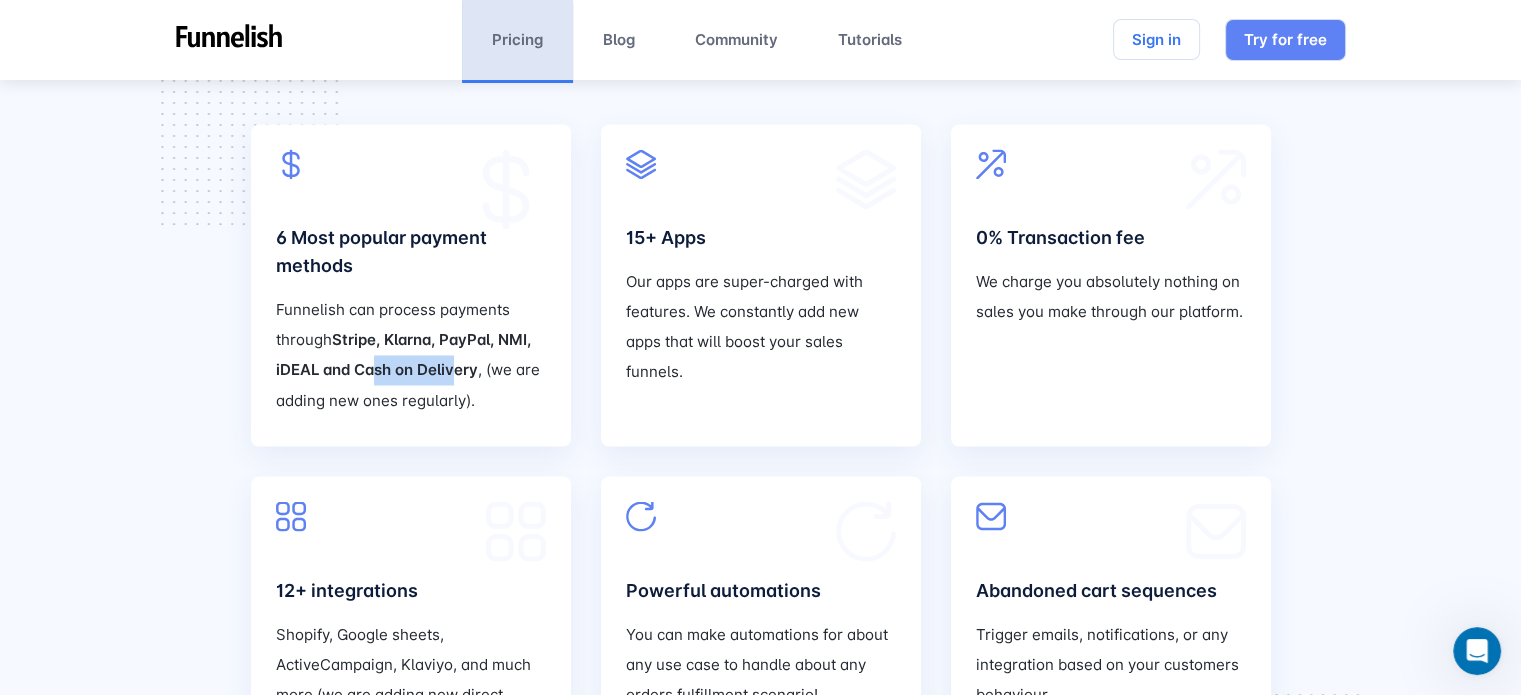 drag, startPoint x: 385, startPoint y: 367, endPoint x: 454, endPoint y: 362, distance: 69.18092 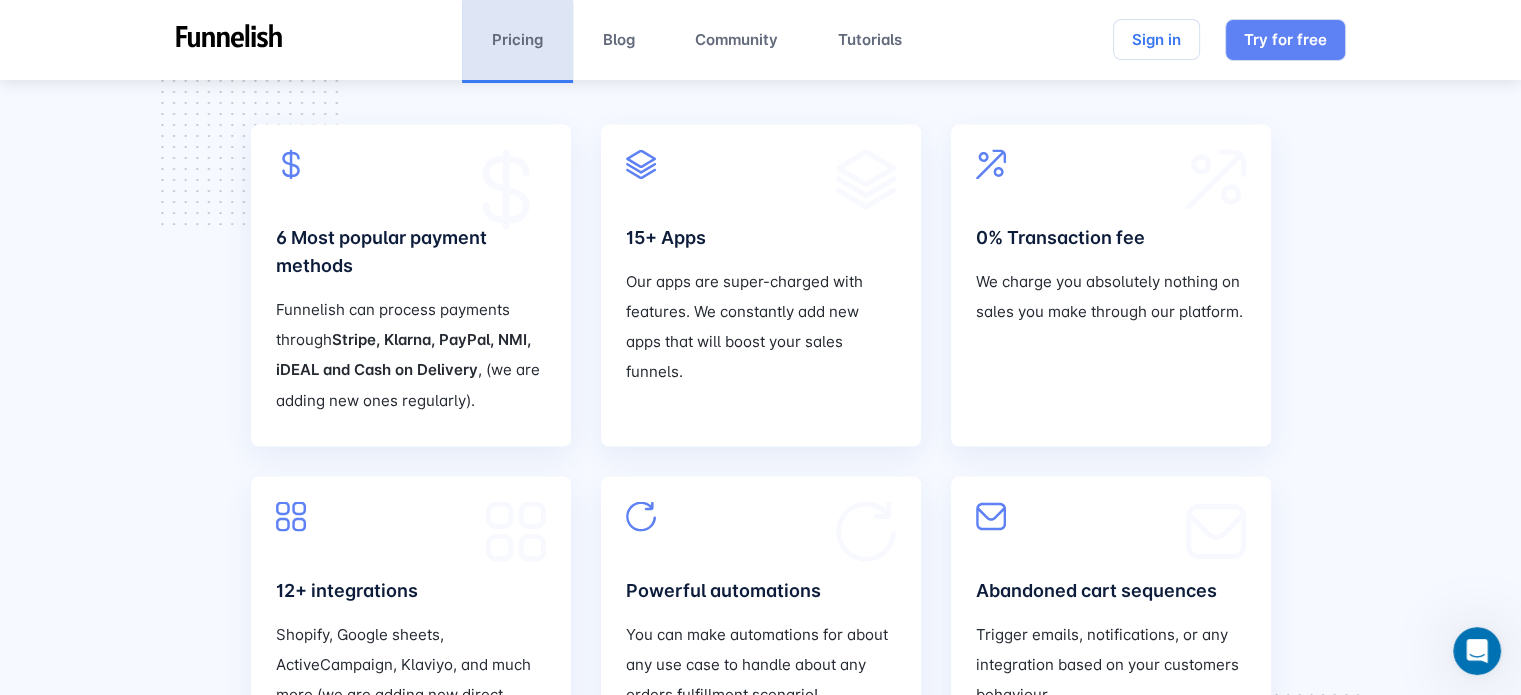 click on "Funnelish can process payments through  Stripe, Klarna, PayPal, NMI, iDEAL and Cash on Delivery ,
(we are adding new ones regularly)." at bounding box center [411, 355] 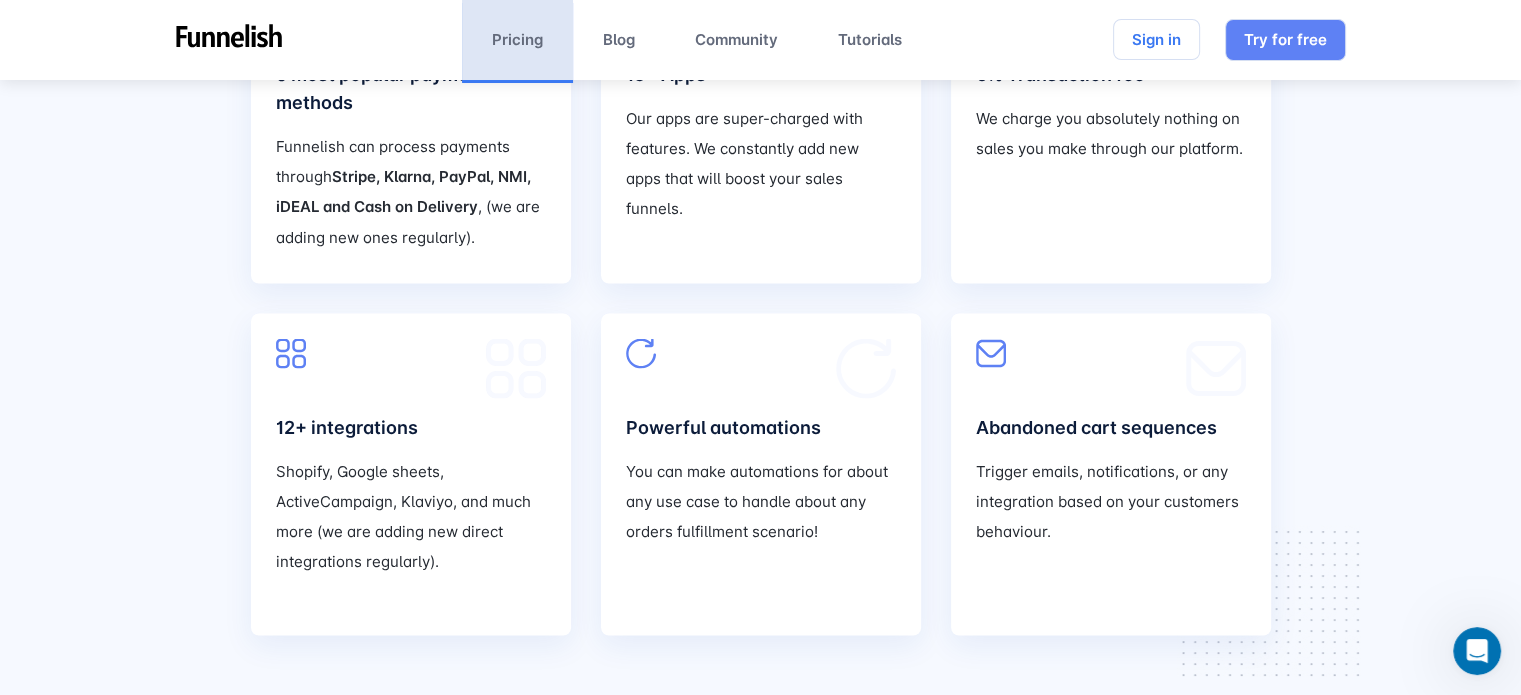scroll, scrollTop: 3600, scrollLeft: 0, axis: vertical 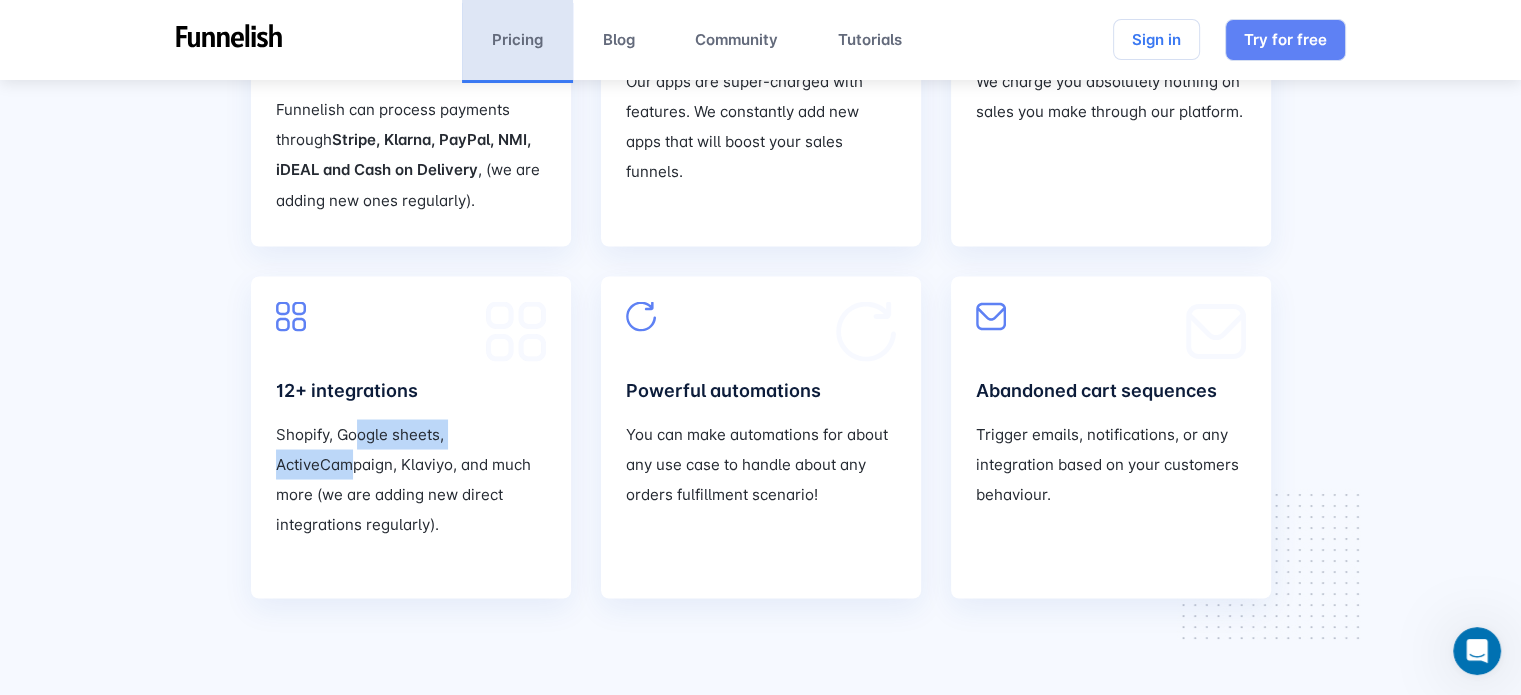 drag, startPoint x: 367, startPoint y: 432, endPoint x: 352, endPoint y: 453, distance: 25.806976 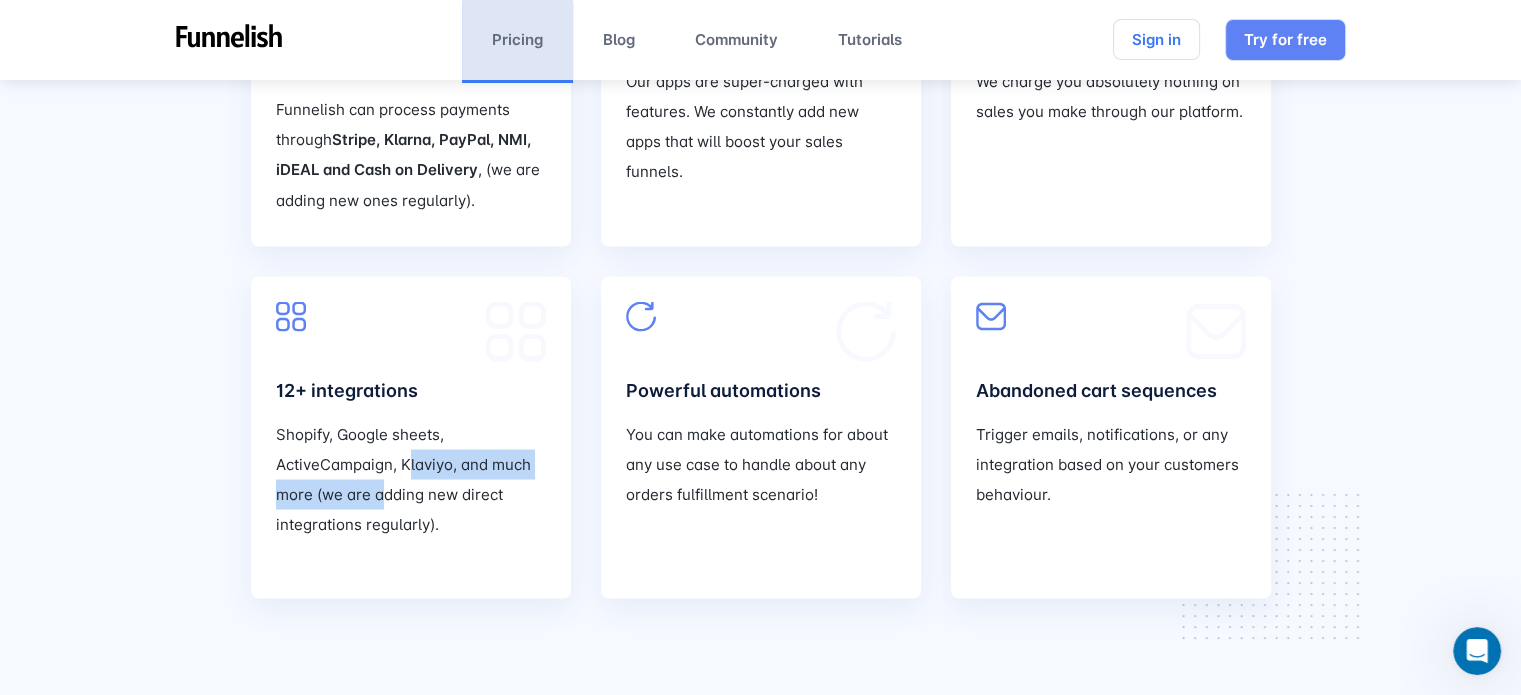 drag, startPoint x: 422, startPoint y: 456, endPoint x: 384, endPoint y: 483, distance: 46.615448 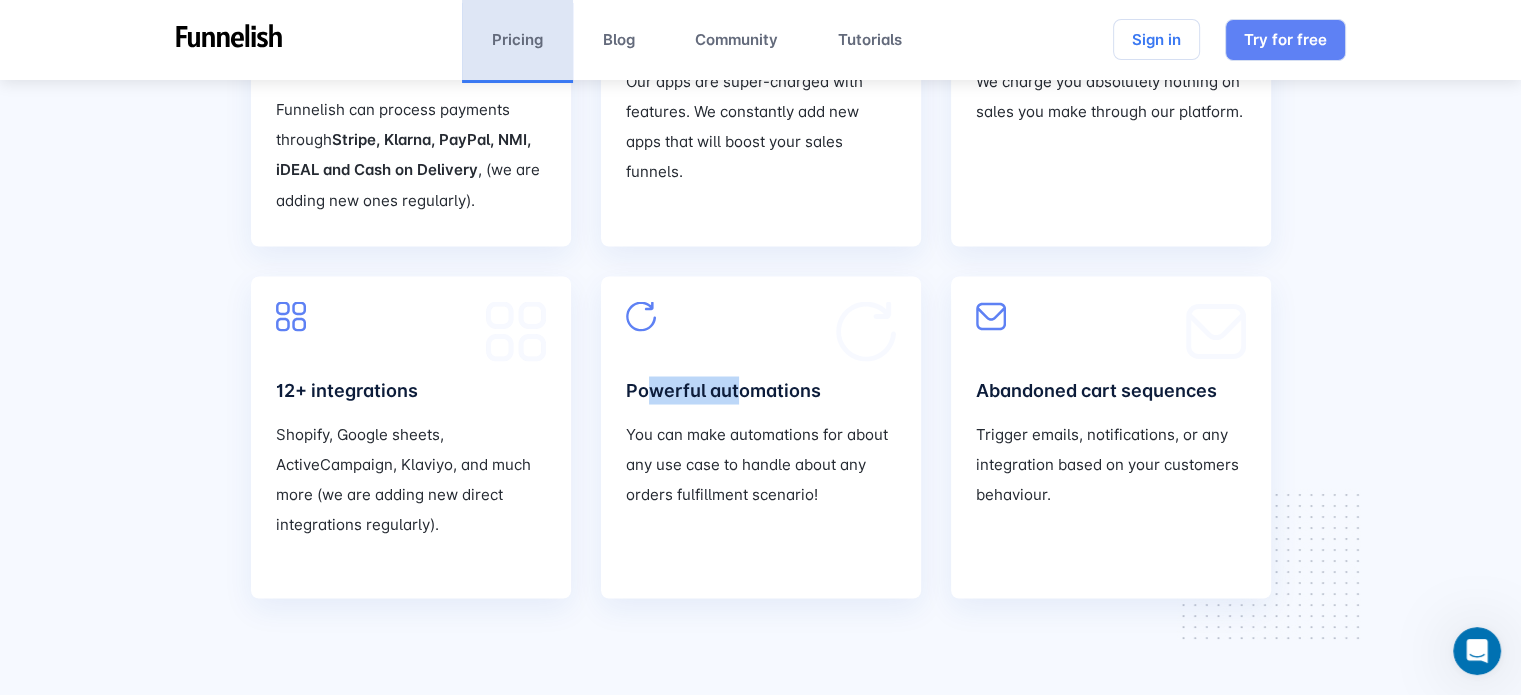 drag, startPoint x: 653, startPoint y: 379, endPoint x: 736, endPoint y: 395, distance: 84.5281 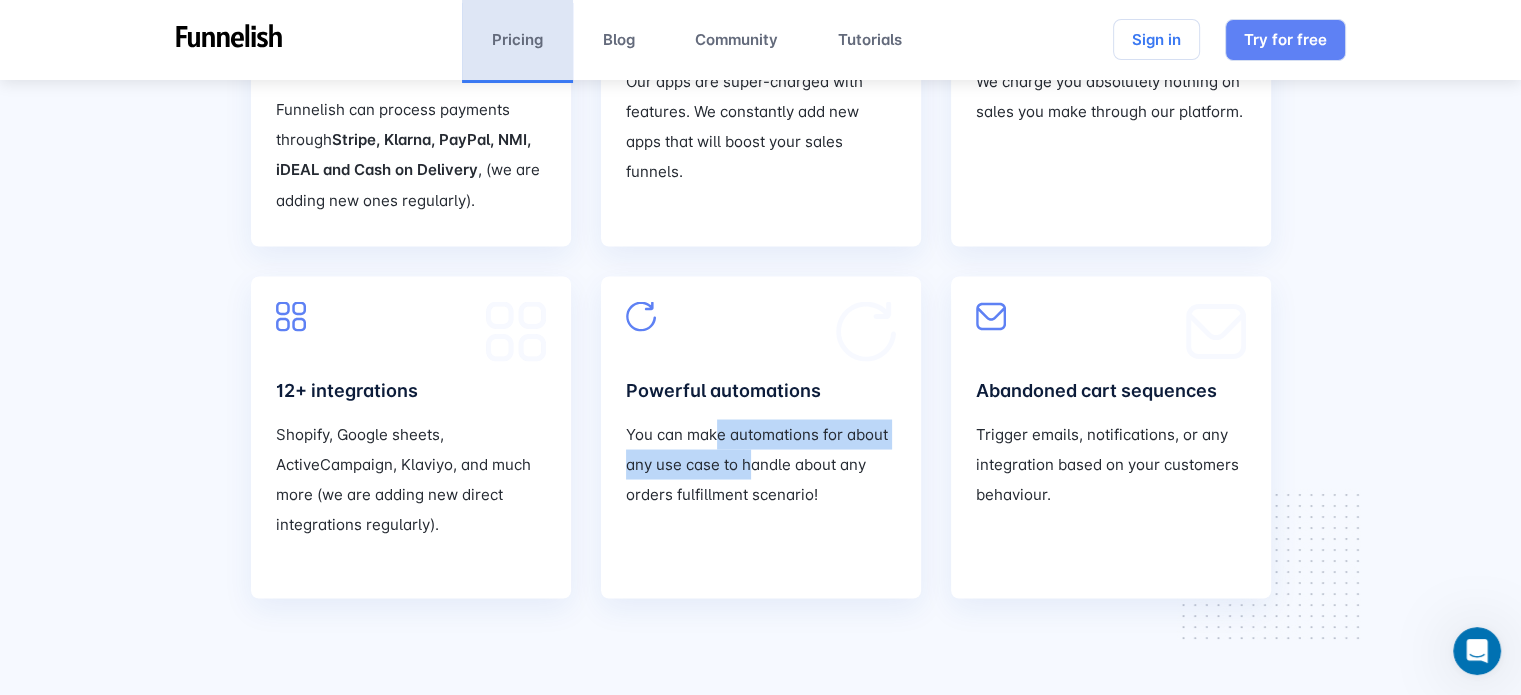 drag, startPoint x: 720, startPoint y: 436, endPoint x: 749, endPoint y: 451, distance: 32.649654 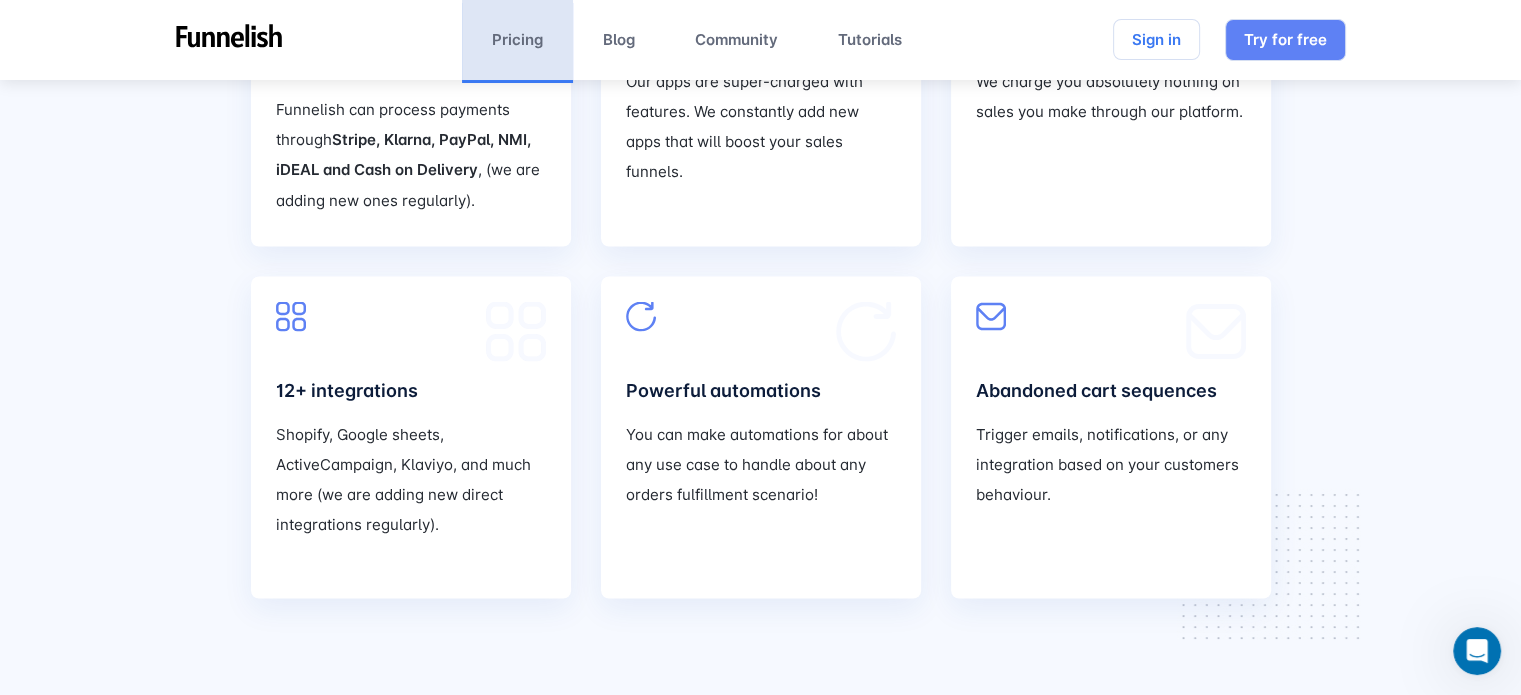 click on "You can make automations for about any use case to handle about any orders fulfillment scenario!" at bounding box center [761, 464] 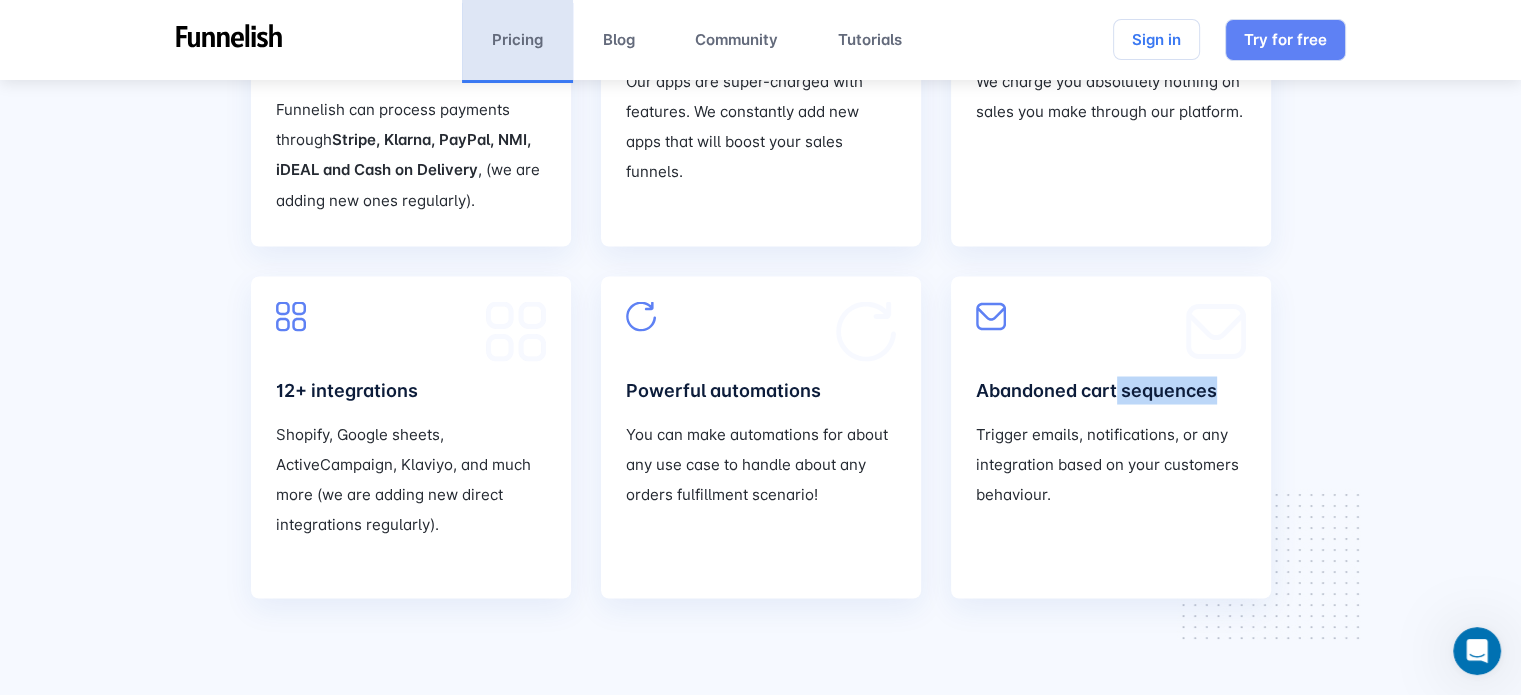 drag, startPoint x: 1124, startPoint y: 378, endPoint x: 1248, endPoint y: 396, distance: 125.299644 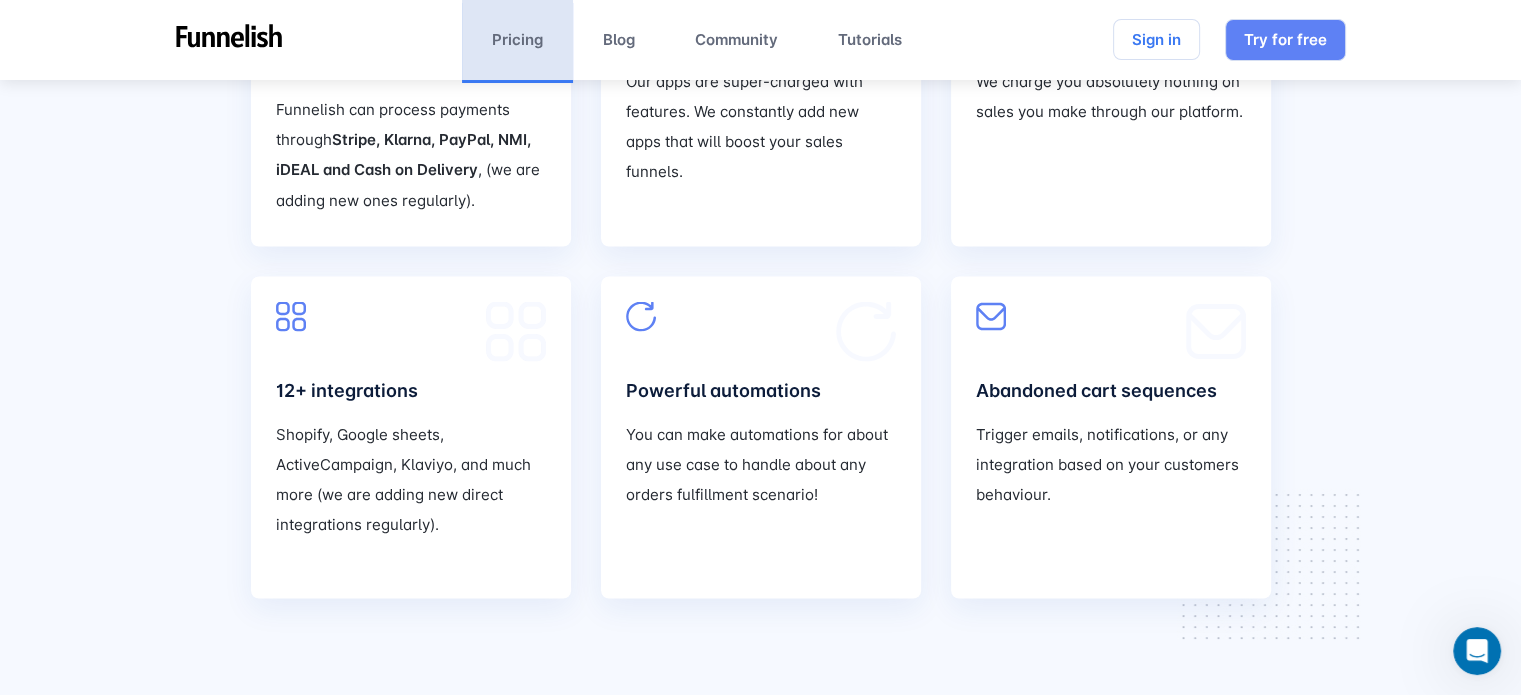 click on "Trigger emails, notifications, or any integration based on your customers behaviour." at bounding box center (1111, 464) 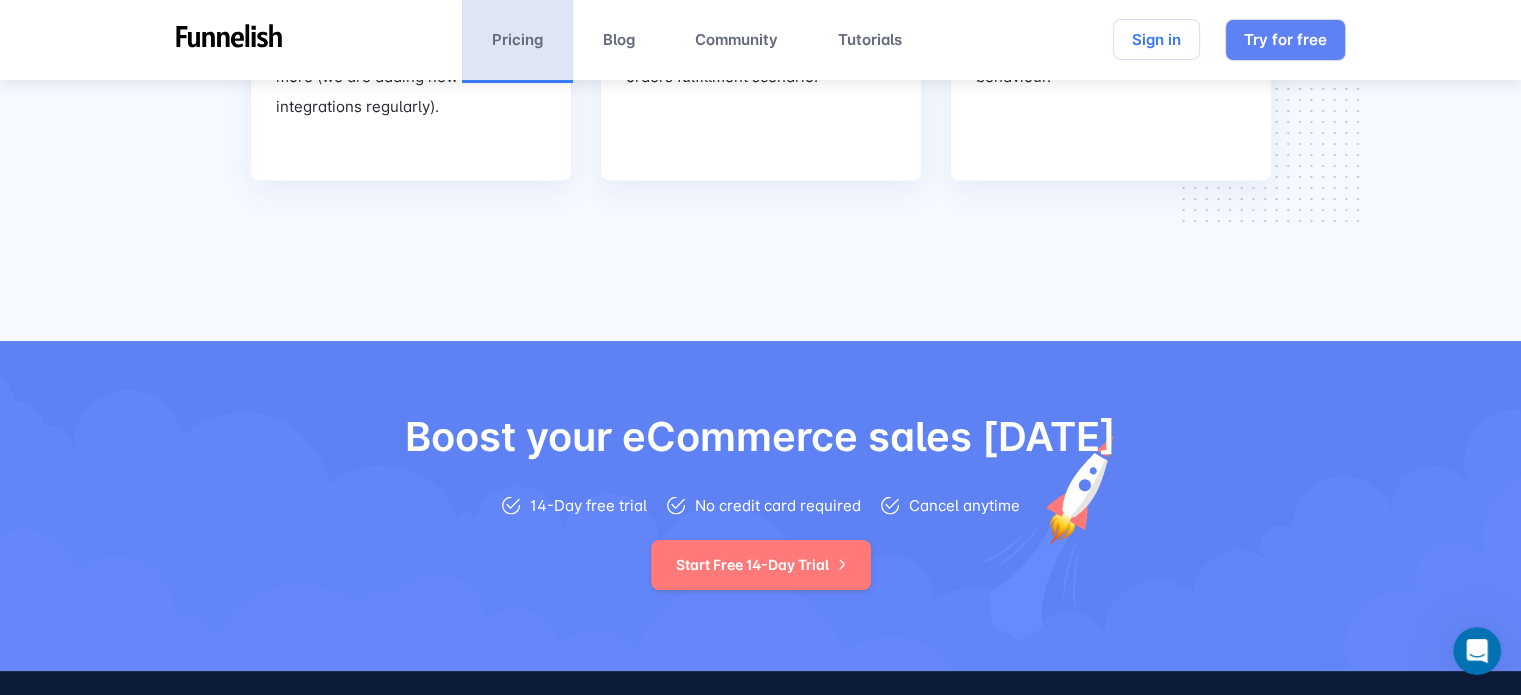 scroll, scrollTop: 4100, scrollLeft: 0, axis: vertical 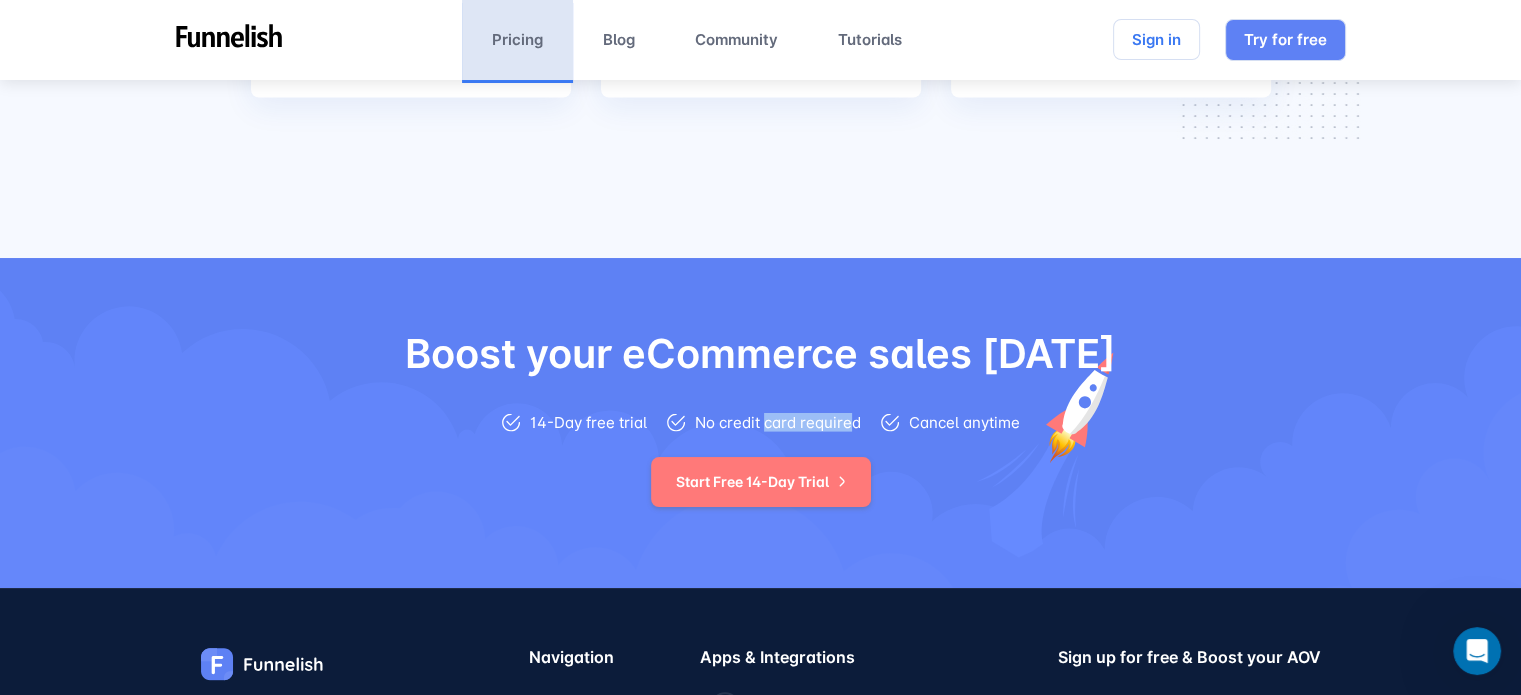 drag, startPoint x: 752, startPoint y: 419, endPoint x: 786, endPoint y: 425, distance: 34.525352 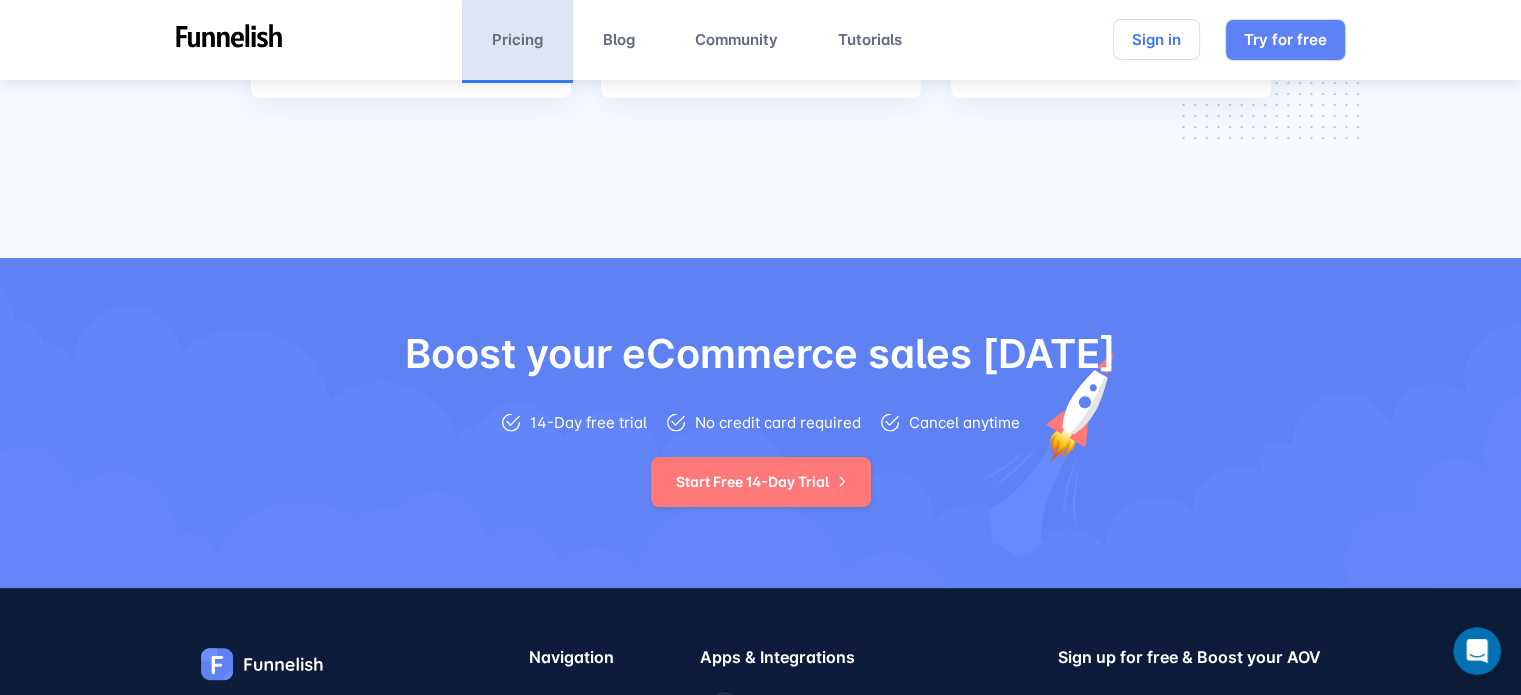 click on "Cancel anytime" at bounding box center (950, 423) 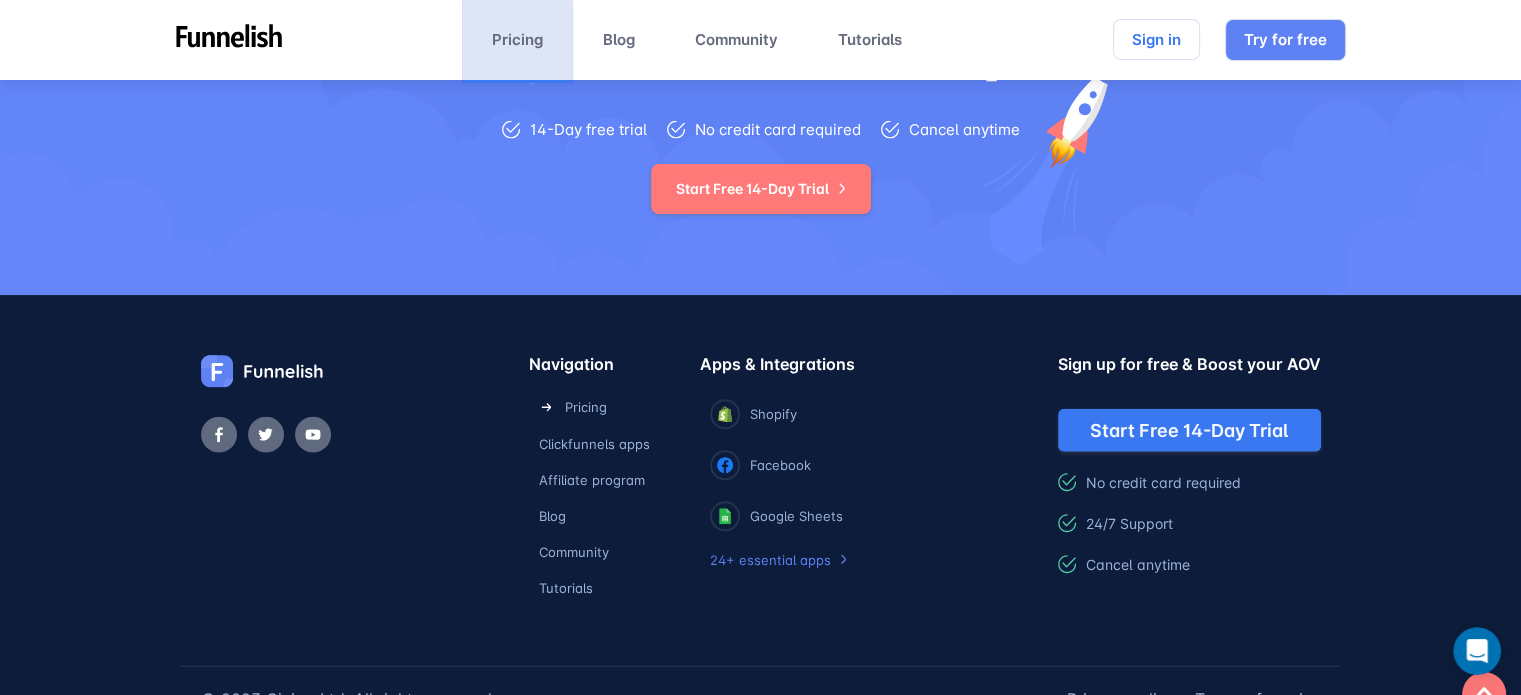 scroll, scrollTop: 4427, scrollLeft: 0, axis: vertical 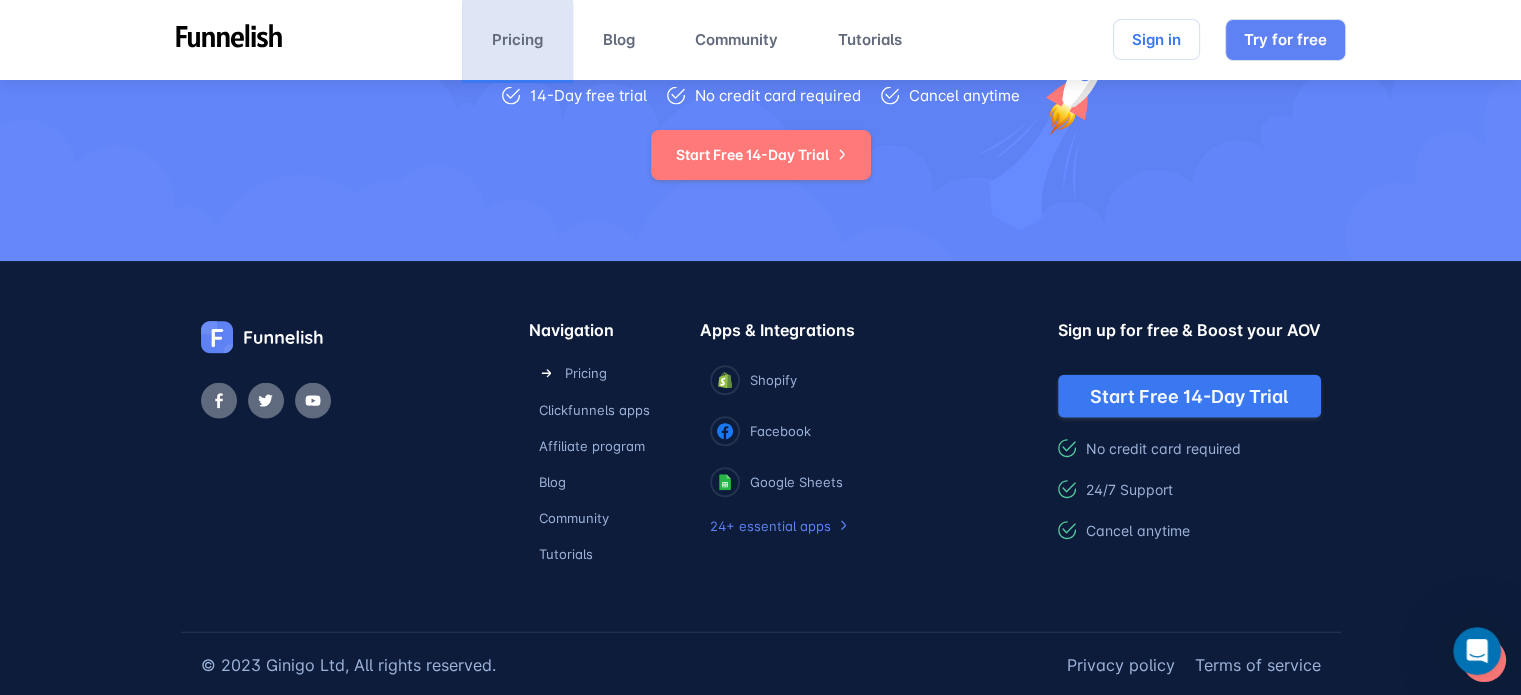 click 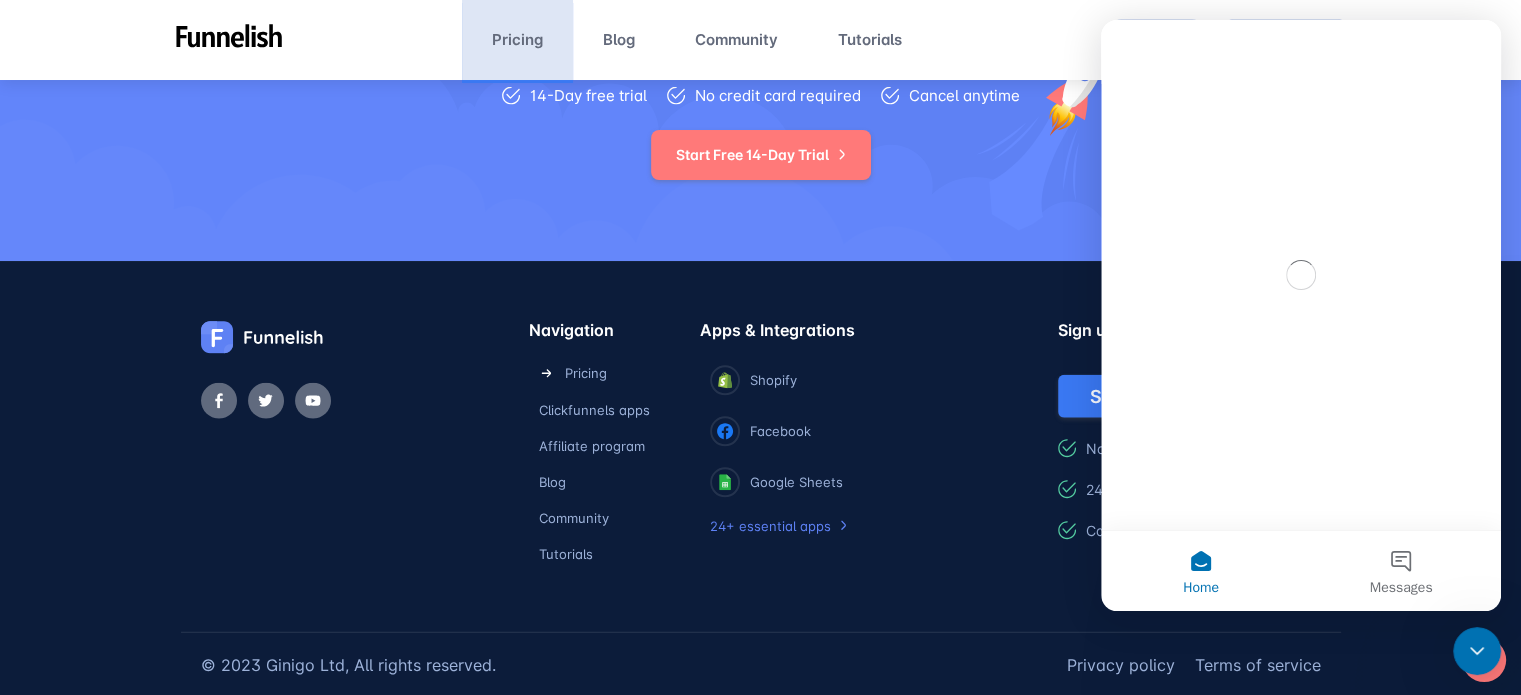 scroll, scrollTop: 0, scrollLeft: 0, axis: both 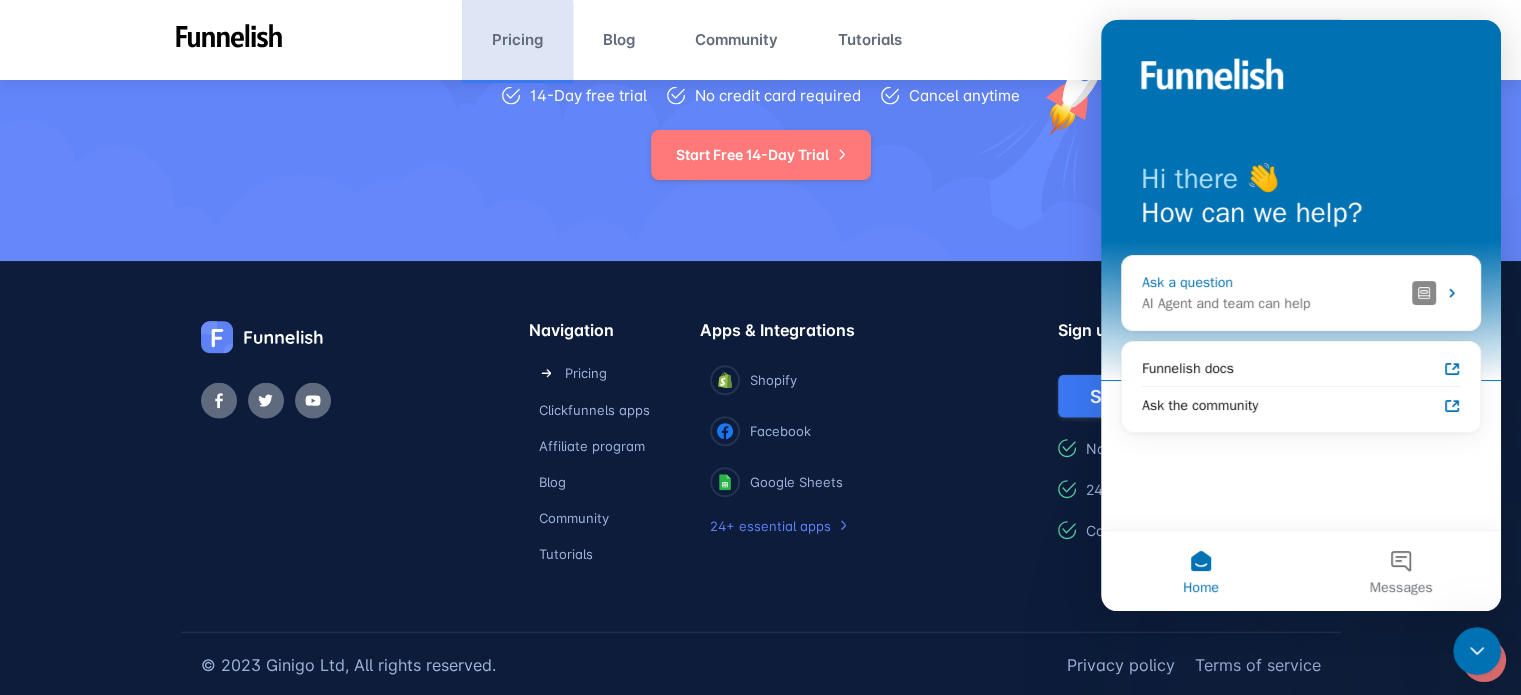 click on "AI Agent and team can help" at bounding box center [1273, 303] 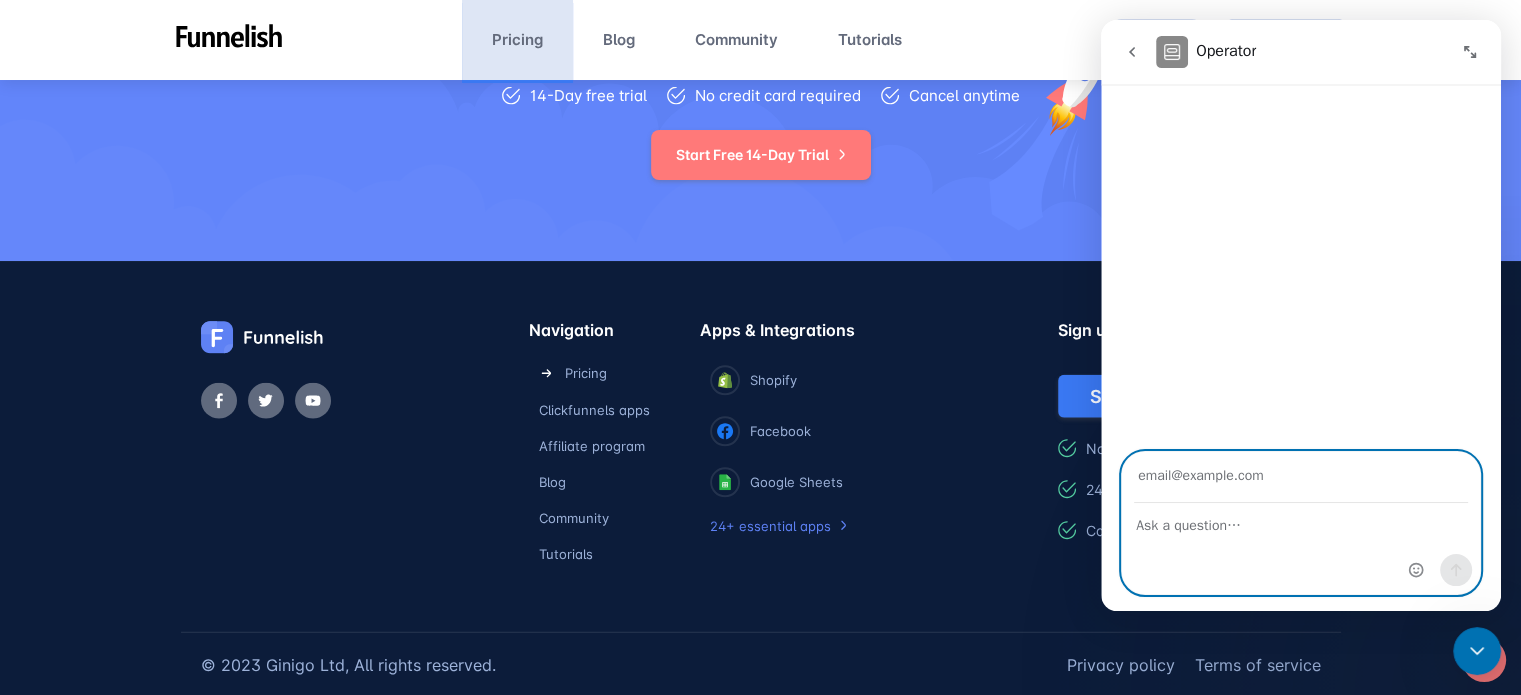 click at bounding box center (1301, 521) 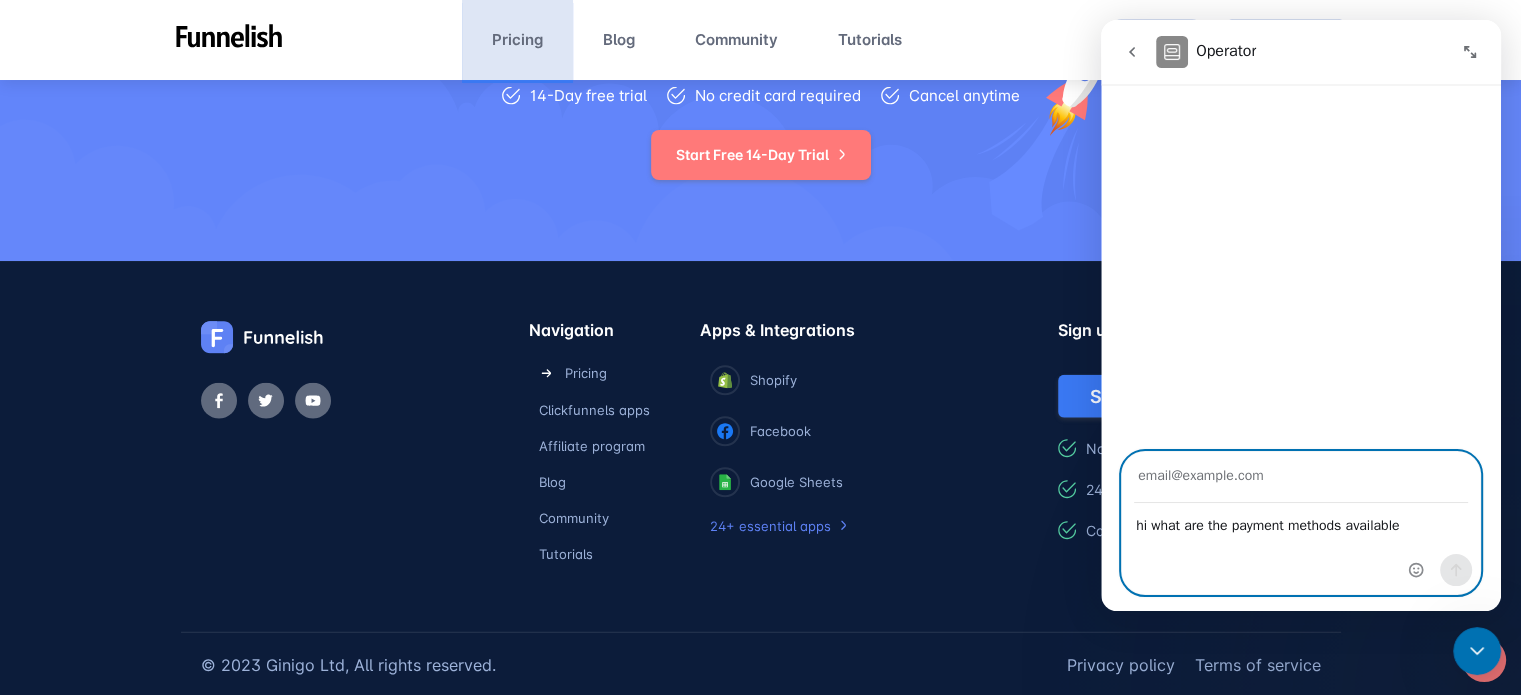type on "hi what are the payment methods available" 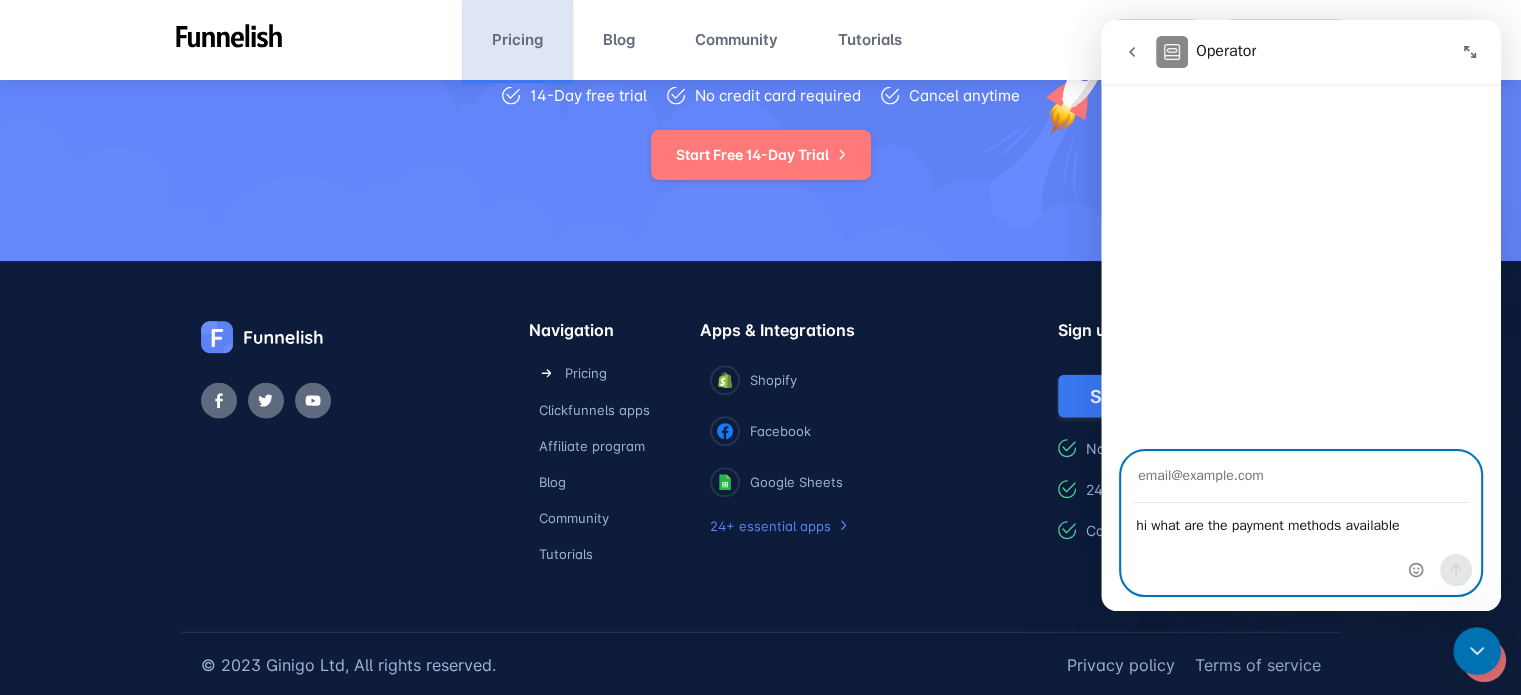 click at bounding box center [1301, 477] 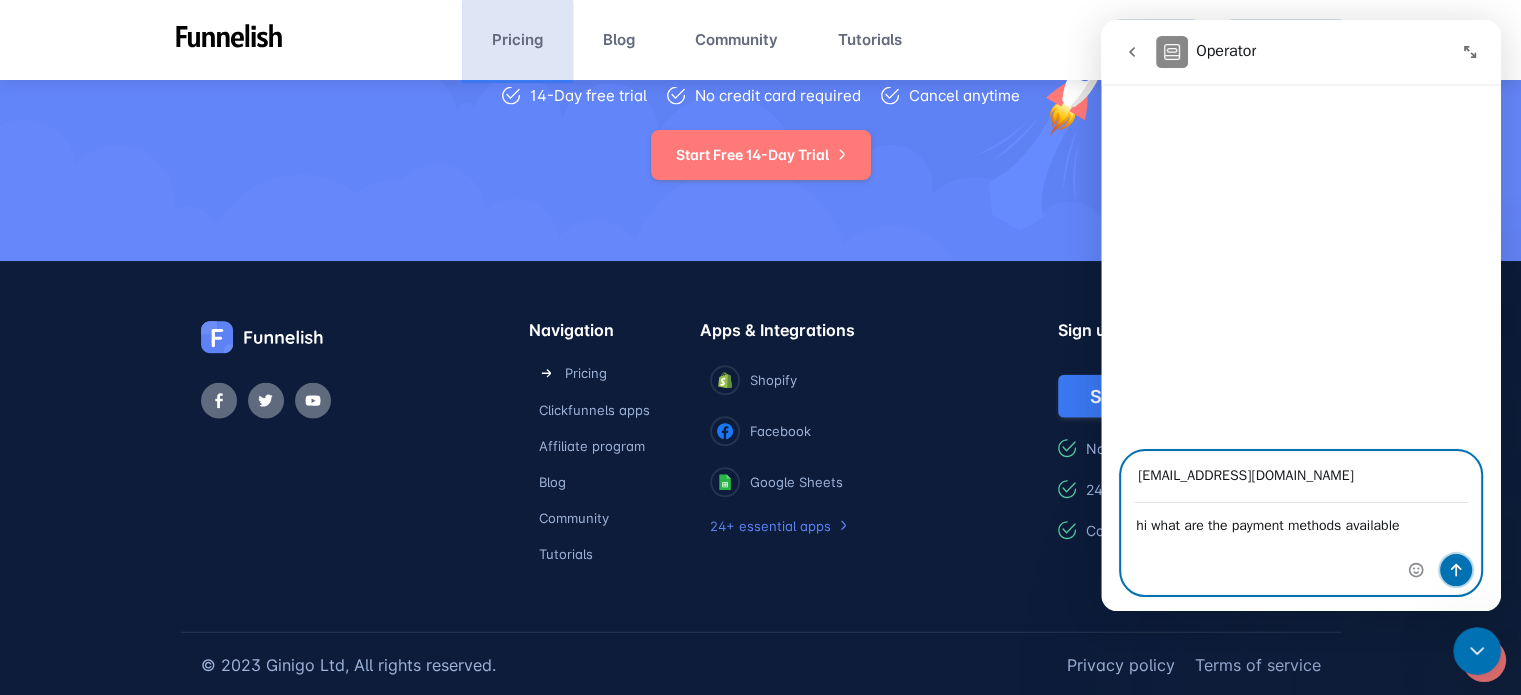 click 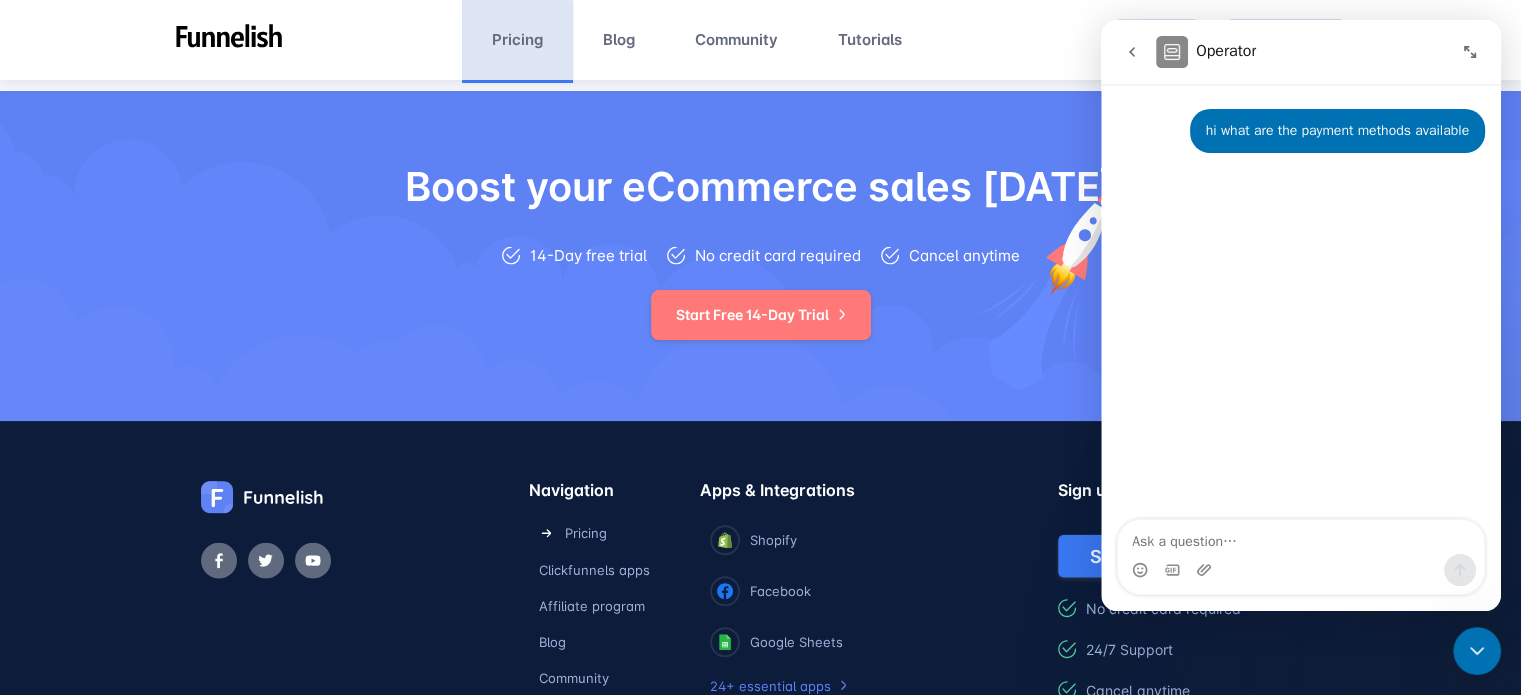 scroll, scrollTop: 4227, scrollLeft: 0, axis: vertical 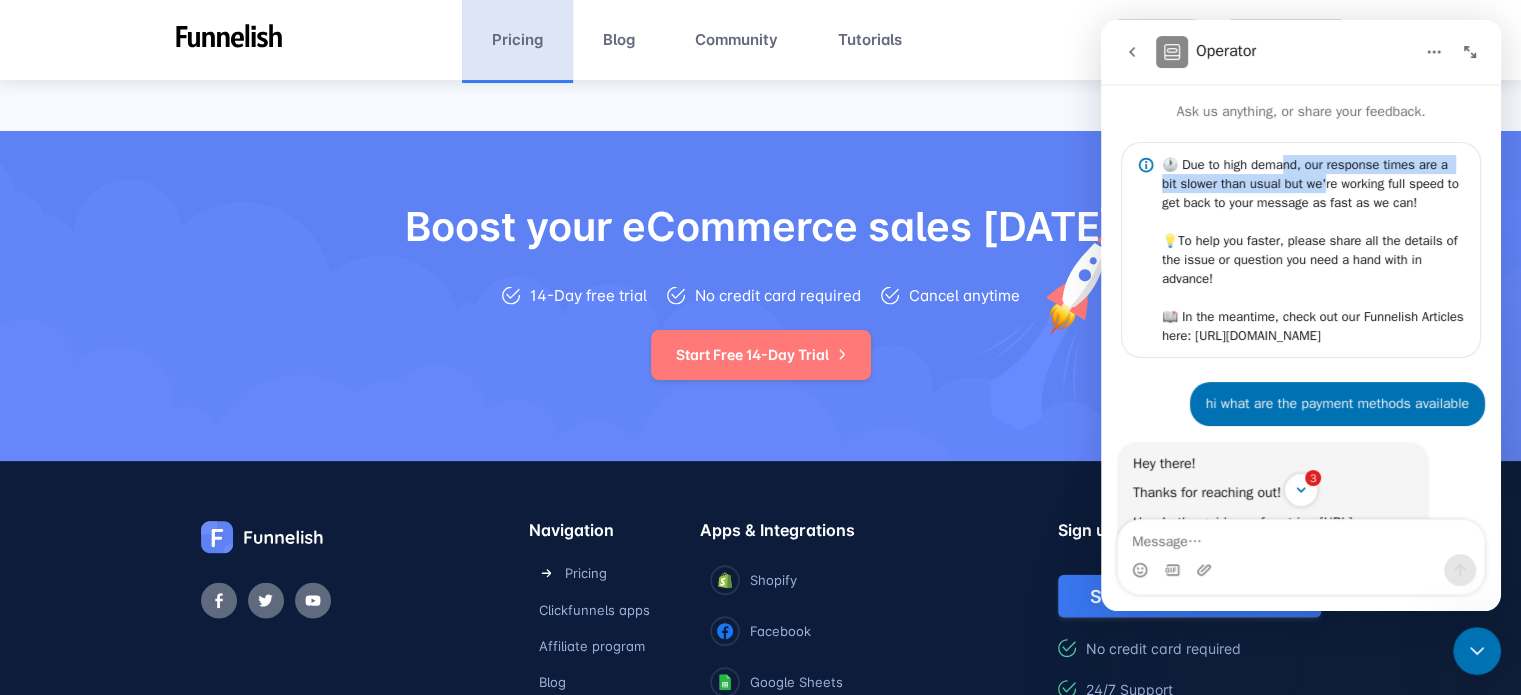 drag, startPoint x: 1314, startPoint y: 178, endPoint x: 1325, endPoint y: 187, distance: 14.21267 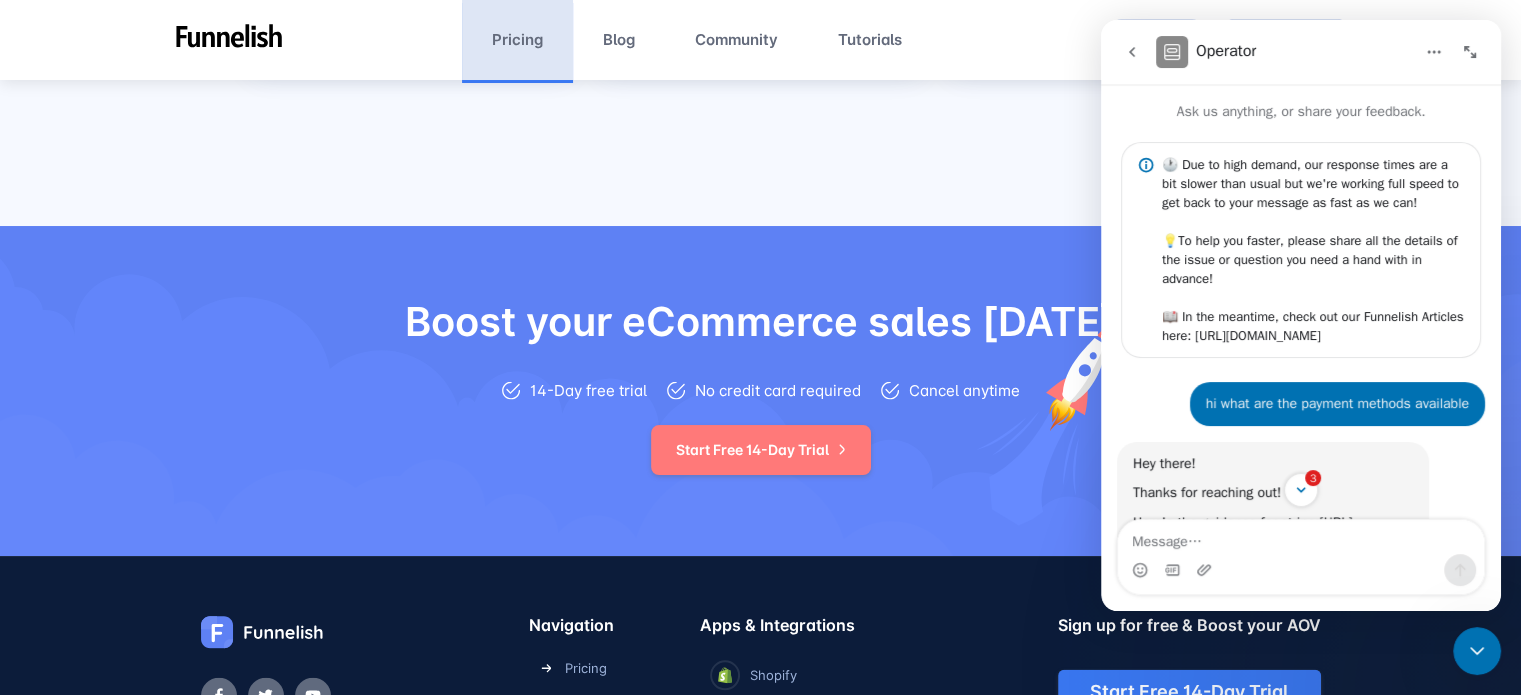 scroll, scrollTop: 4127, scrollLeft: 0, axis: vertical 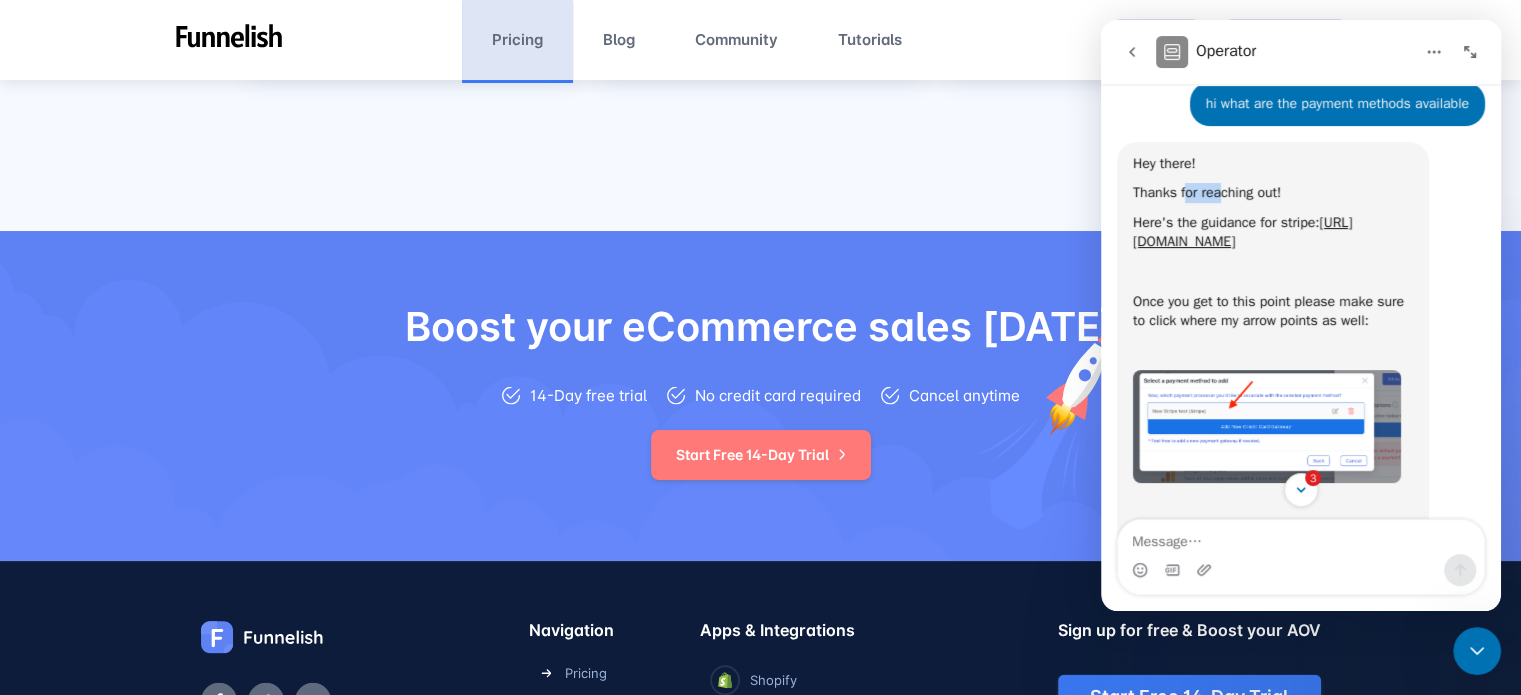 drag, startPoint x: 1188, startPoint y: 190, endPoint x: 1219, endPoint y: 195, distance: 31.400637 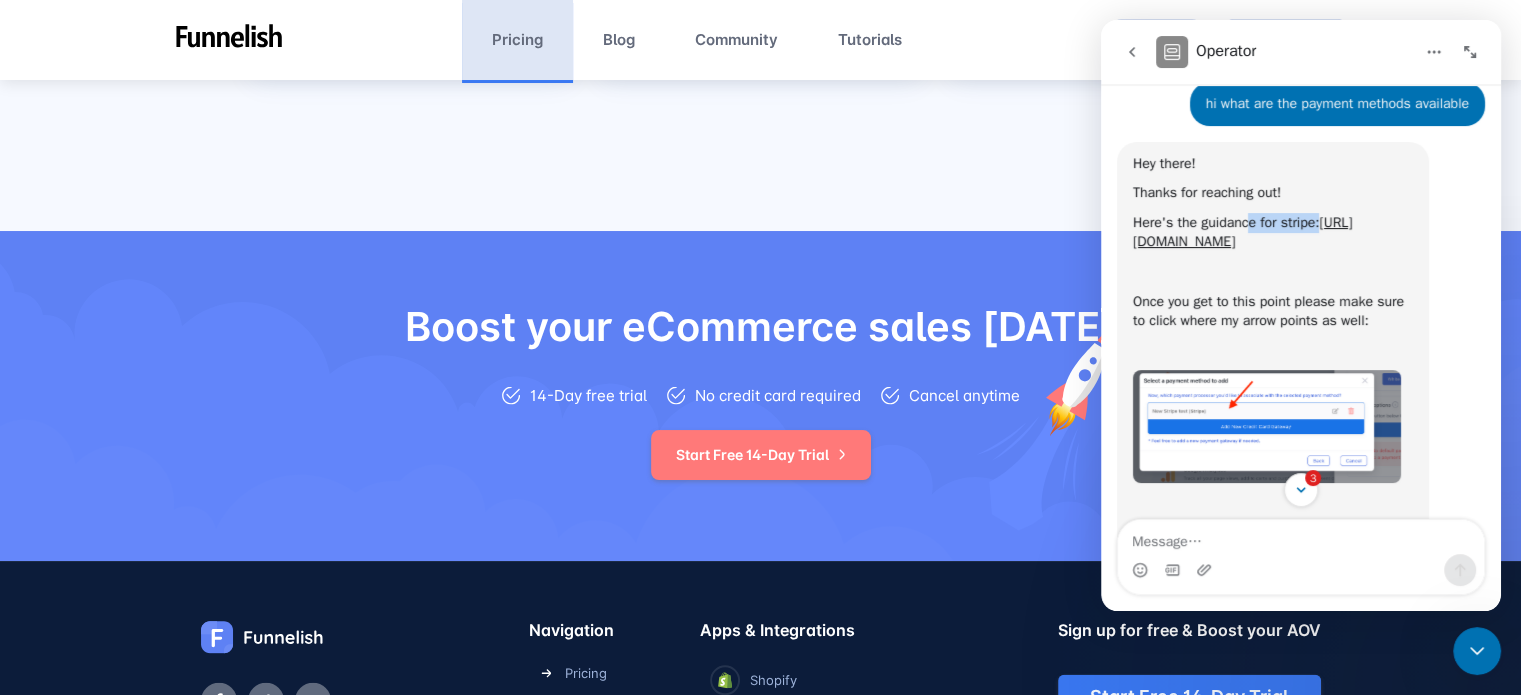 drag, startPoint x: 1251, startPoint y: 218, endPoint x: 1321, endPoint y: 220, distance: 70.028564 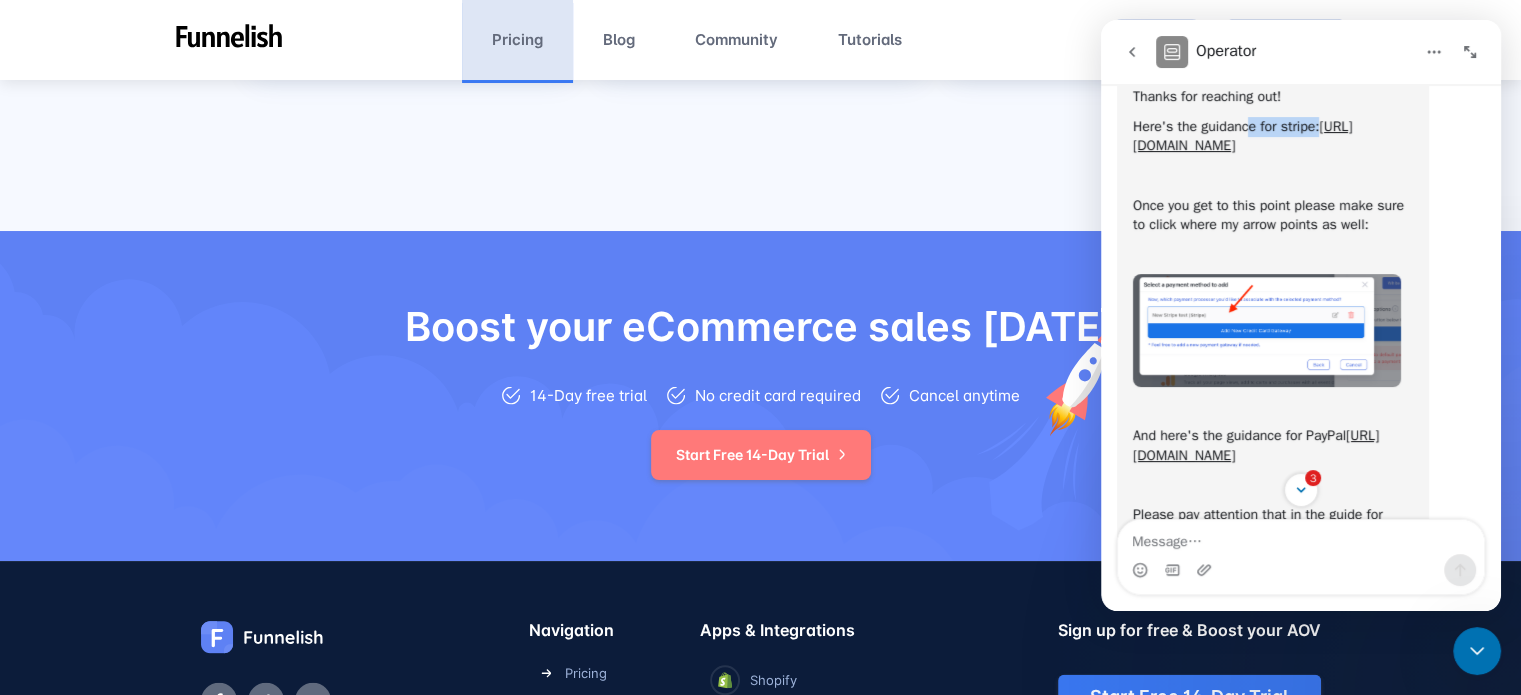 scroll, scrollTop: 400, scrollLeft: 0, axis: vertical 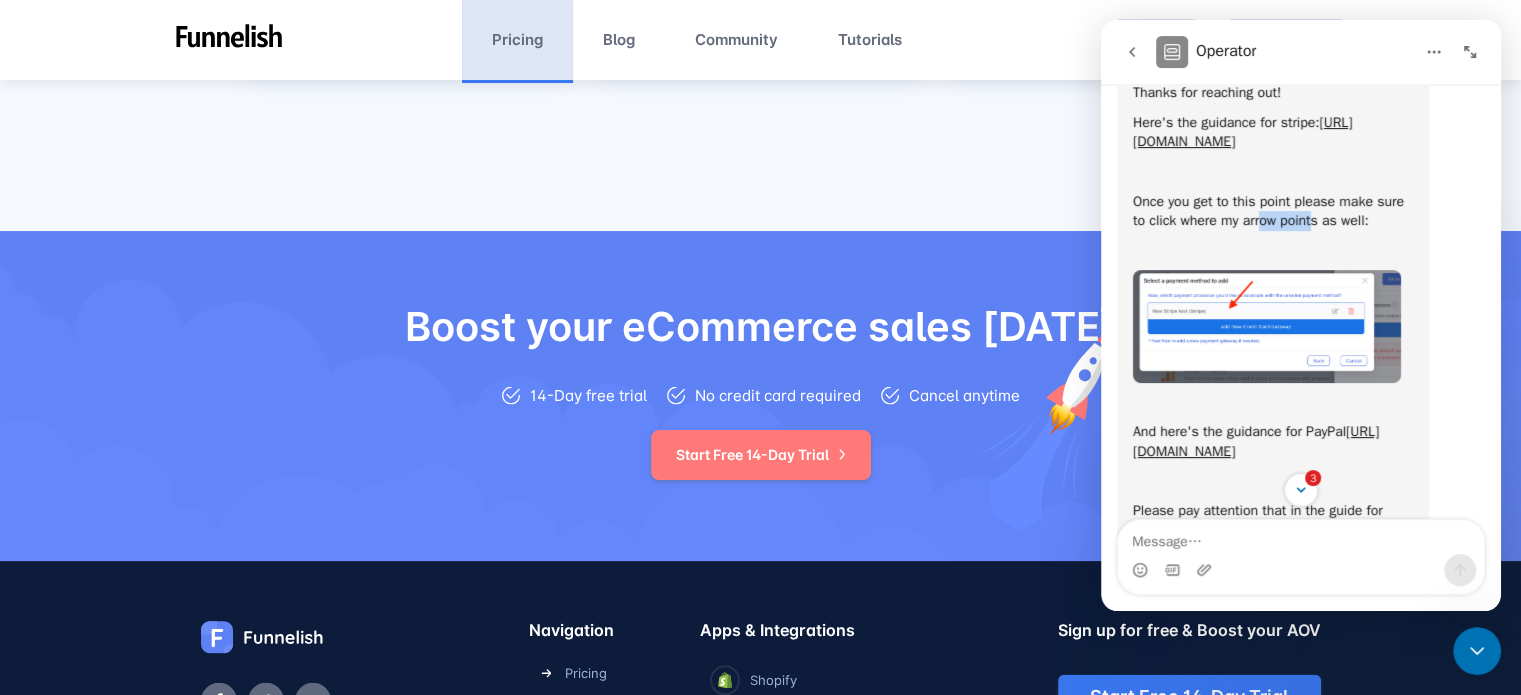 drag, startPoint x: 1270, startPoint y: 241, endPoint x: 1313, endPoint y: 240, distance: 43.011627 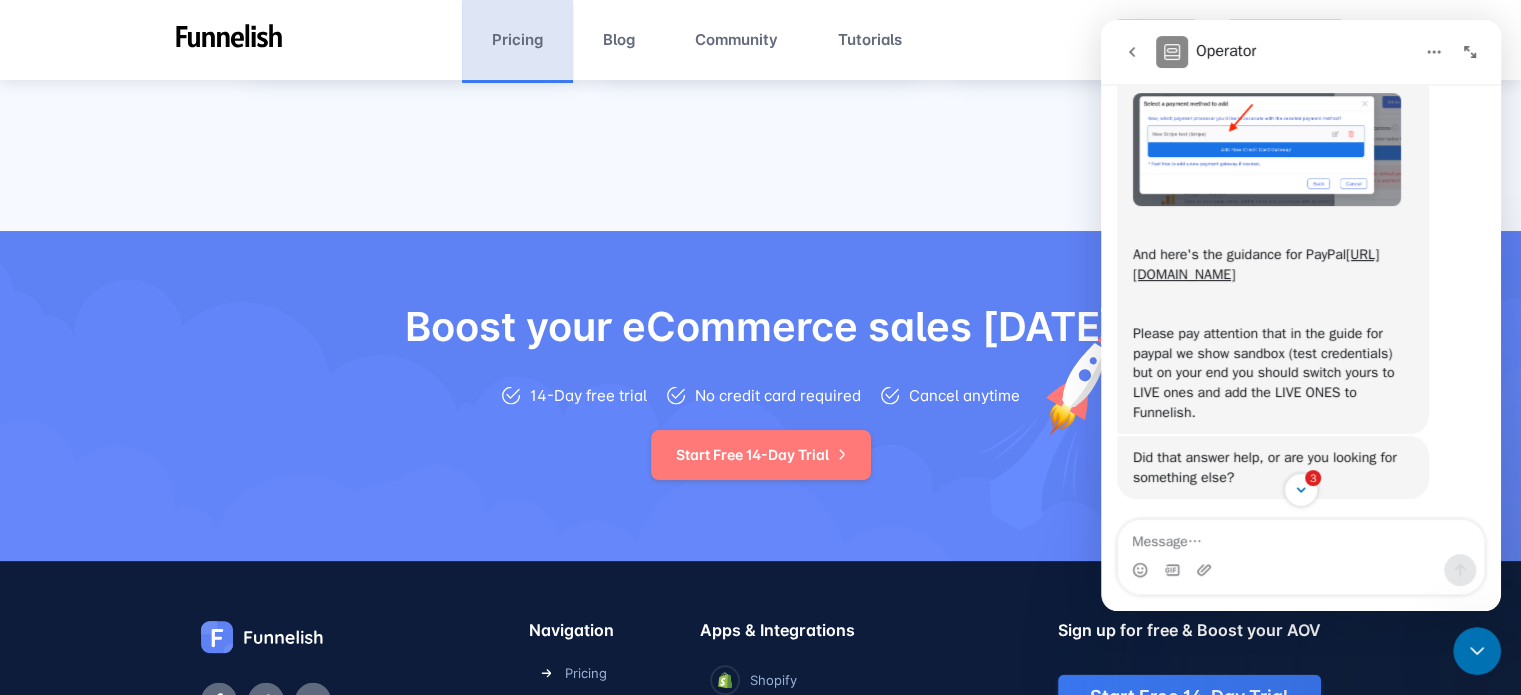 scroll, scrollTop: 600, scrollLeft: 0, axis: vertical 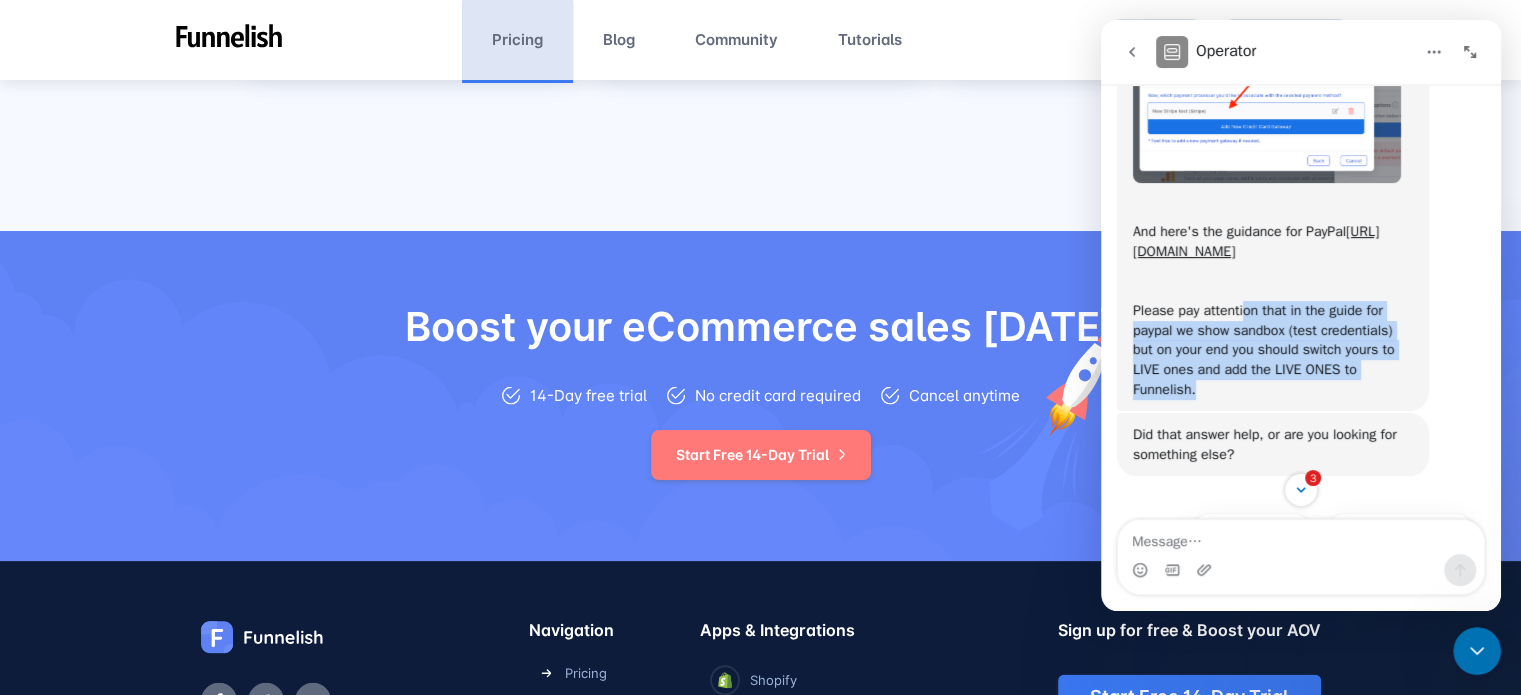 drag, startPoint x: 1245, startPoint y: 351, endPoint x: 1328, endPoint y: 427, distance: 112.53888 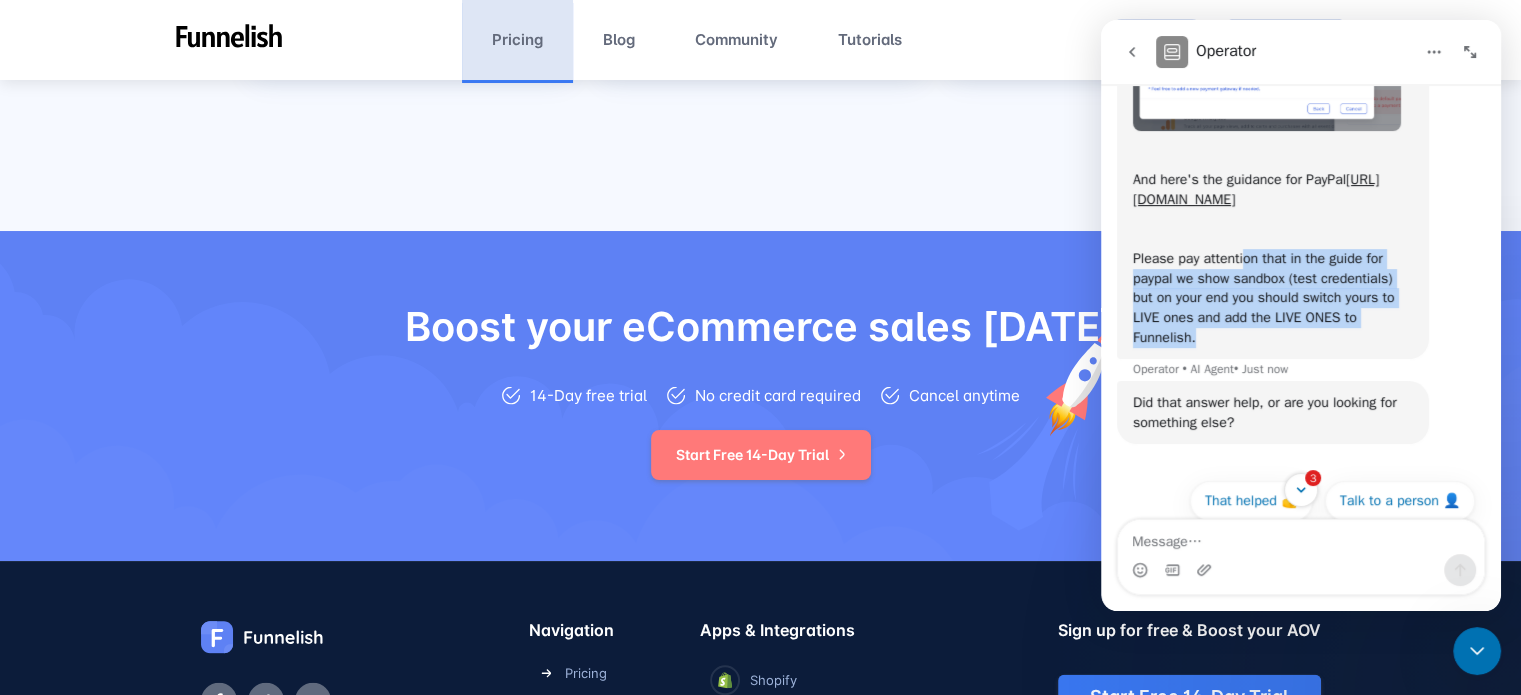 scroll, scrollTop: 707, scrollLeft: 0, axis: vertical 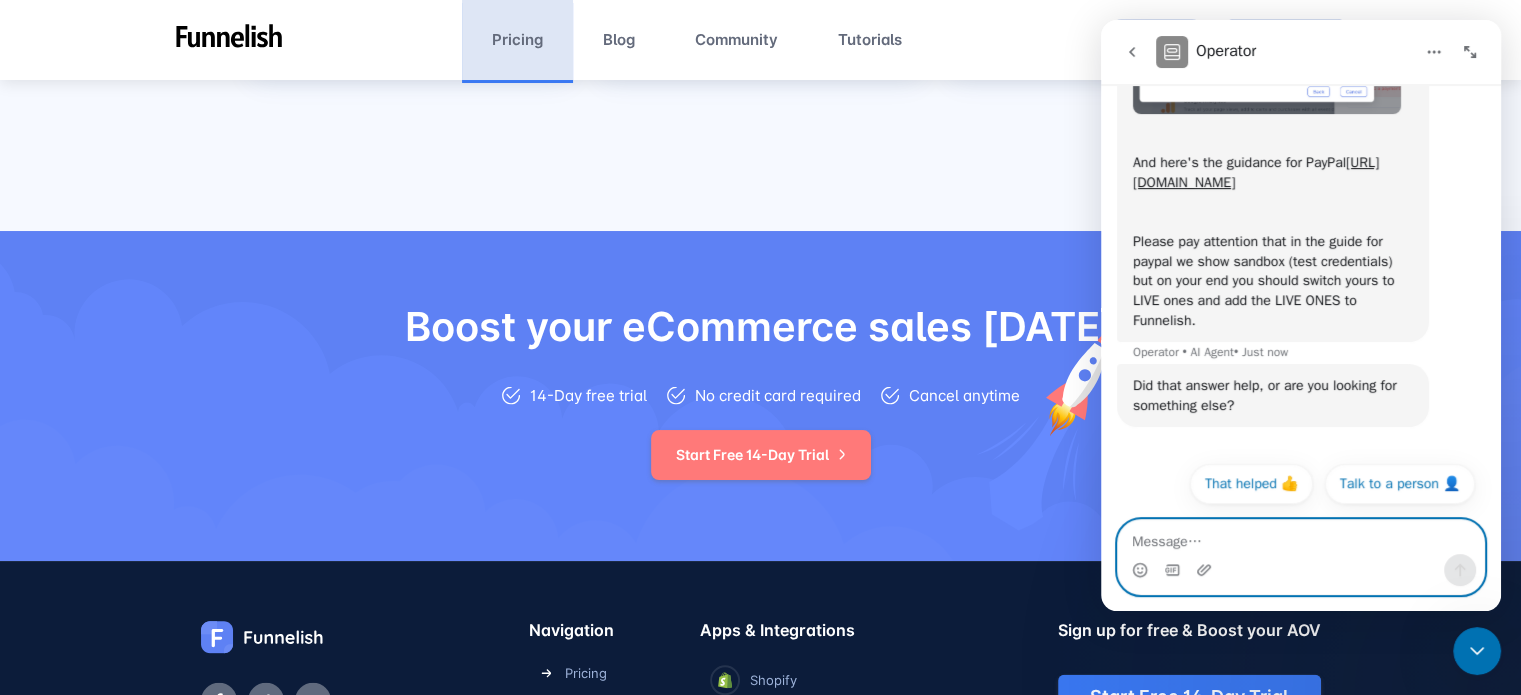 click at bounding box center [1301, 537] 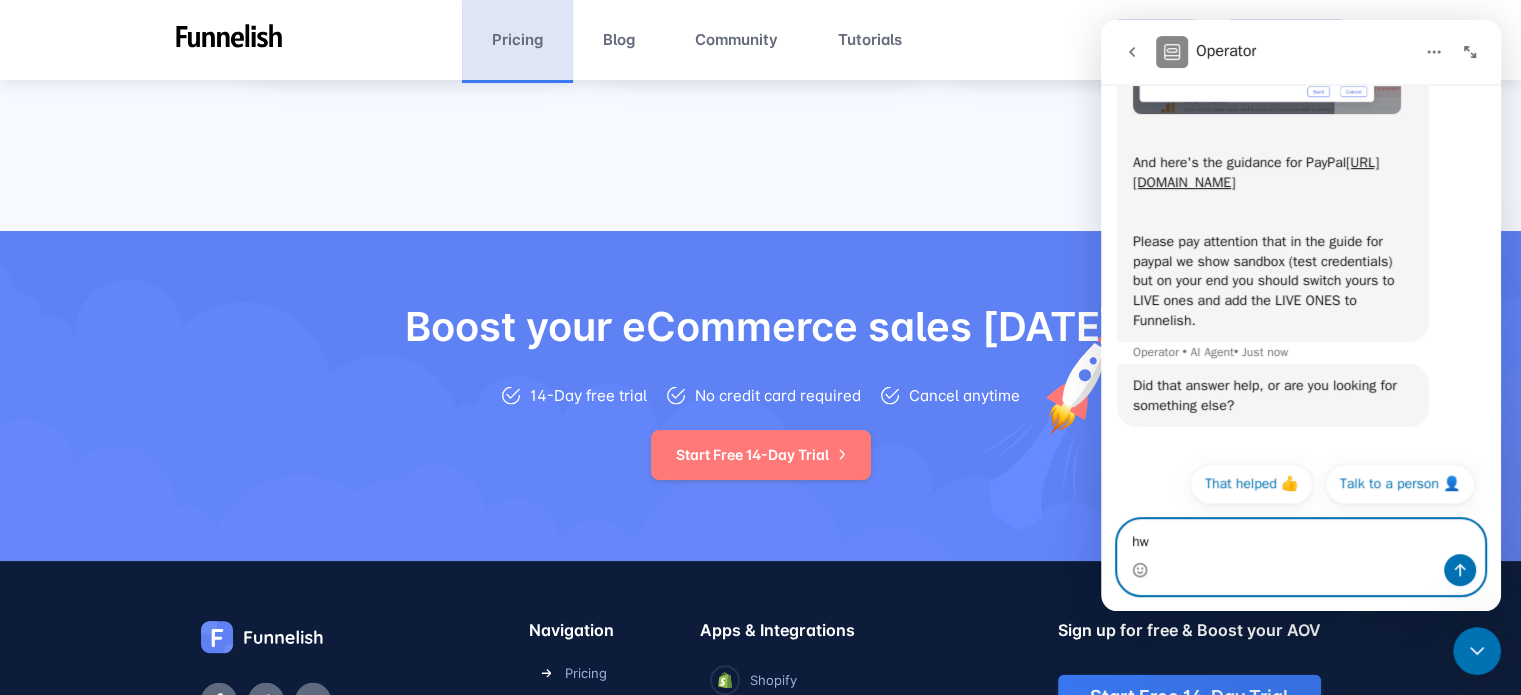 type on "h" 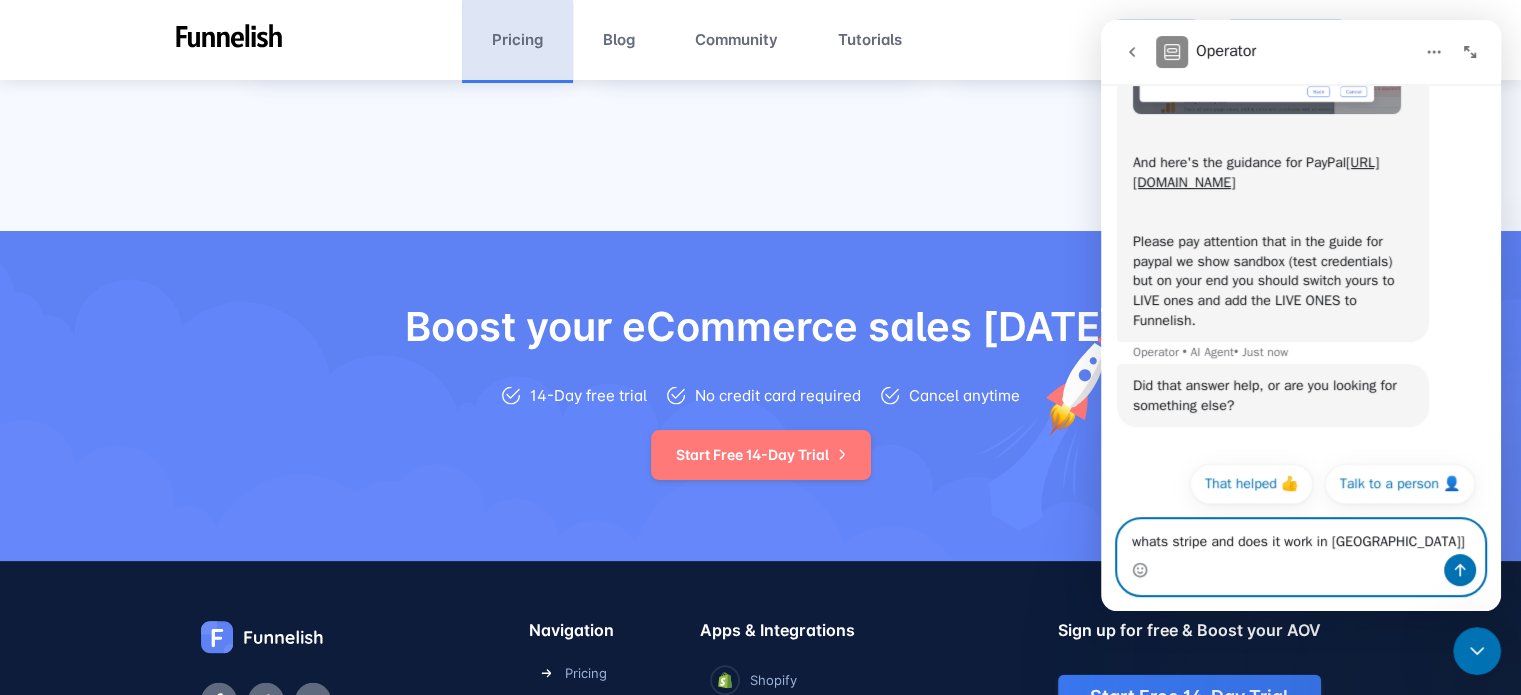 type on "whats stripe and does it work in [GEOGRAPHIC_DATA]" 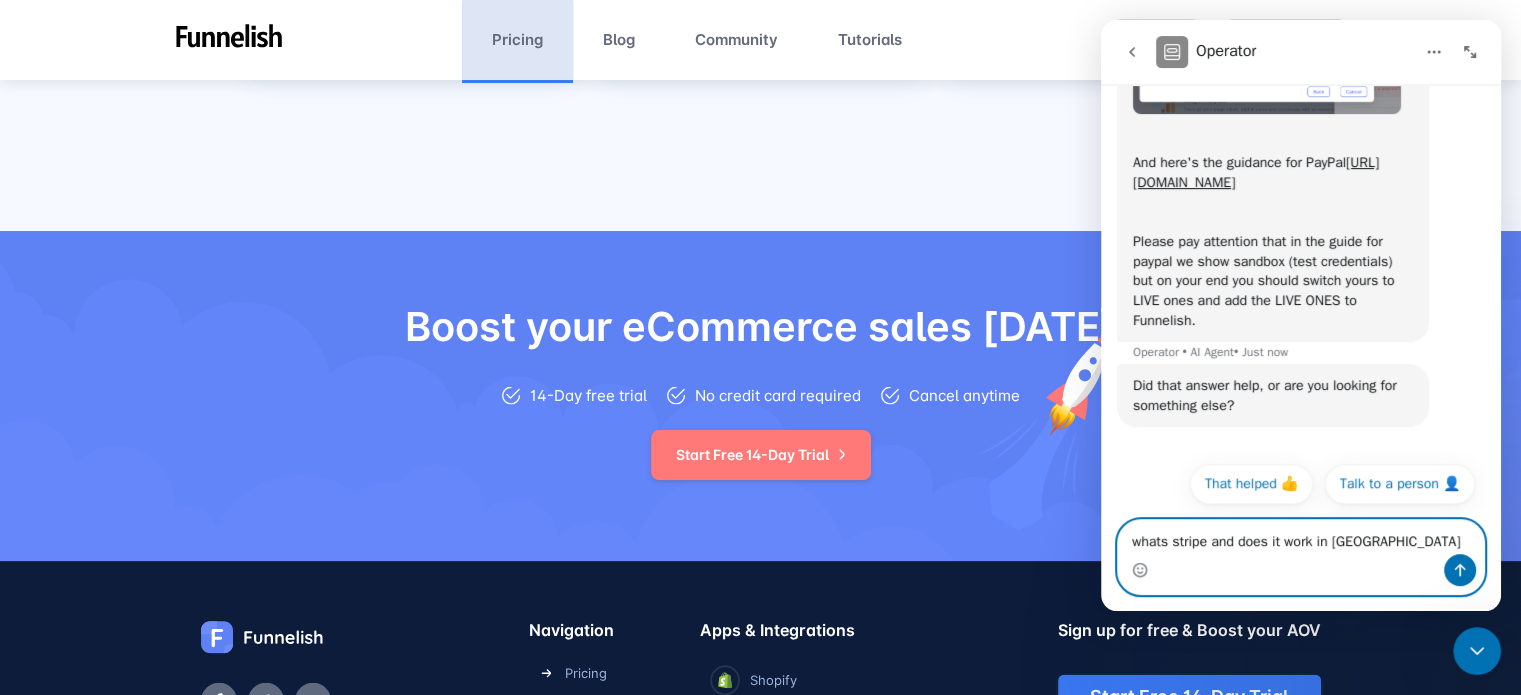 type 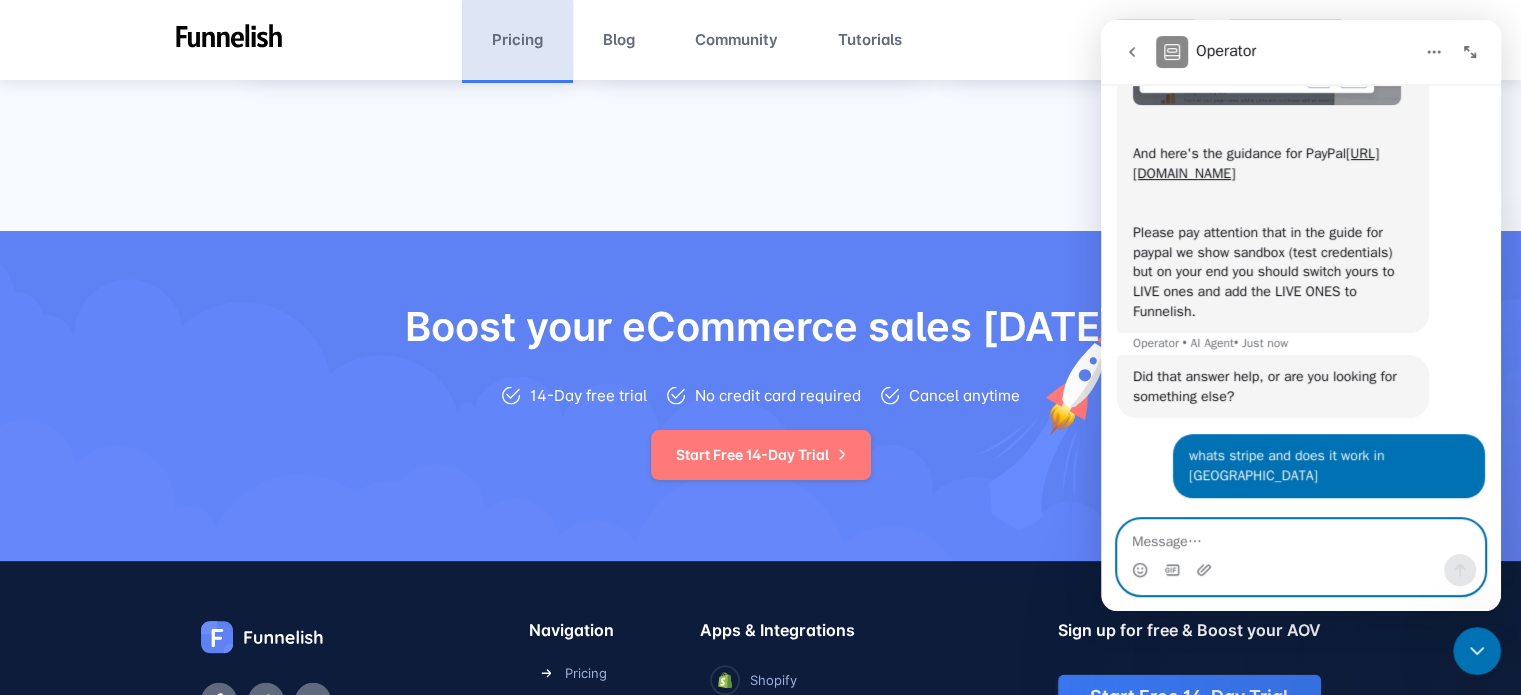 scroll, scrollTop: 696, scrollLeft: 0, axis: vertical 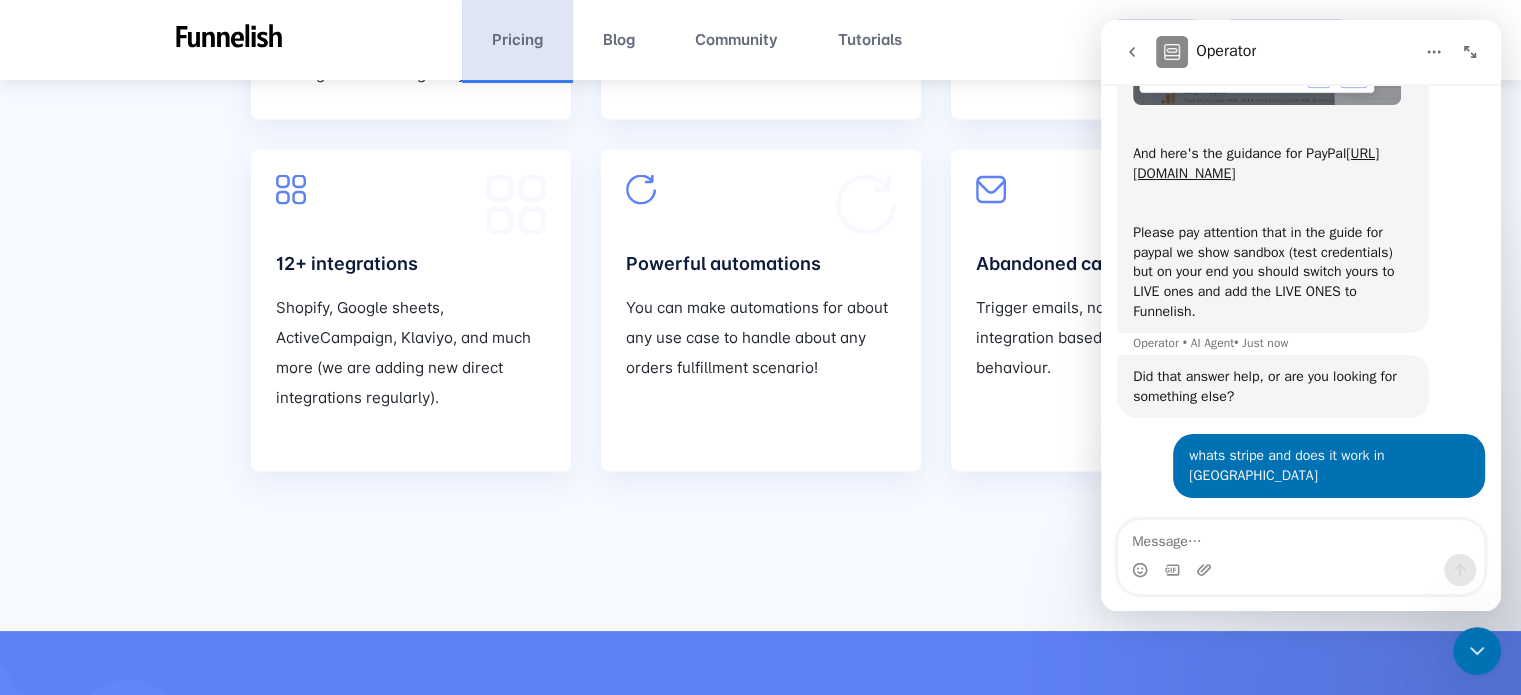 click on "Hey there! Thanks for reaching out!  Here's the guidance for stripe:  [URL][DOMAIN_NAME]   Once you get to this point please make sure to click where my arrow points as well:     And here's the guidance for PayPal  [URL][DOMAIN_NAME]   Please pay attention that in the guide for paypal we show sandbox (test credentials) but on your end you should switch yours to LIVE ones and add the LIVE ONES to Funnelish. Operator   • AI Agent  •   Just now" at bounding box center (1301, 60) 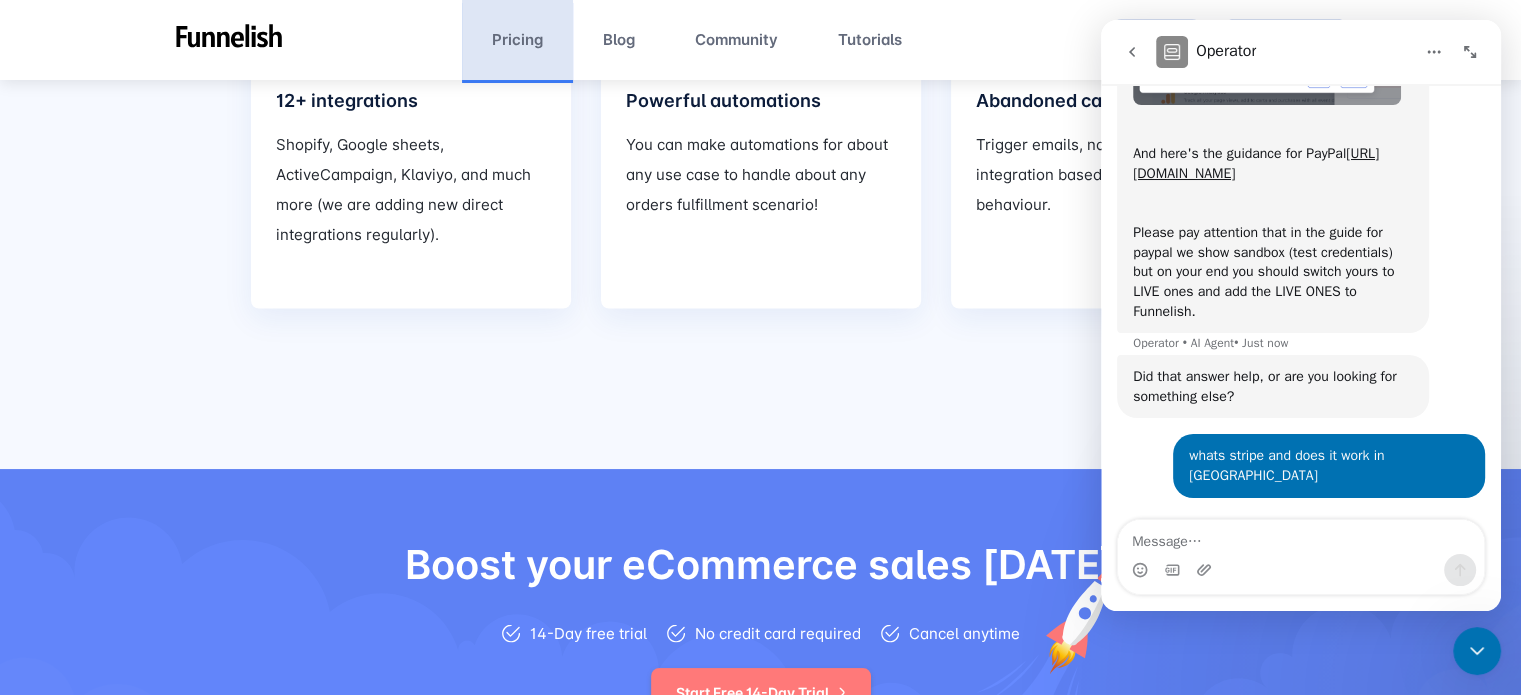 scroll, scrollTop: 3827, scrollLeft: 0, axis: vertical 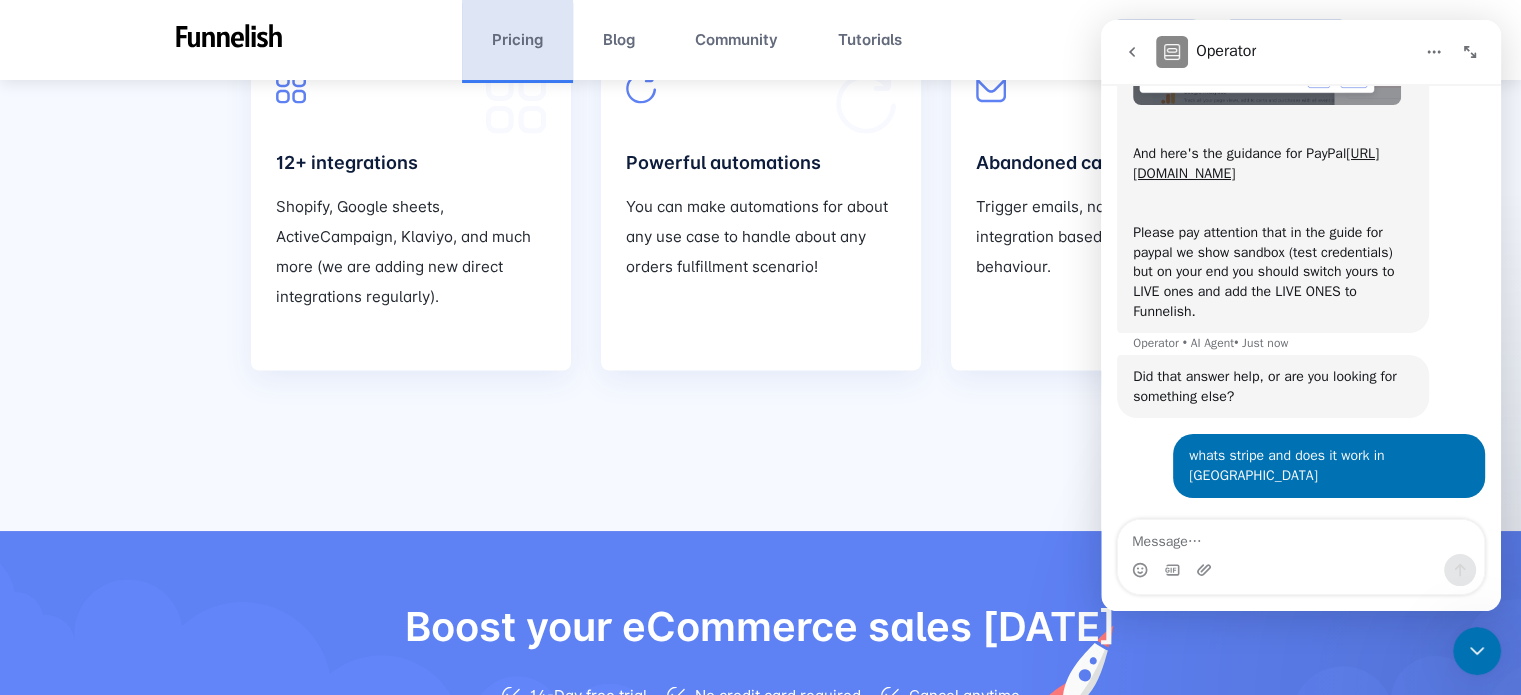 click on "Hey there! Thanks for reaching out!  Here's the guidance for stripe:  [URL][DOMAIN_NAME]   Once you get to this point please make sure to click where my arrow points as well:     And here's the guidance for PayPal  [URL][DOMAIN_NAME]   Please pay attention that in the guide for paypal we show sandbox (test credentials) but on your end you should switch yours to LIVE ones and add the LIVE ONES to Funnelish. Operator   • AI Agent  •   Just now" at bounding box center [1273, 49] 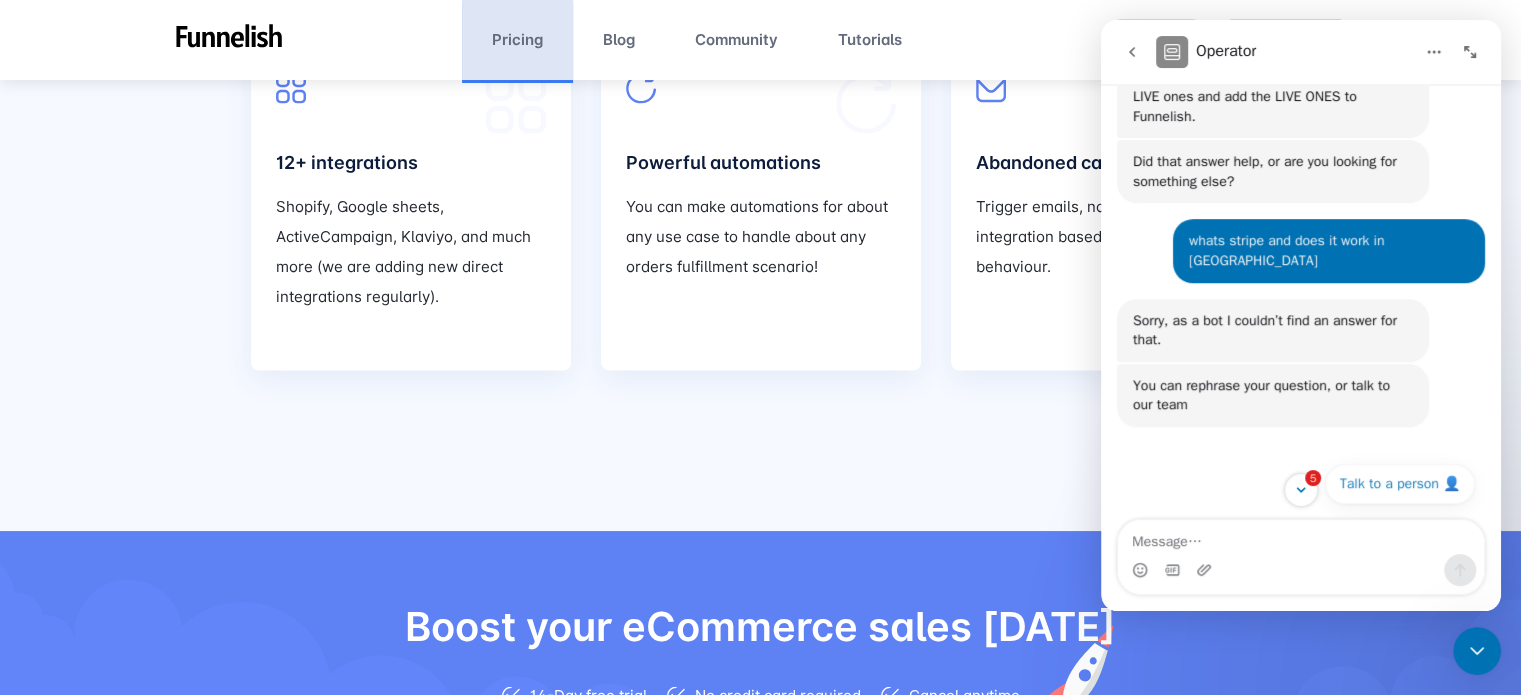 scroll, scrollTop: 924, scrollLeft: 0, axis: vertical 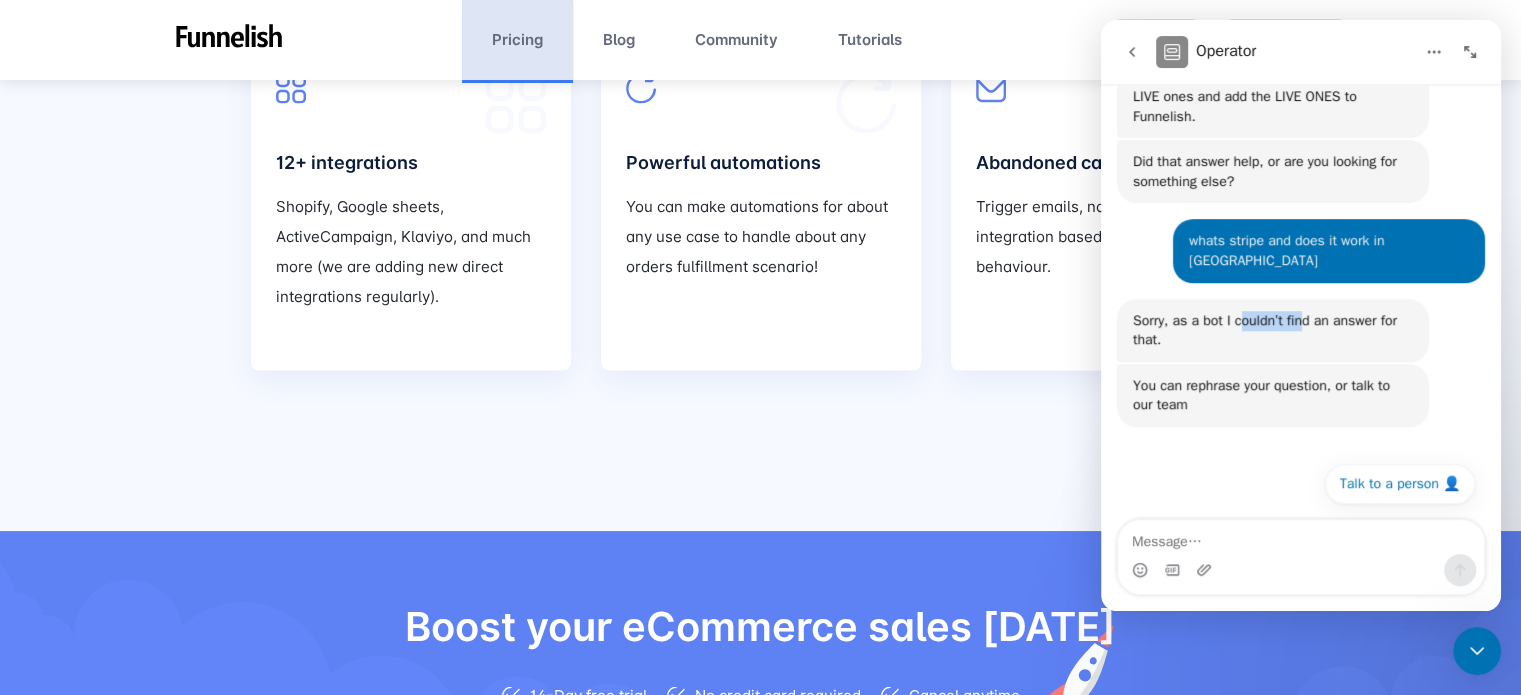 click on "Sorry, as a bot I couldn’t find an answer for that." at bounding box center (1273, 330) 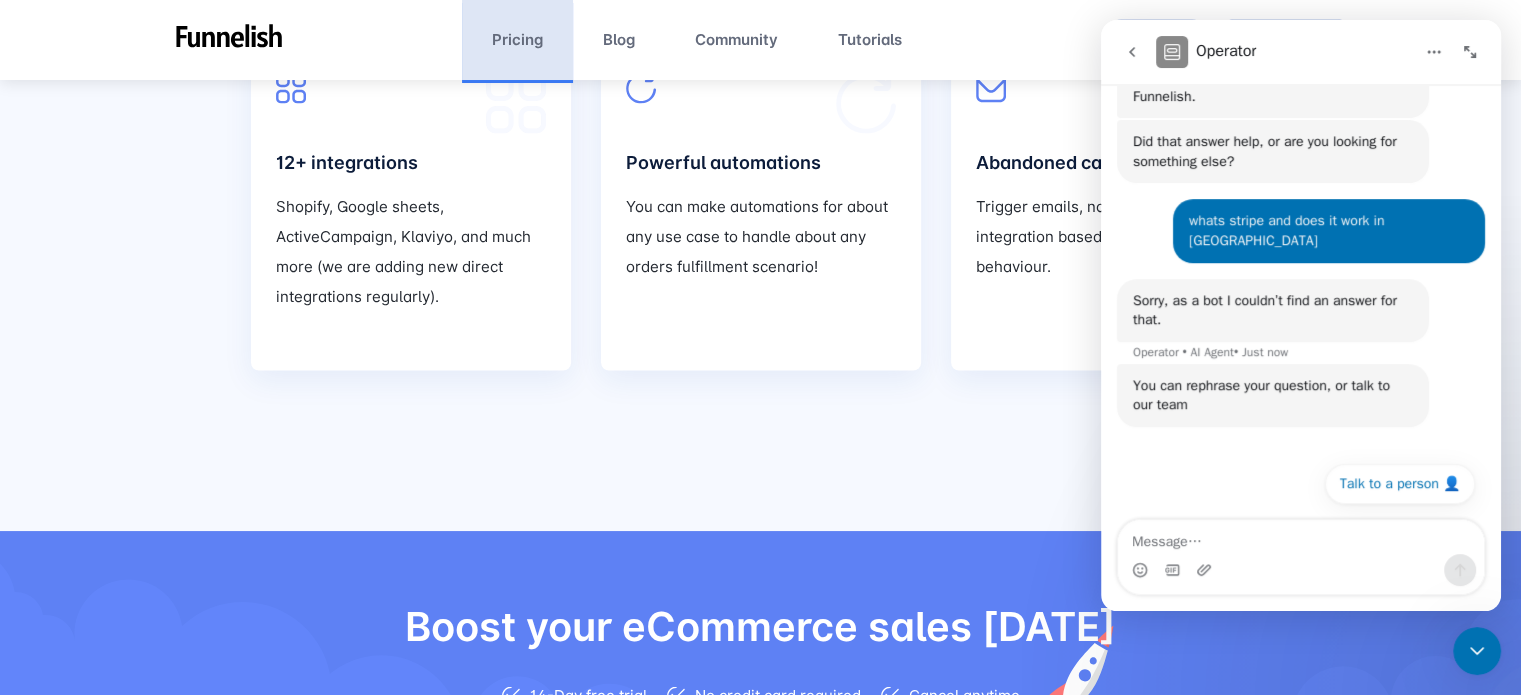 click on "Sorry, as a bot I couldn’t find an answer for that." at bounding box center (1273, 310) 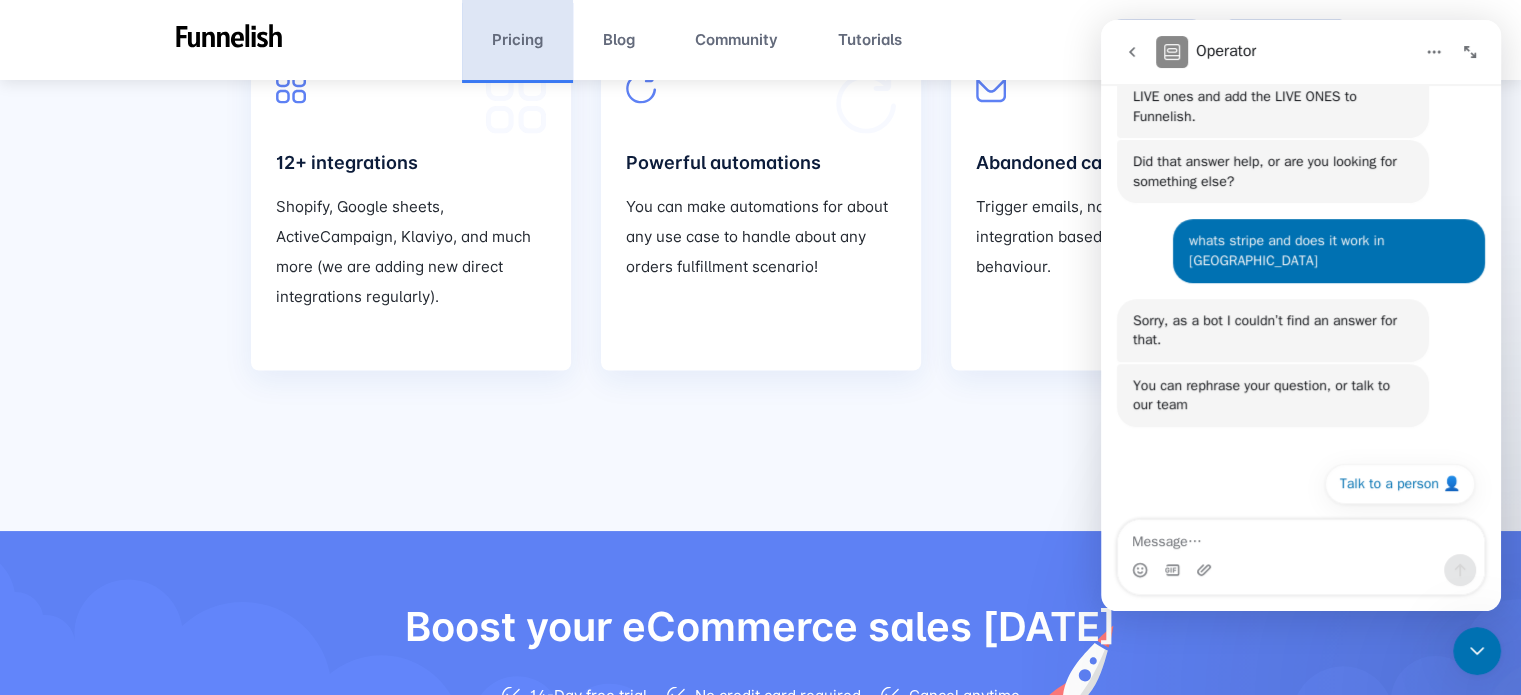 scroll, scrollTop: 924, scrollLeft: 0, axis: vertical 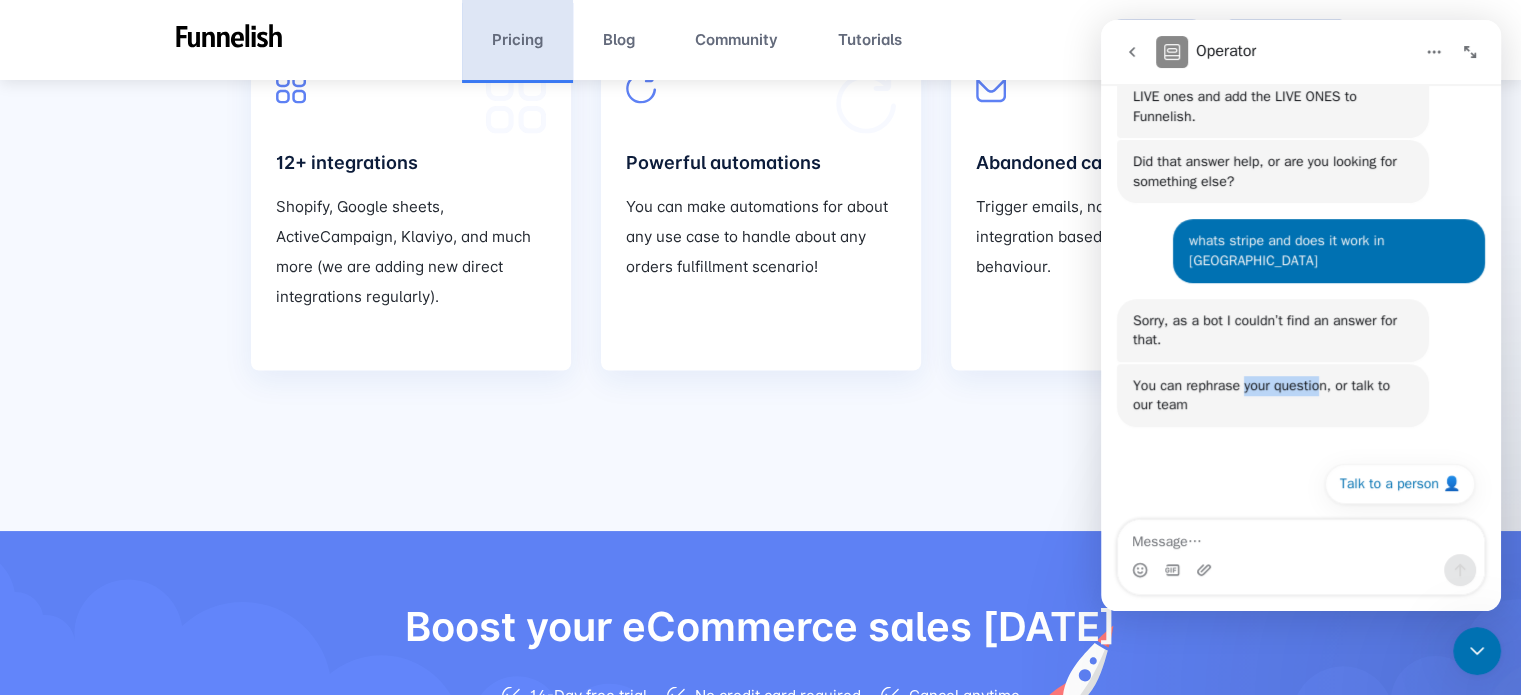 drag, startPoint x: 1249, startPoint y: 381, endPoint x: 1323, endPoint y: 391, distance: 74.672615 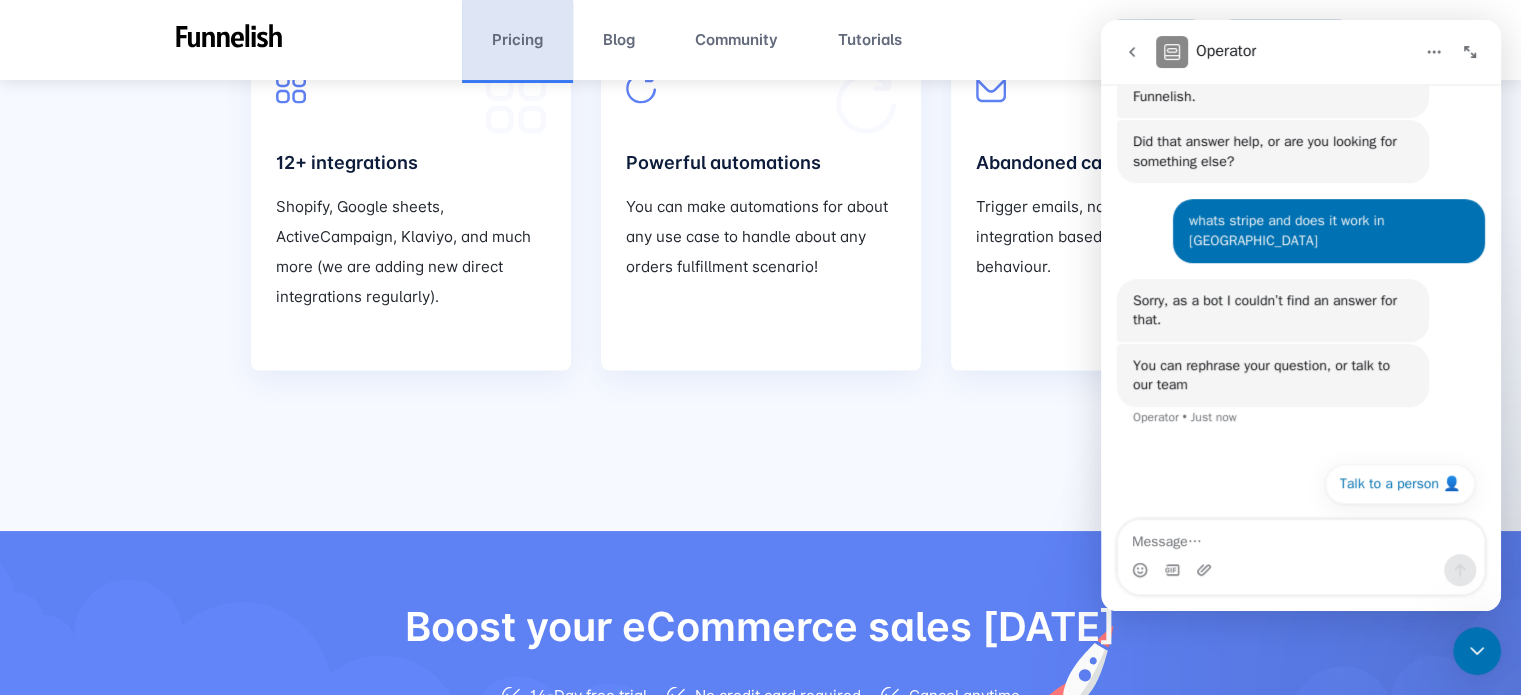 click on "You can rephrase your question, or talk to our team" at bounding box center (1273, 375) 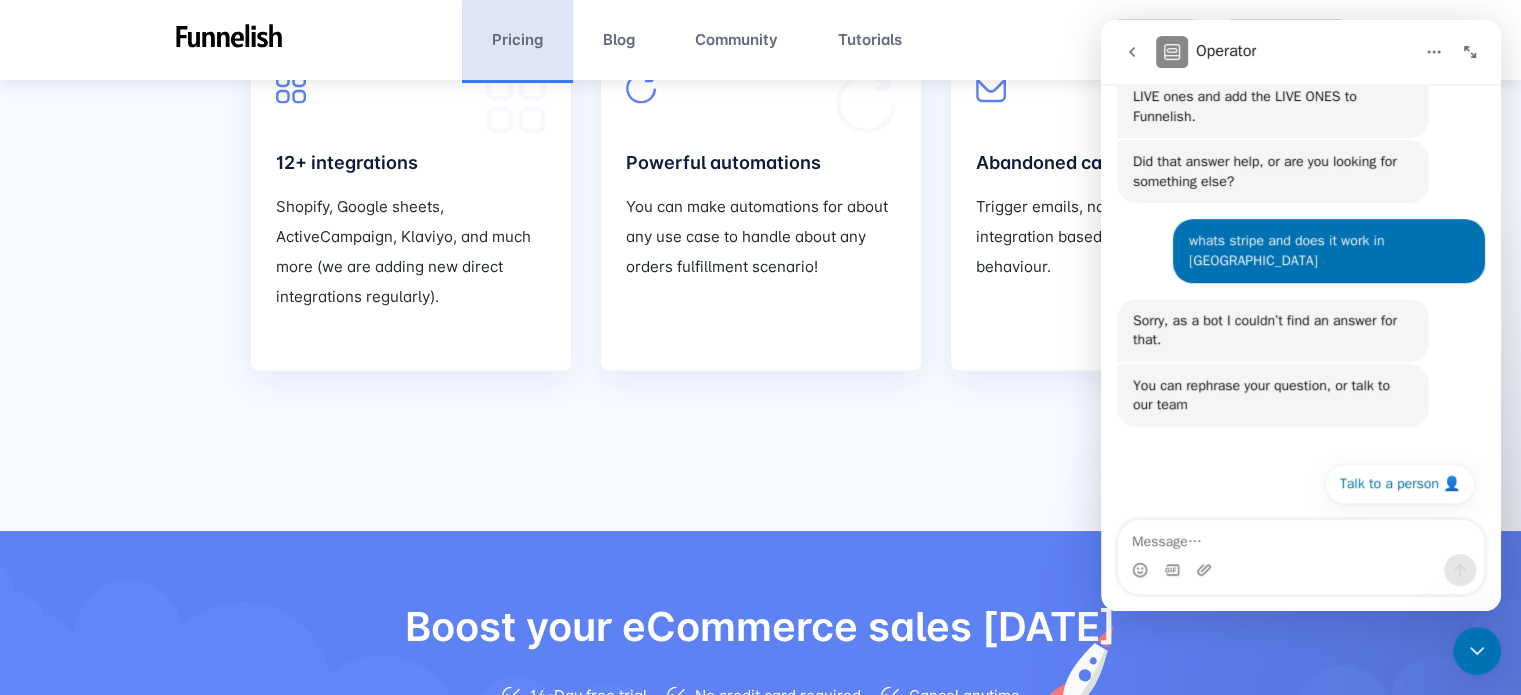 scroll, scrollTop: 924, scrollLeft: 0, axis: vertical 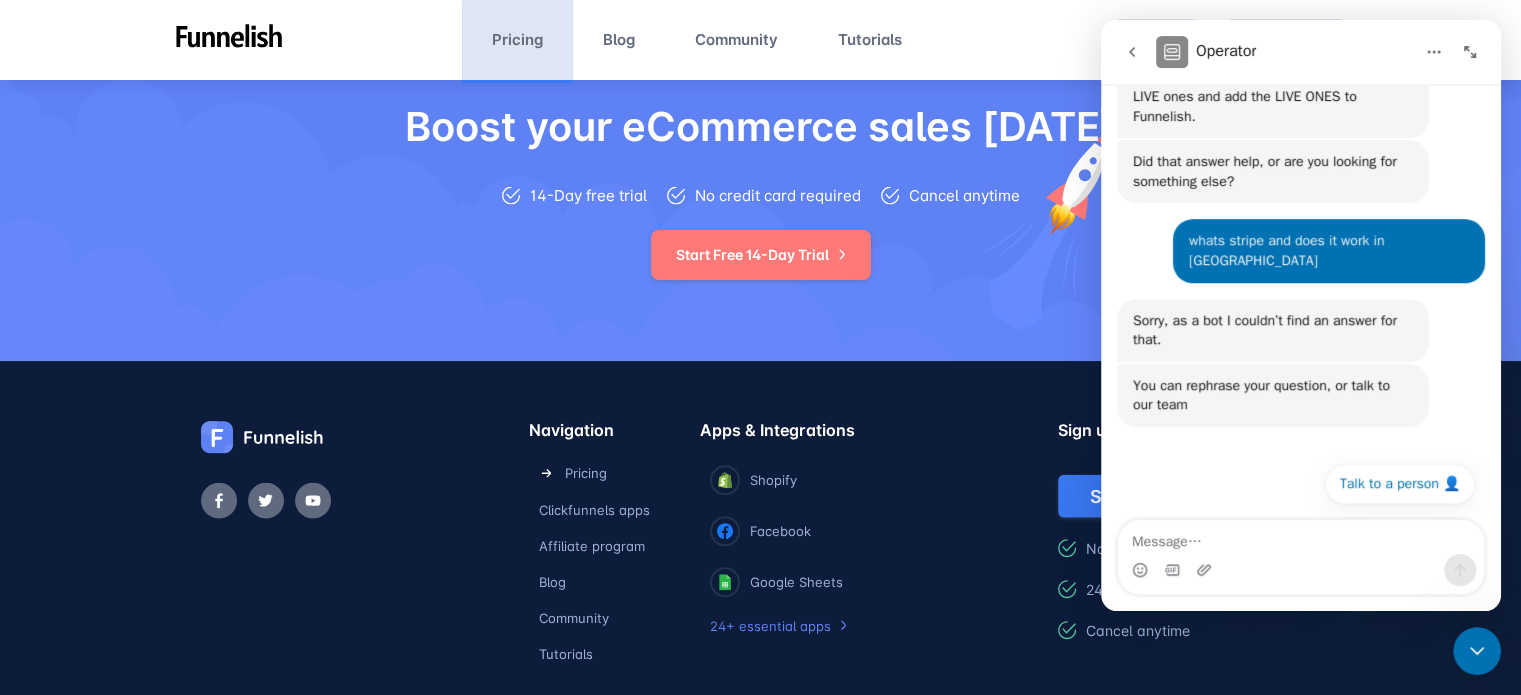 click on "Boost your eCommerce sales [DATE]
14-Day free trial
No credit card required
Cancel anytime
Start Free 14-Day Trial" at bounding box center (760, 196) 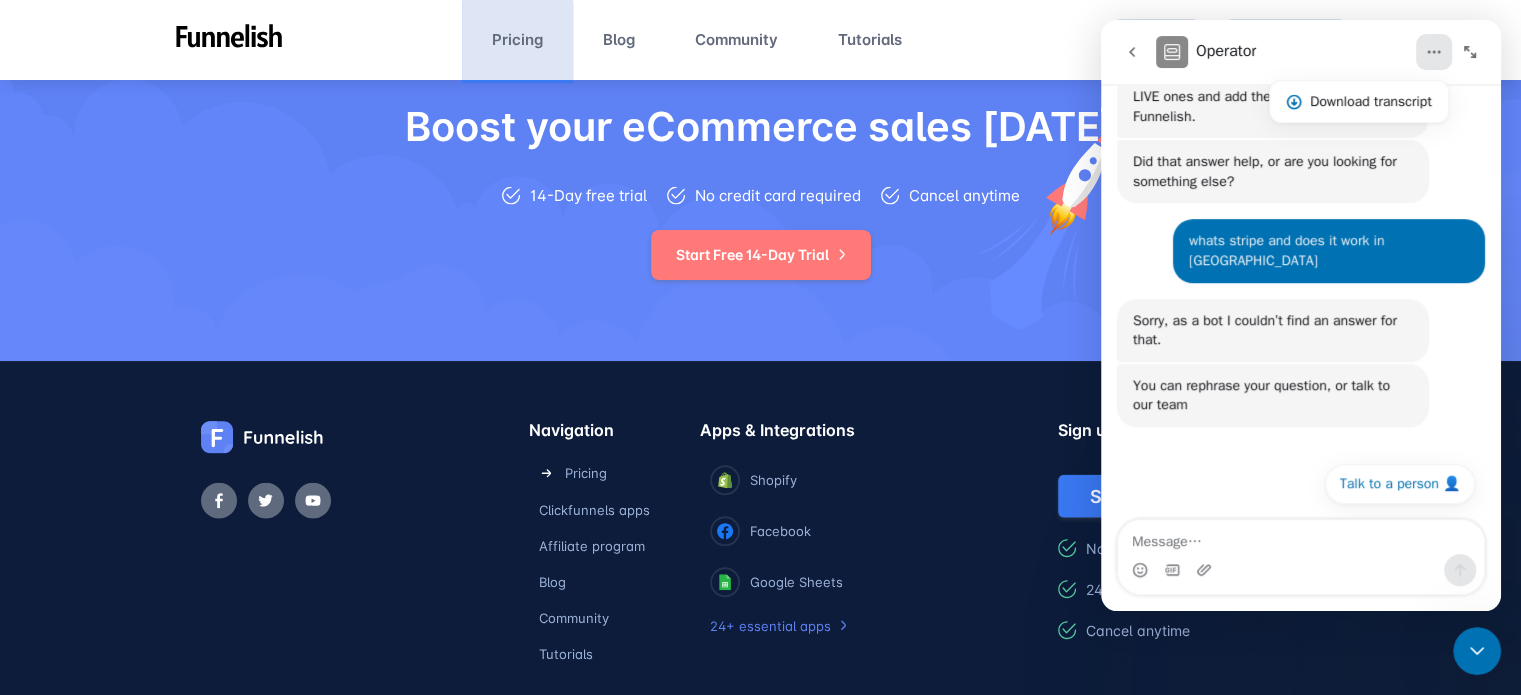click at bounding box center (1434, 52) 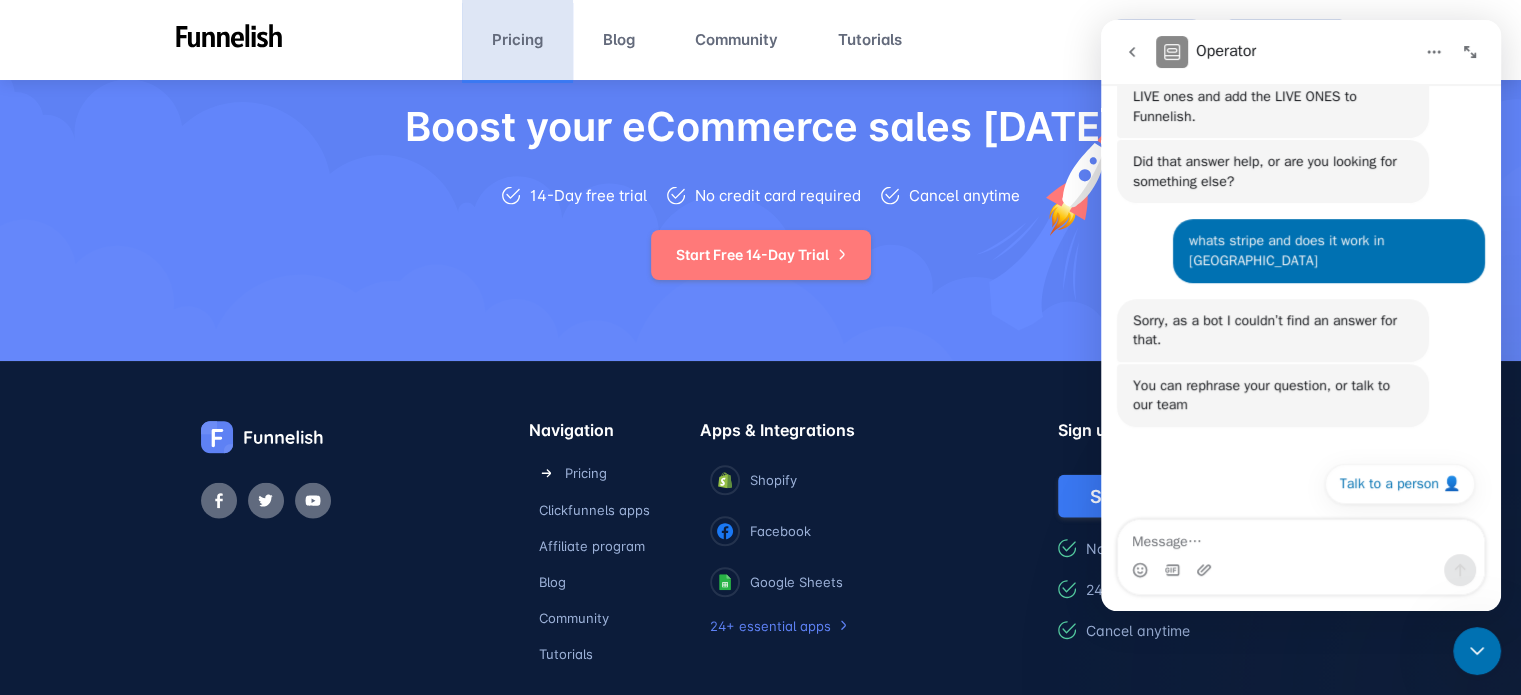 click 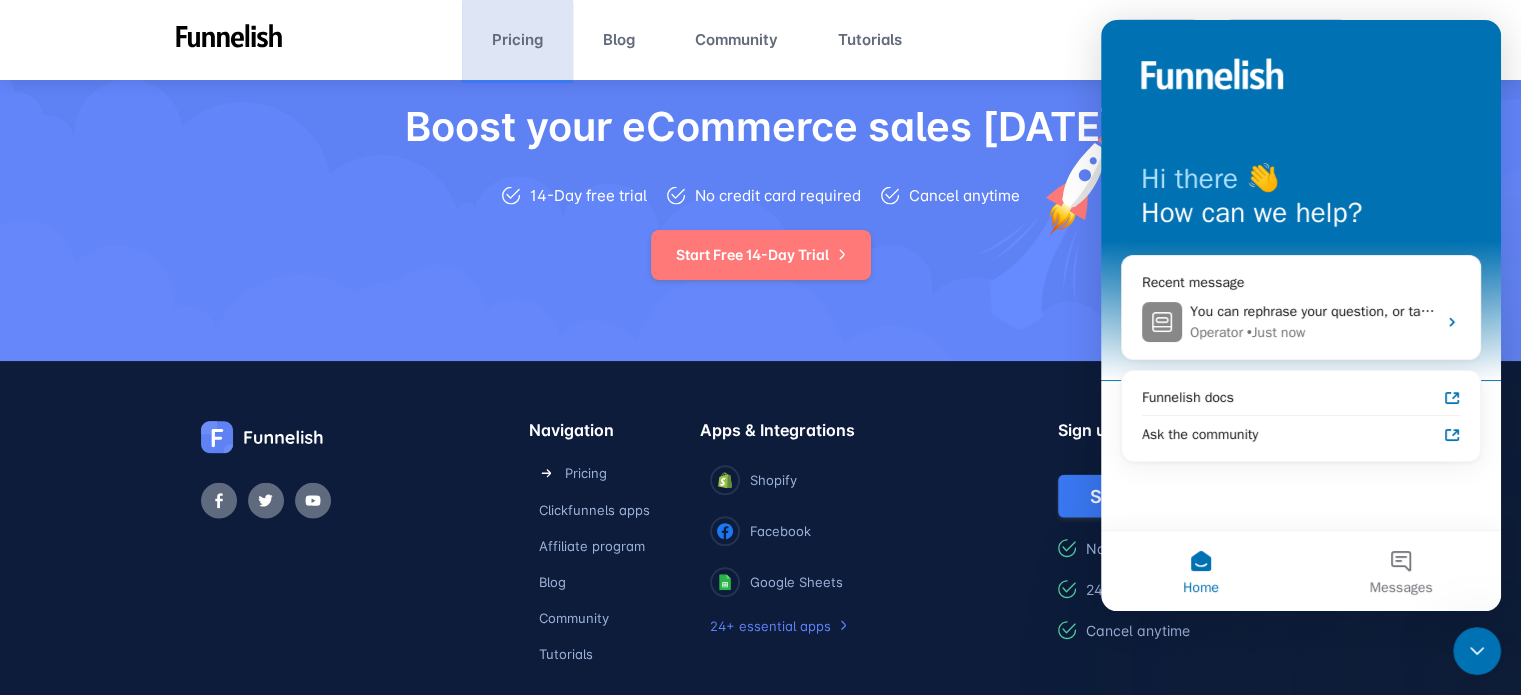 click on "Navigation     Pricing   Clickfunnels apps   Affiliate program   Blog   Community   Tutorials   Apps & Integrations             Shopify       Facebook               Google Sheets   24+ essential apps      Sign up for free &
Boost your AOV   Start Free 14-Day Trial     No credit card required     24/7 Support     Cancel anytime" at bounding box center [761, 546] 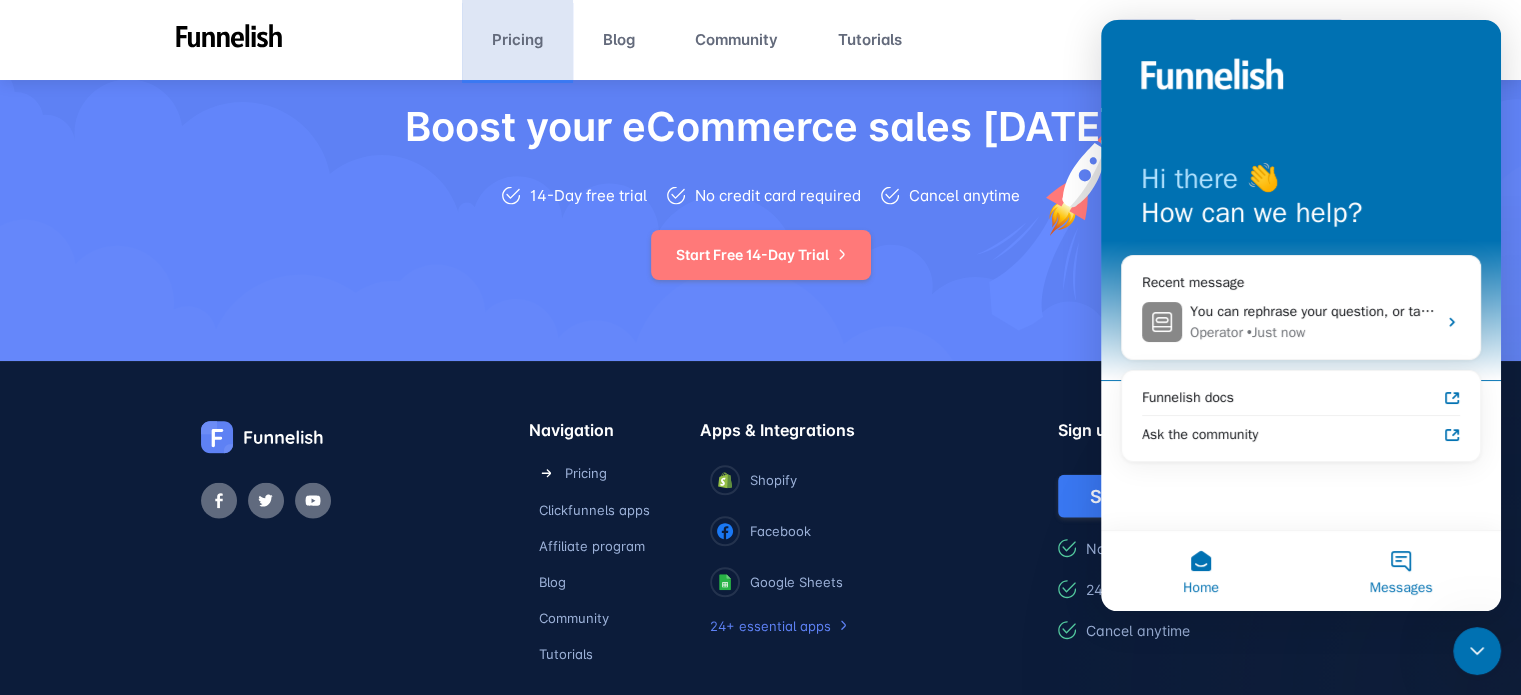 click on "Messages" at bounding box center [1401, 571] 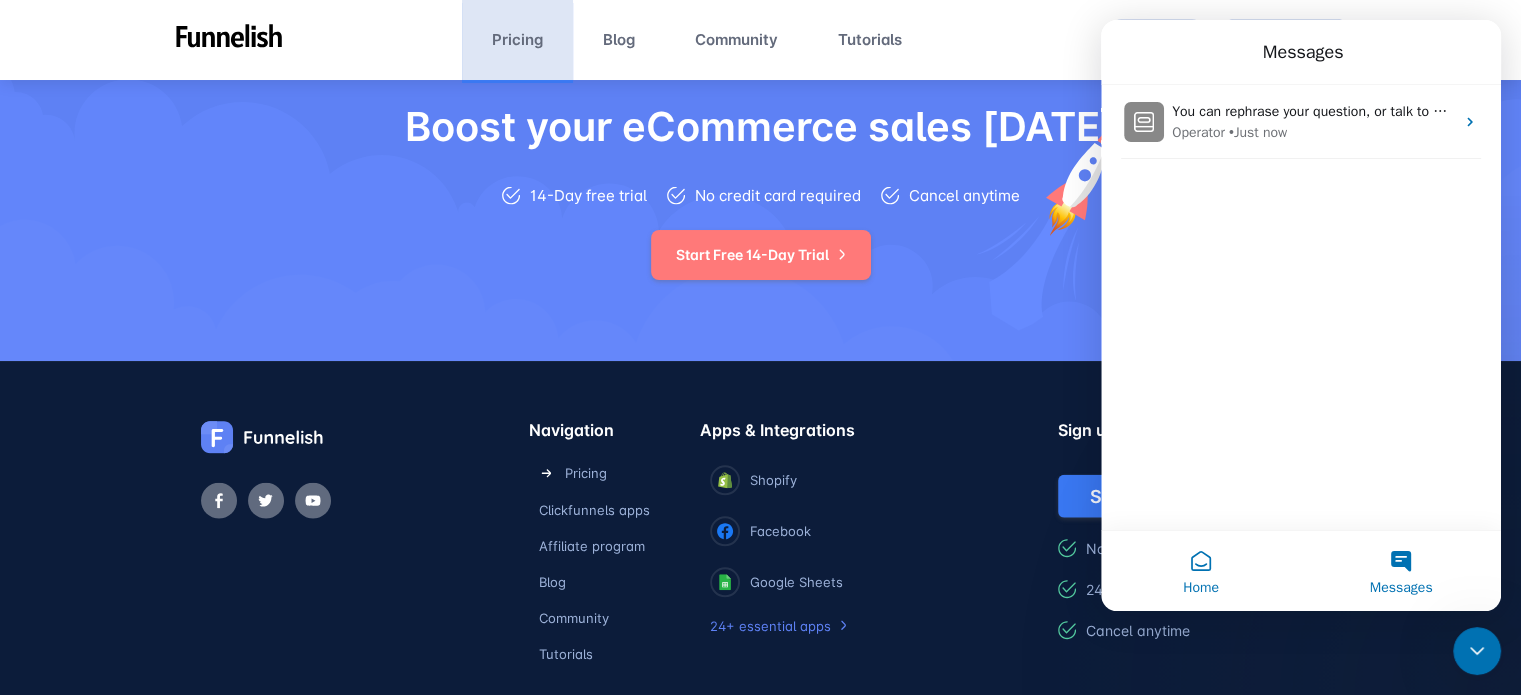 click on "Home" at bounding box center [1201, 571] 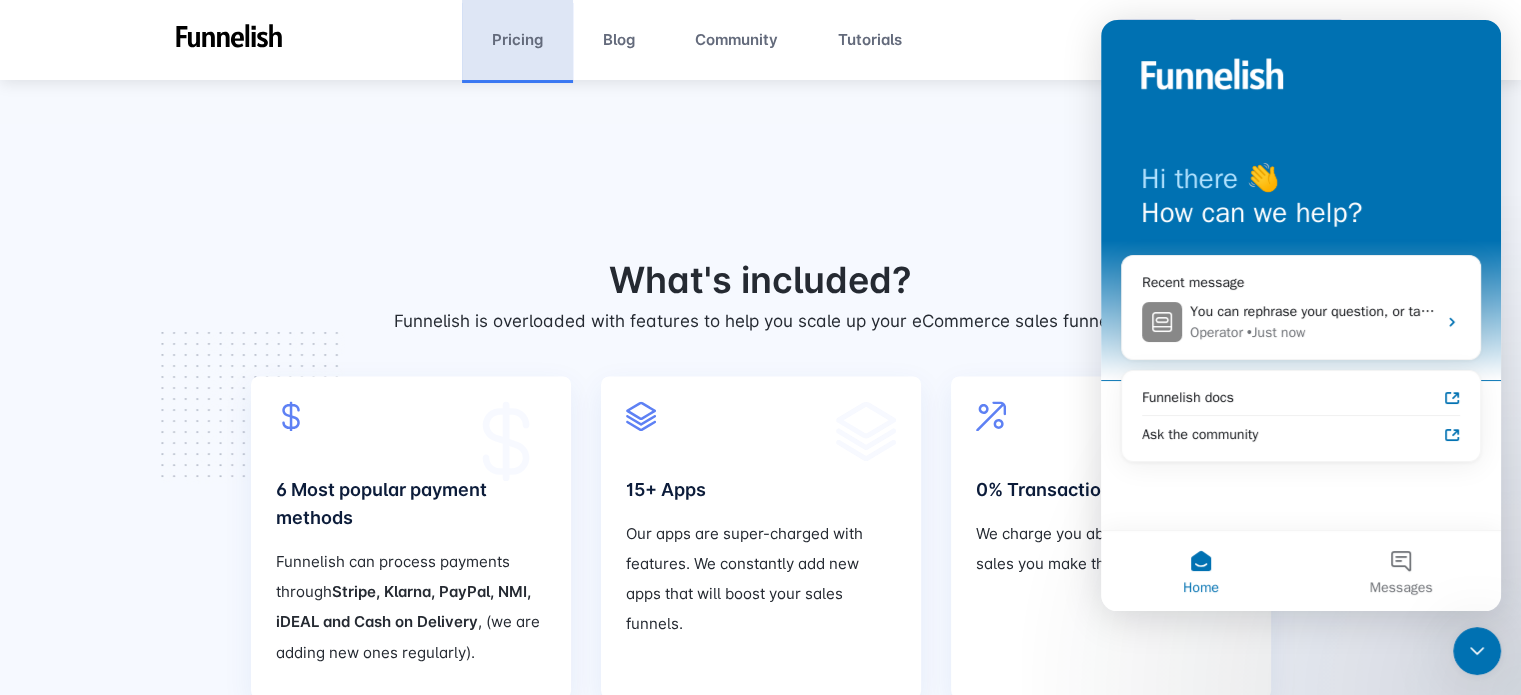 scroll, scrollTop: 3027, scrollLeft: 0, axis: vertical 